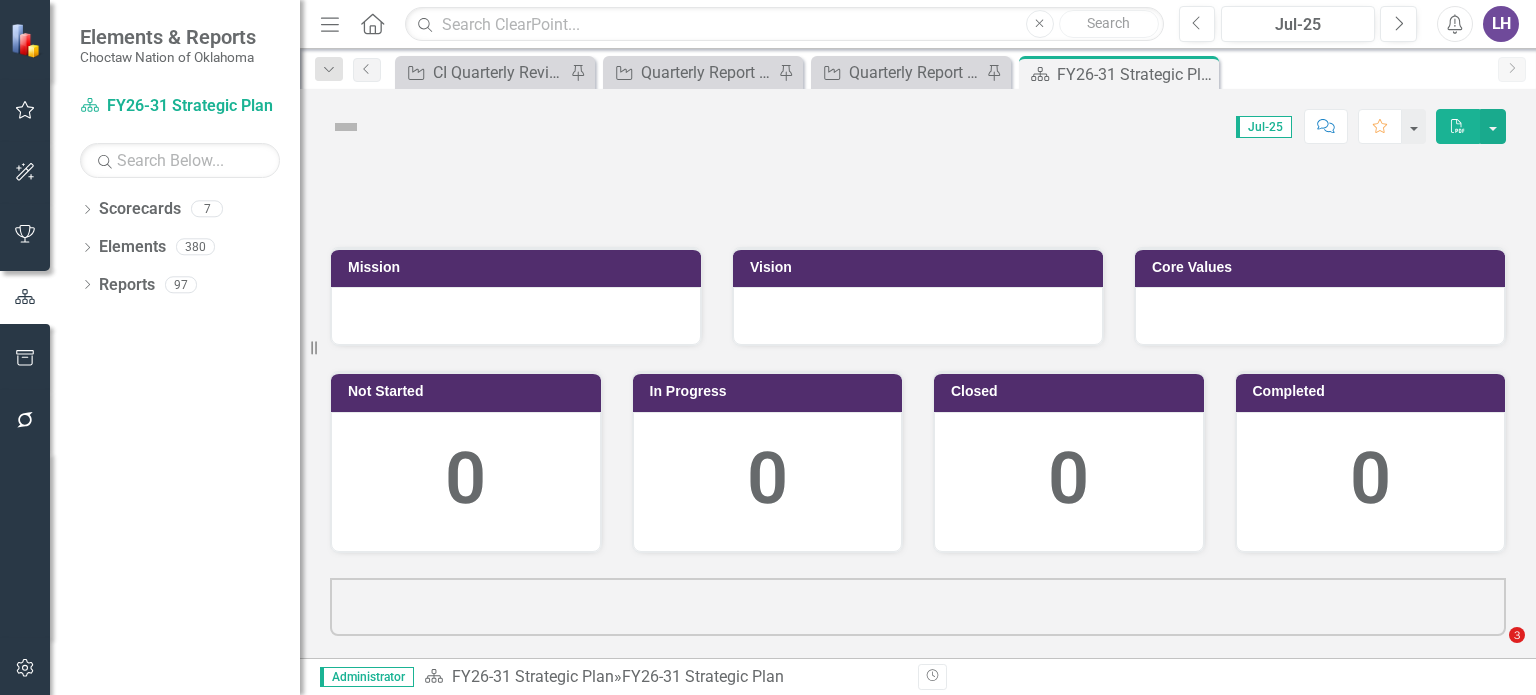 scroll, scrollTop: 0, scrollLeft: 0, axis: both 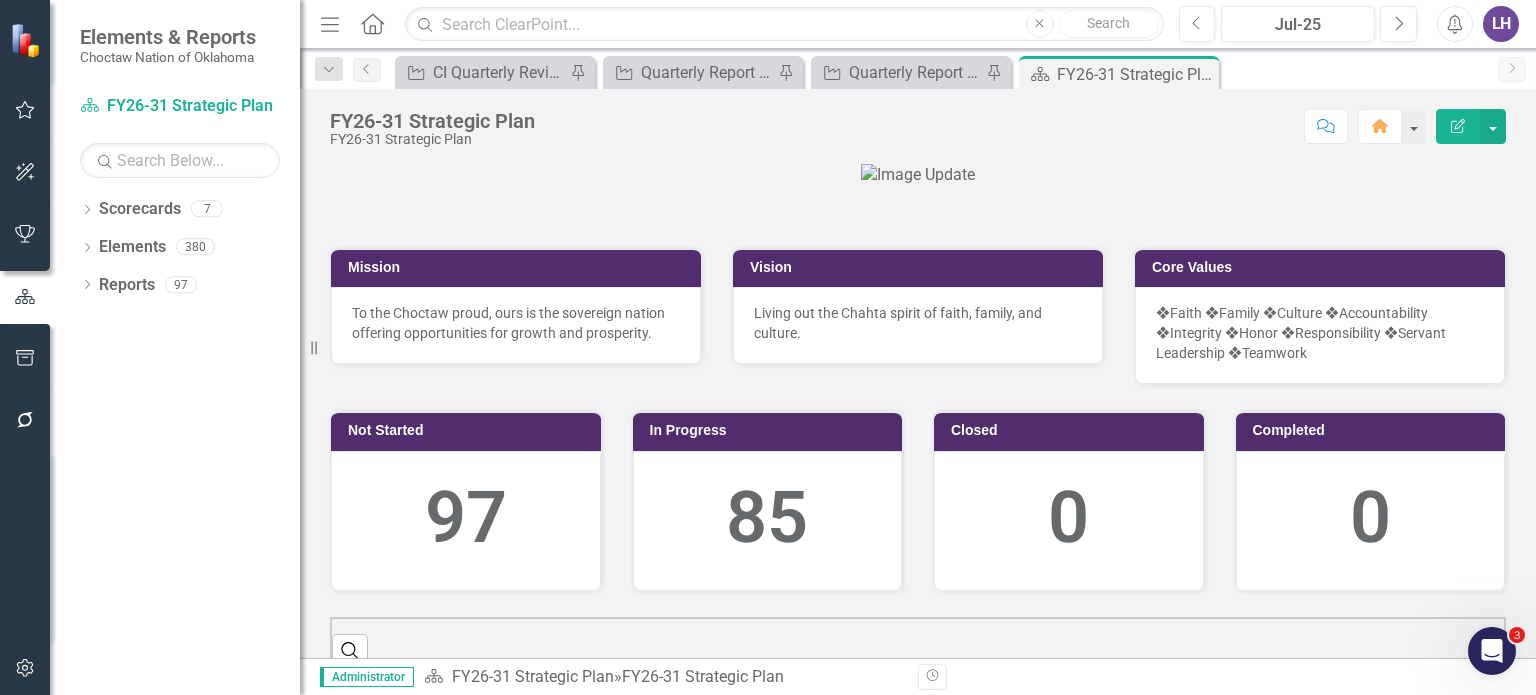 click at bounding box center (25, 111) 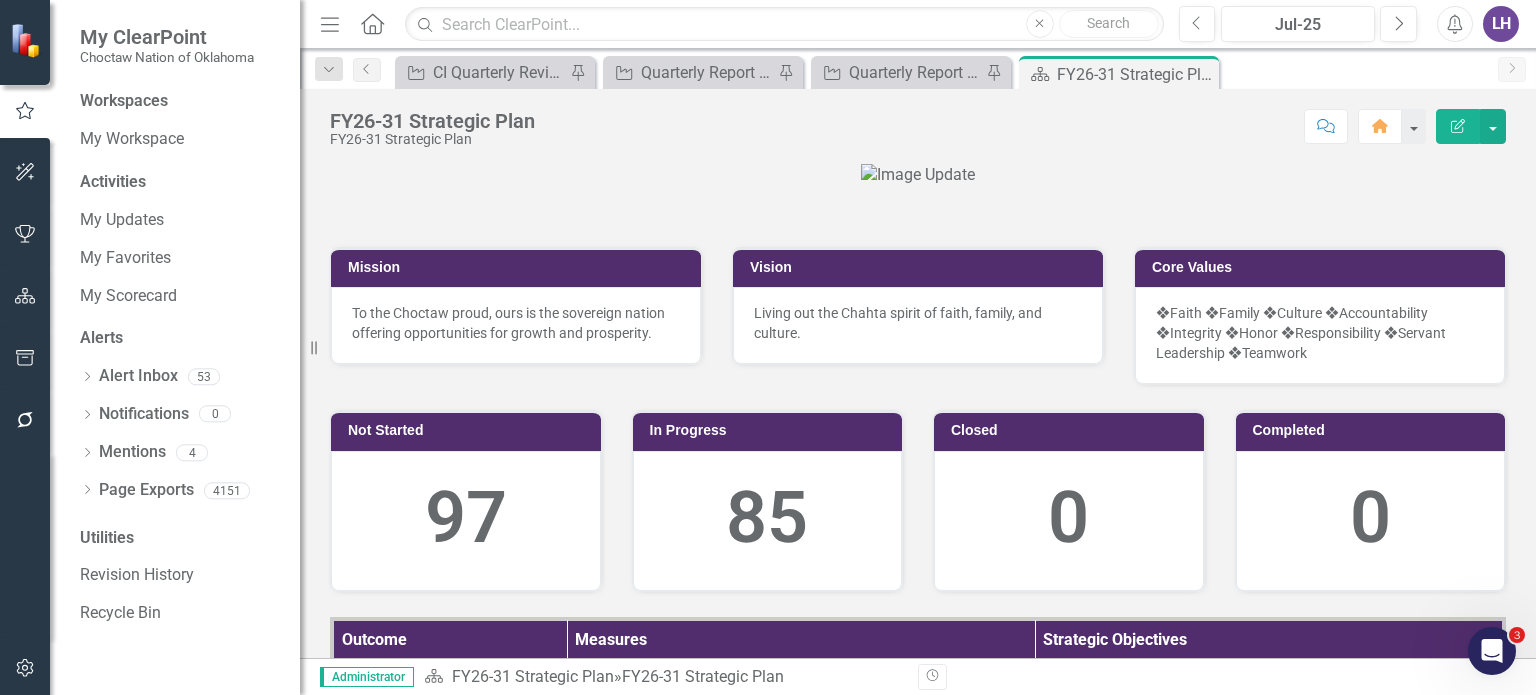 click at bounding box center [25, 421] 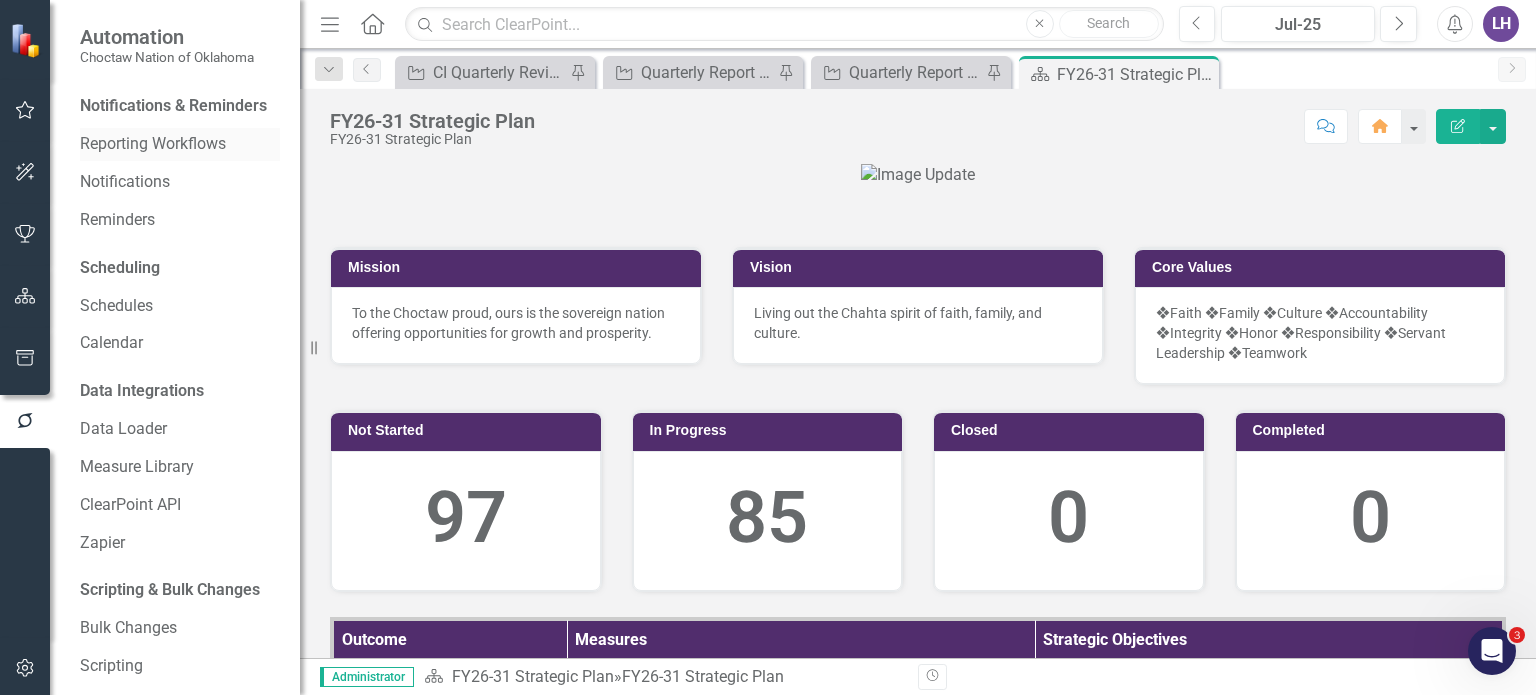 click on "Reporting Workflows" at bounding box center (180, 144) 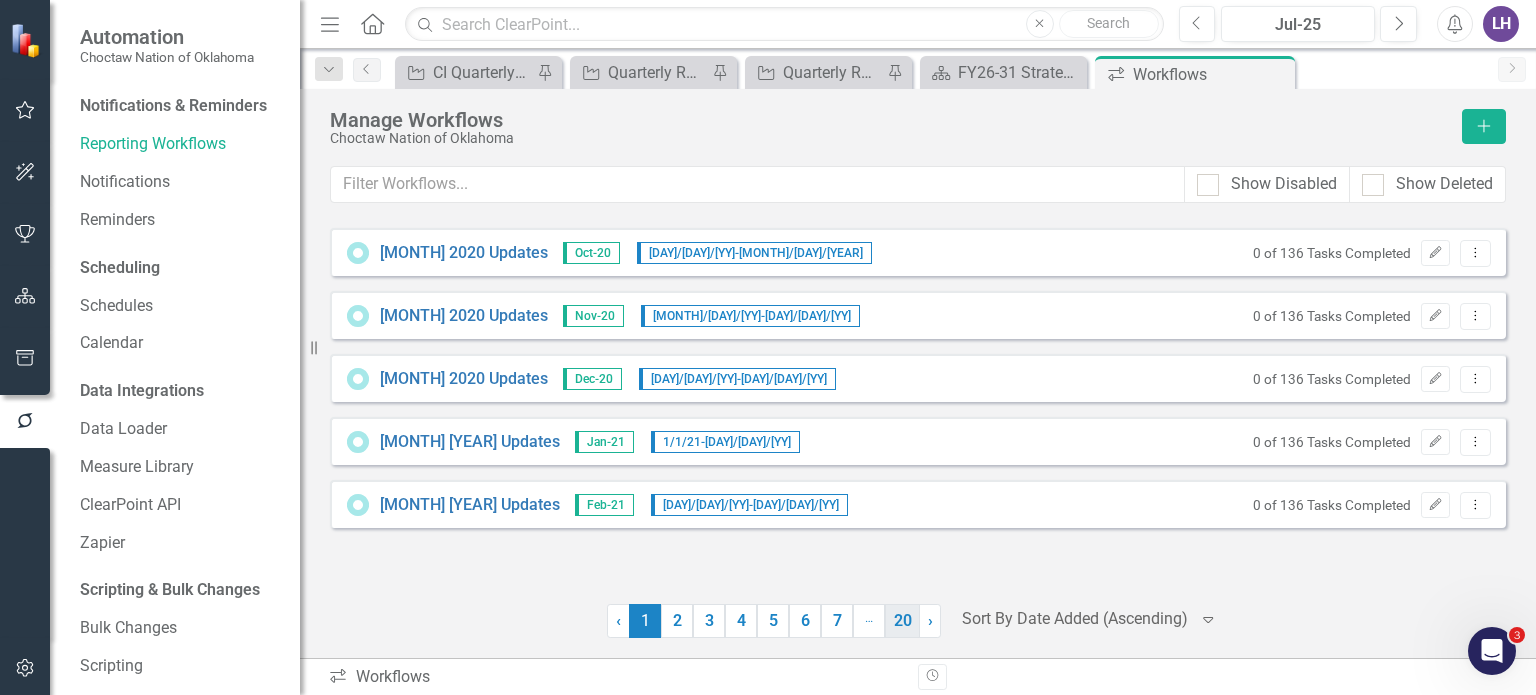 click on "20" at bounding box center (902, 621) 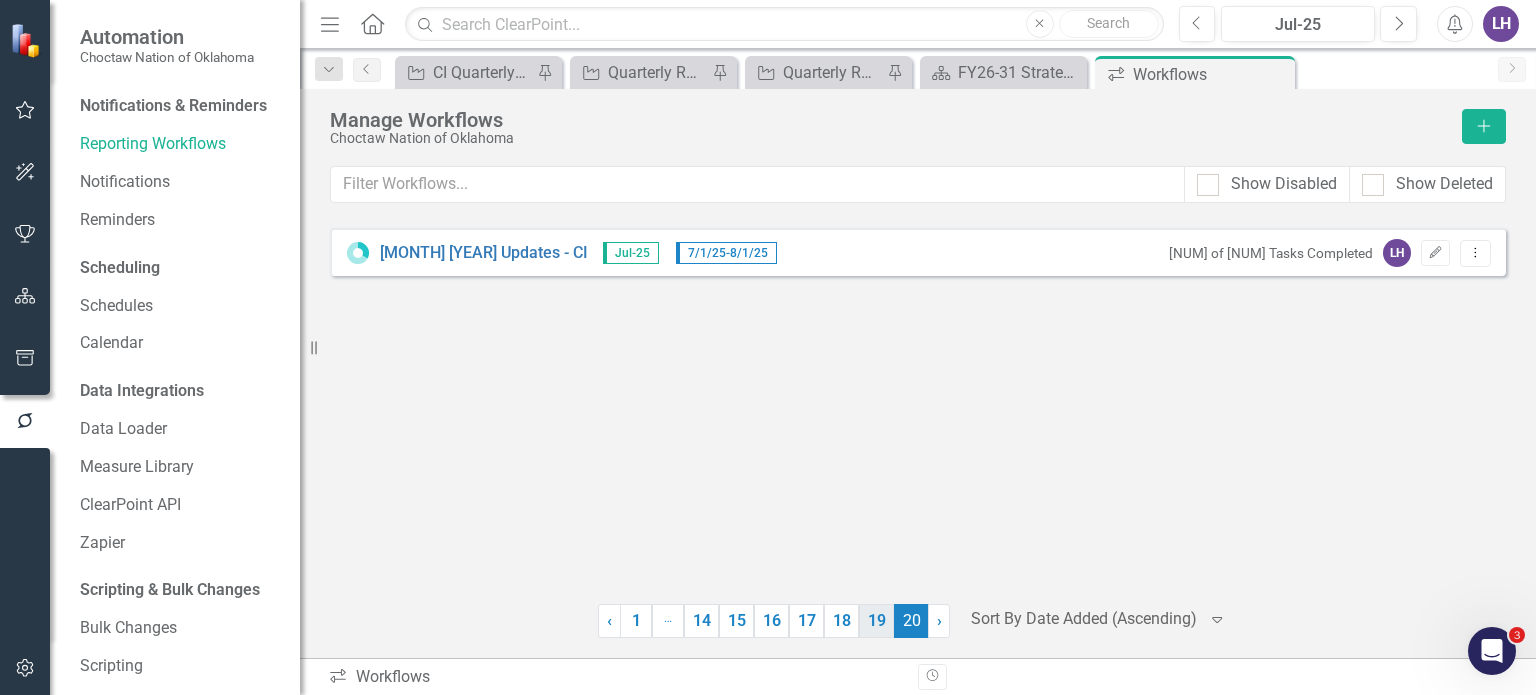 click on "19" at bounding box center (876, 621) 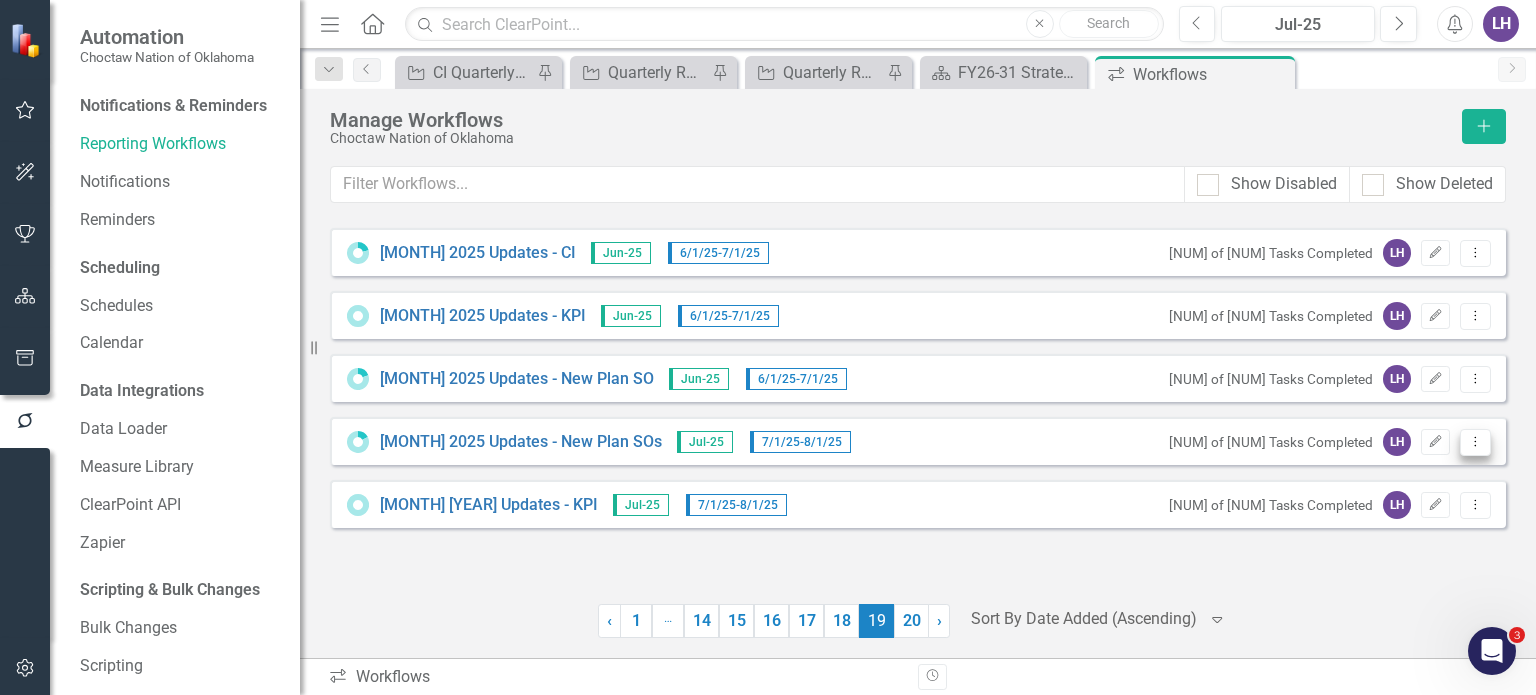 click on "Dropdown Menu" 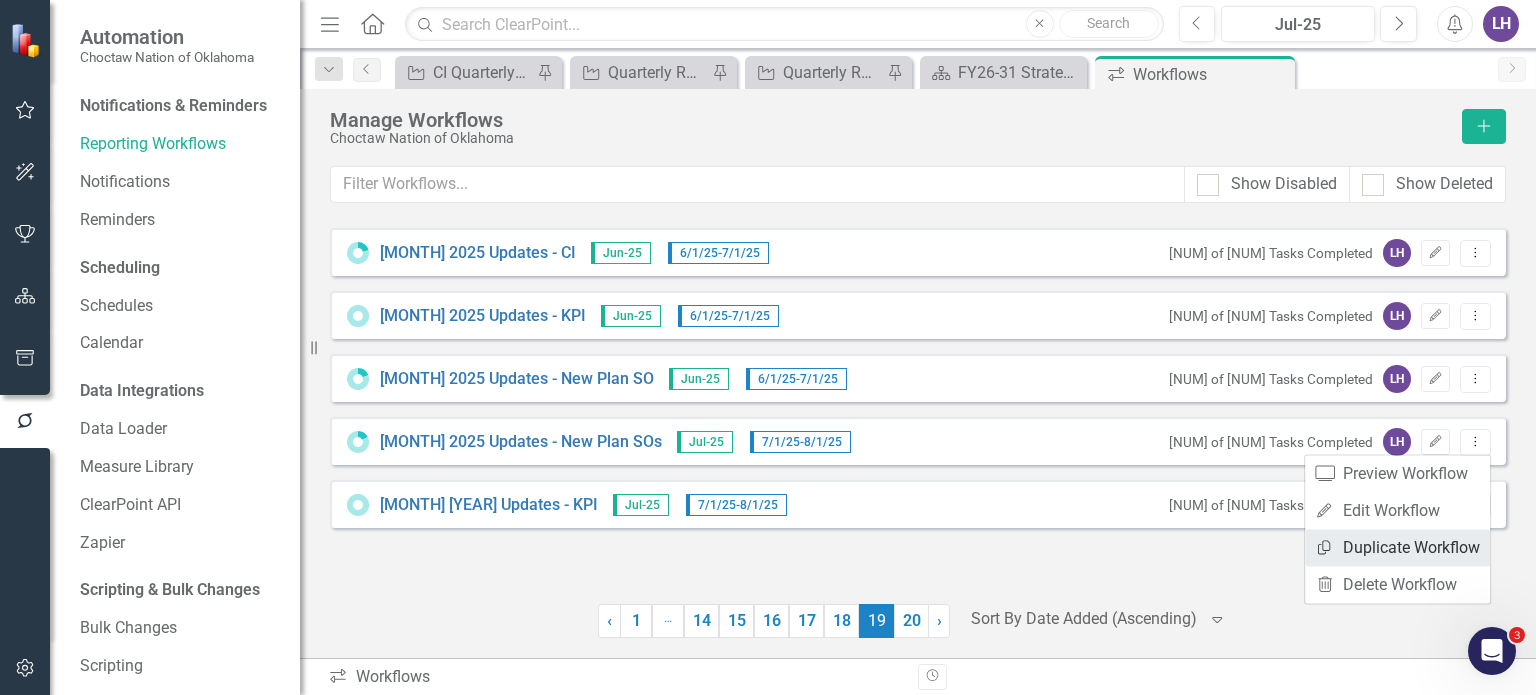 click on "Copy Duplicate Workflow" at bounding box center (1397, 547) 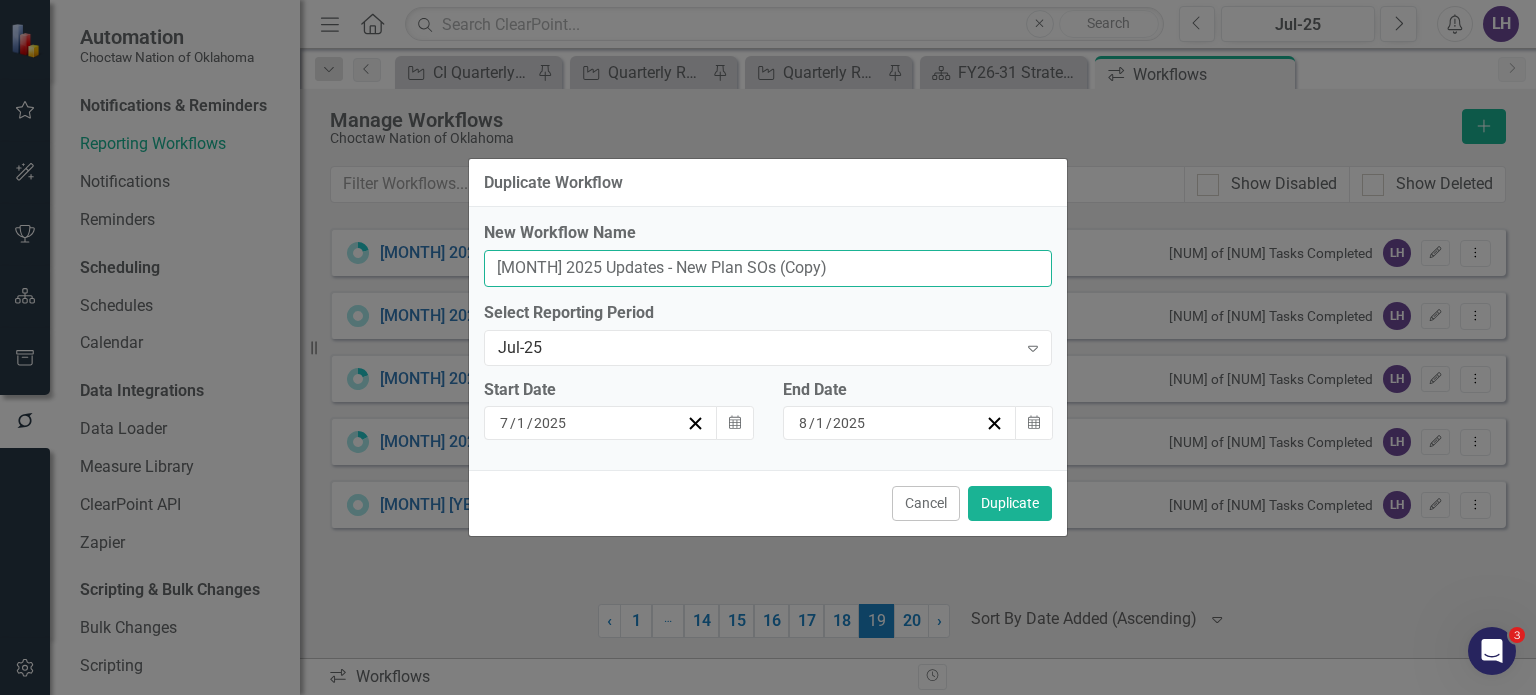 drag, startPoint x: 803, startPoint y: 268, endPoint x: 743, endPoint y: 270, distance: 60.033325 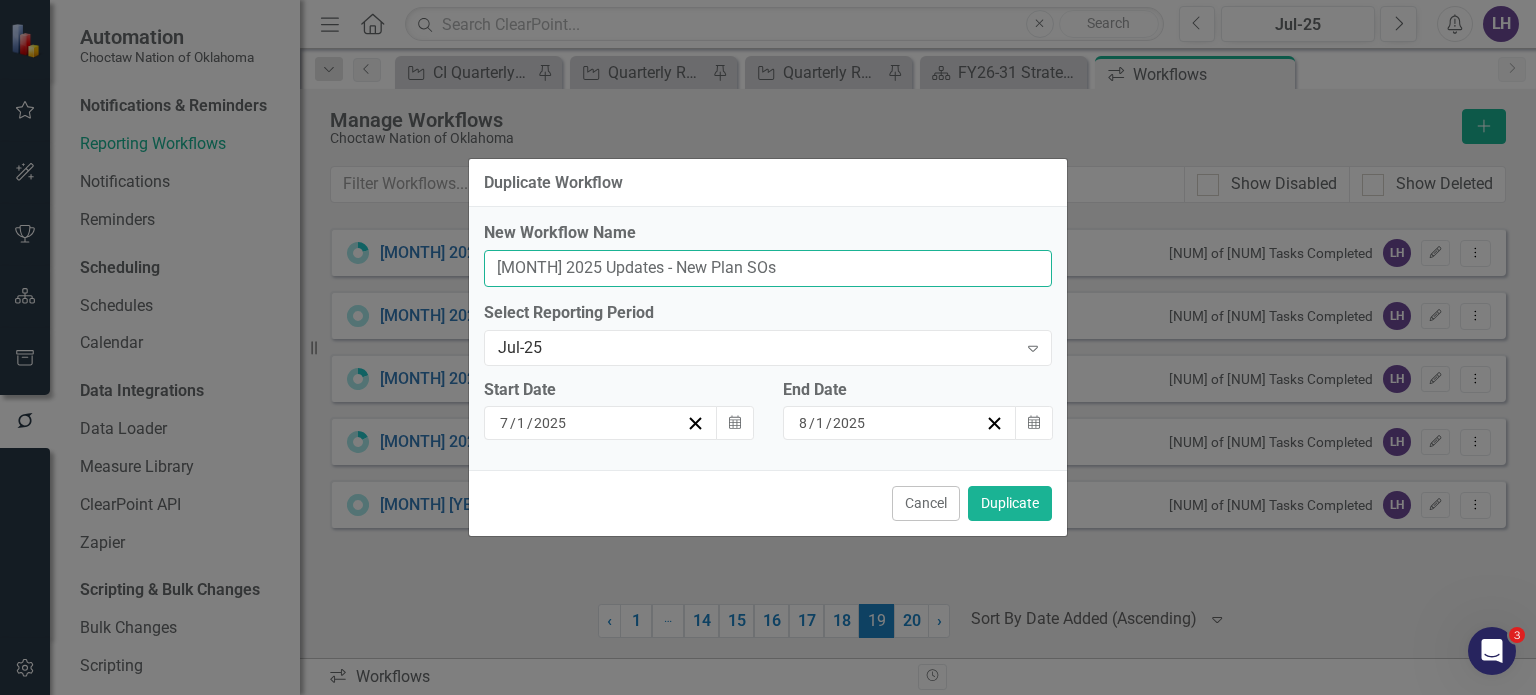 click on "[MONTH] 2025 Updates - New Plan SOs" at bounding box center (768, 268) 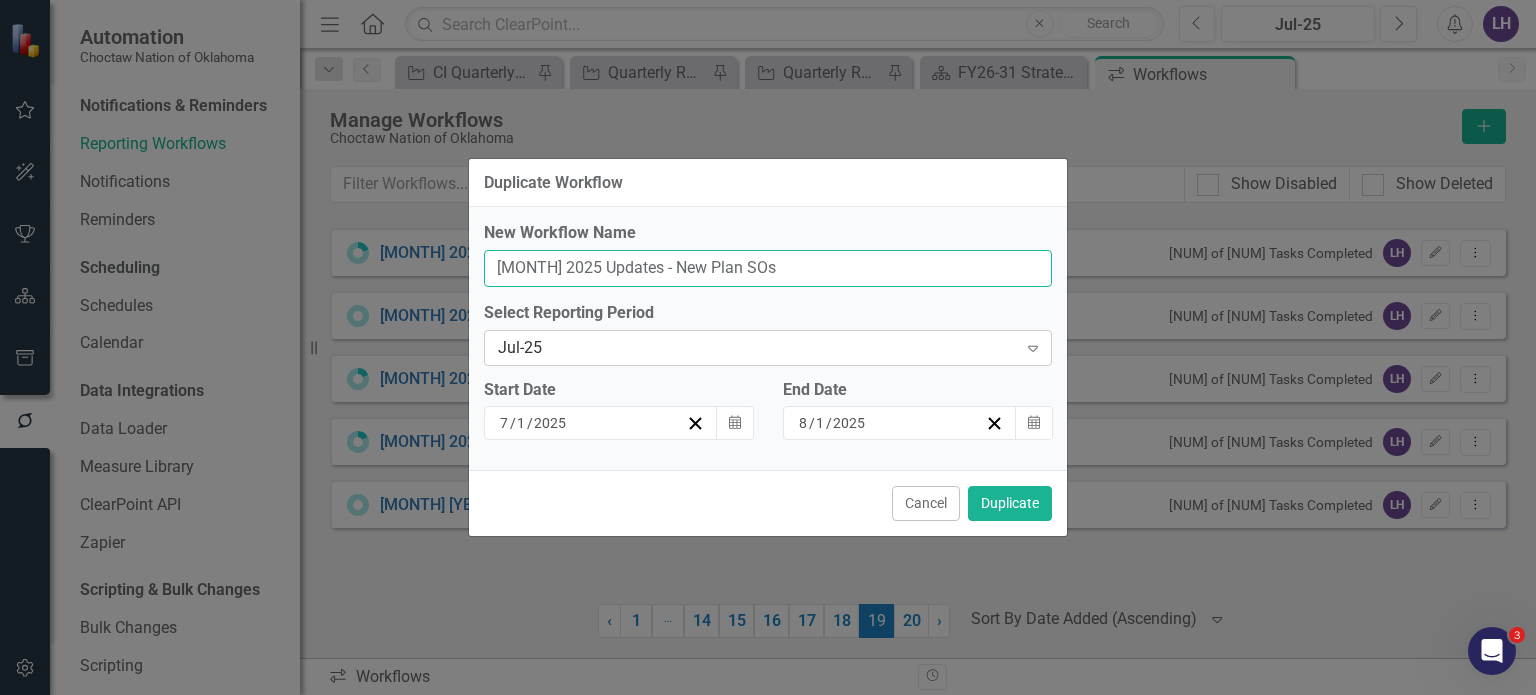 type on "[MONTH] 2025 Updates - New Plan SOs" 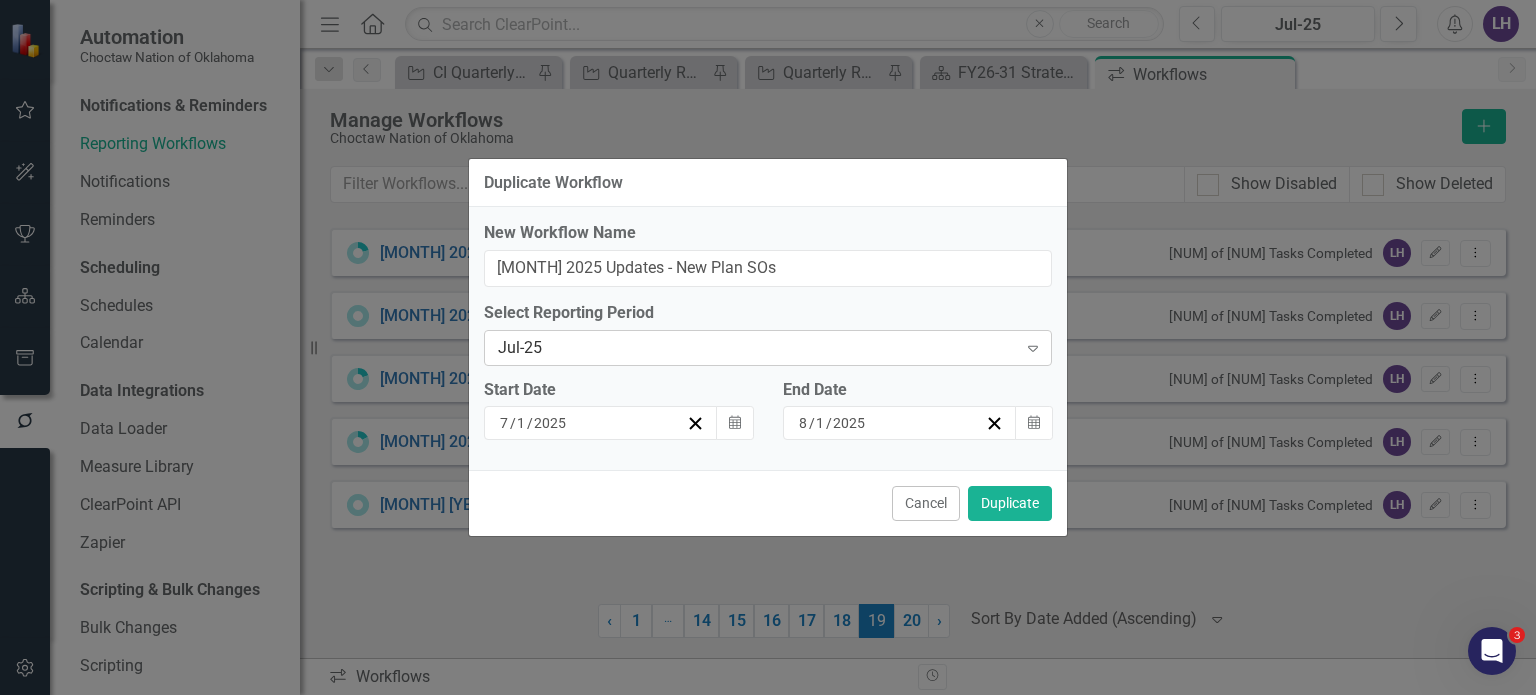 click on "Jul-25" at bounding box center [757, 347] 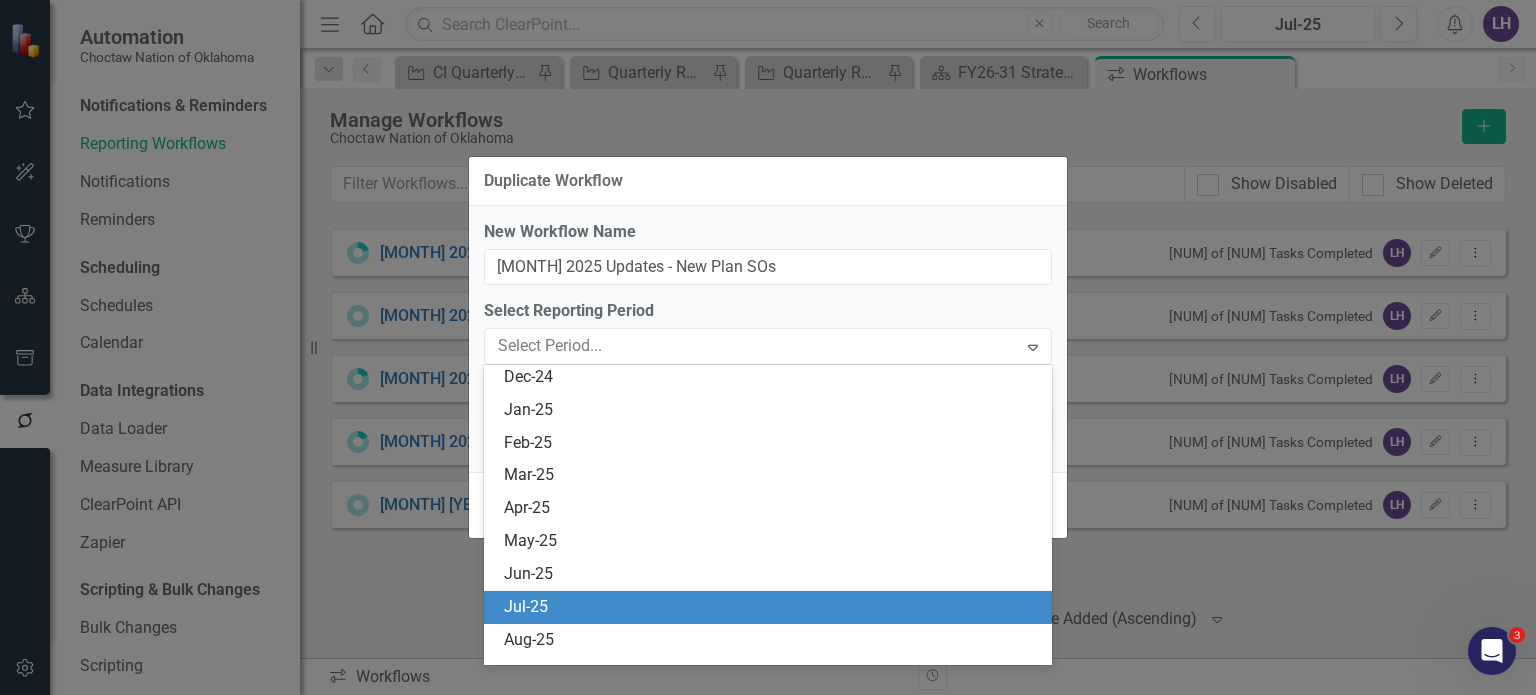 scroll, scrollTop: 2398, scrollLeft: 0, axis: vertical 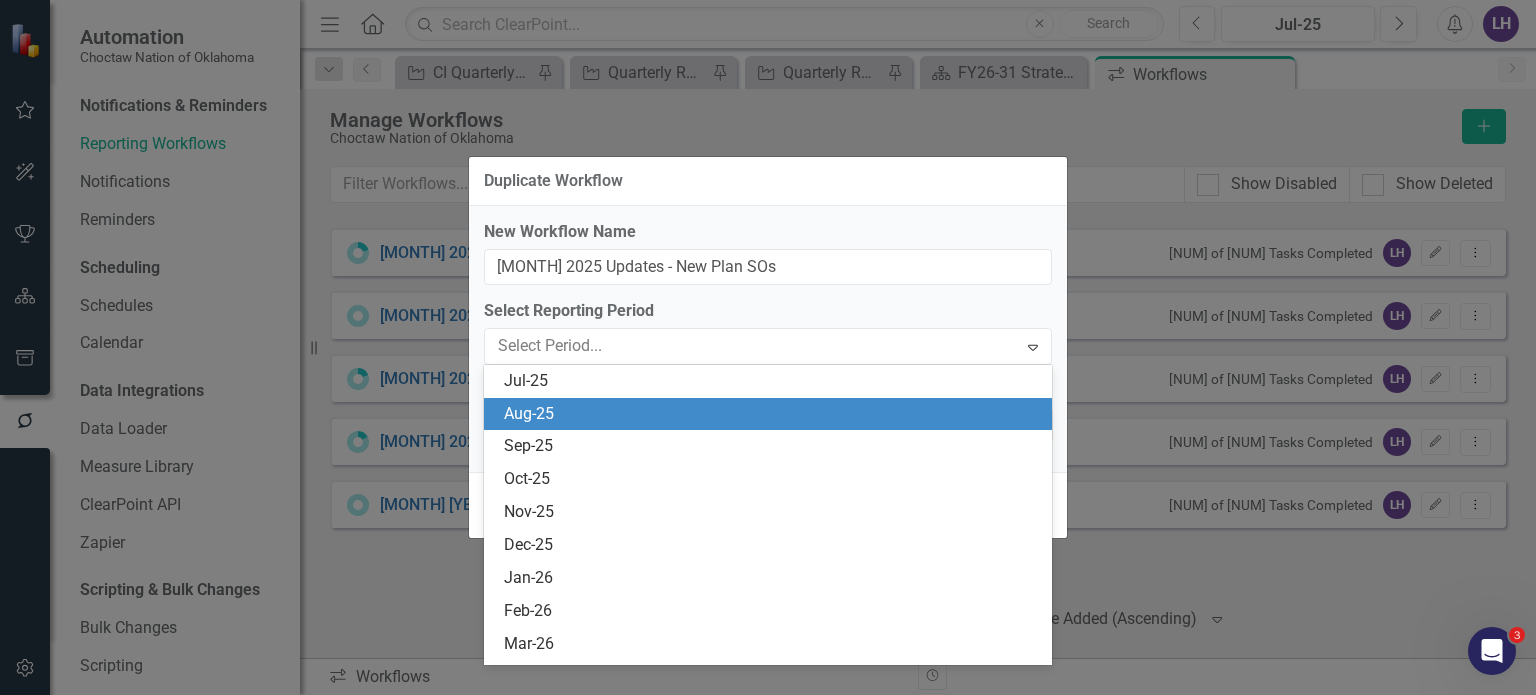 click on "Aug-25" at bounding box center (772, 414) 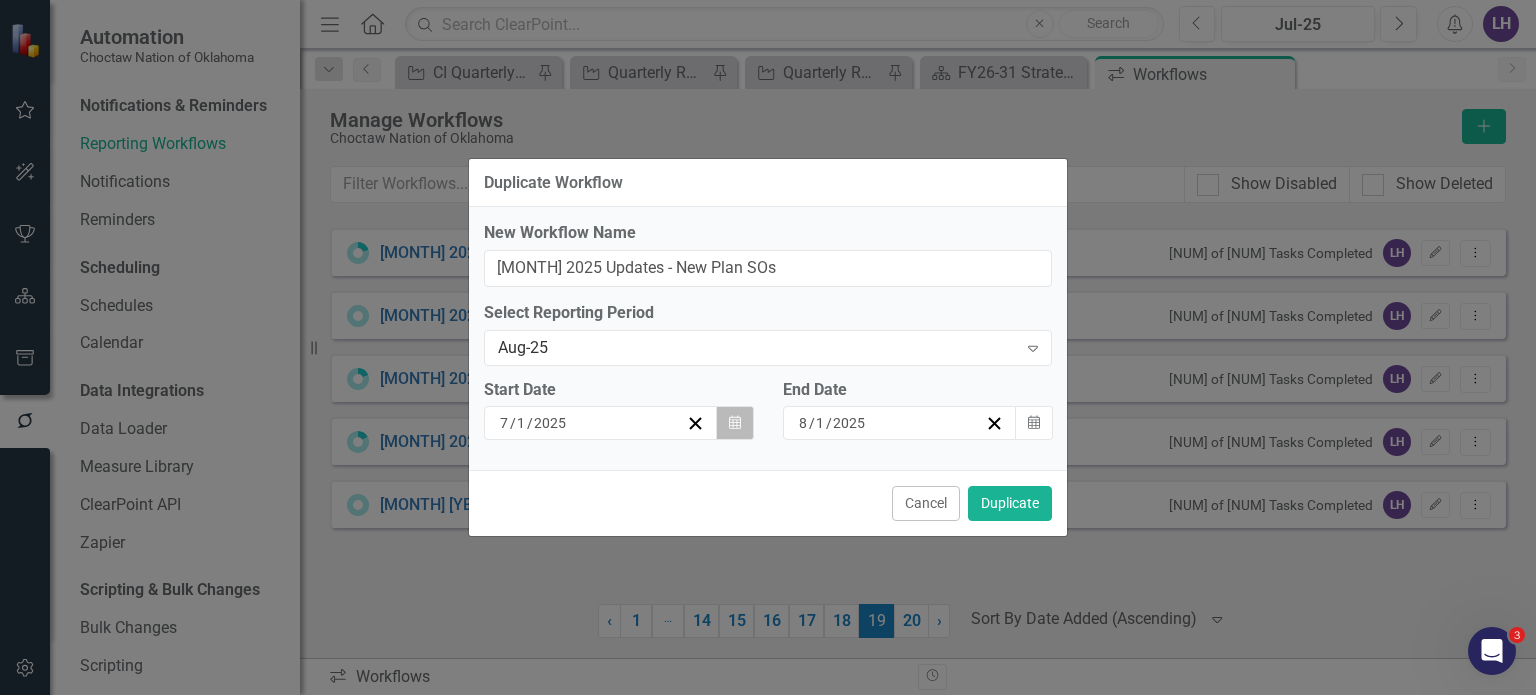 click on "Calendar" 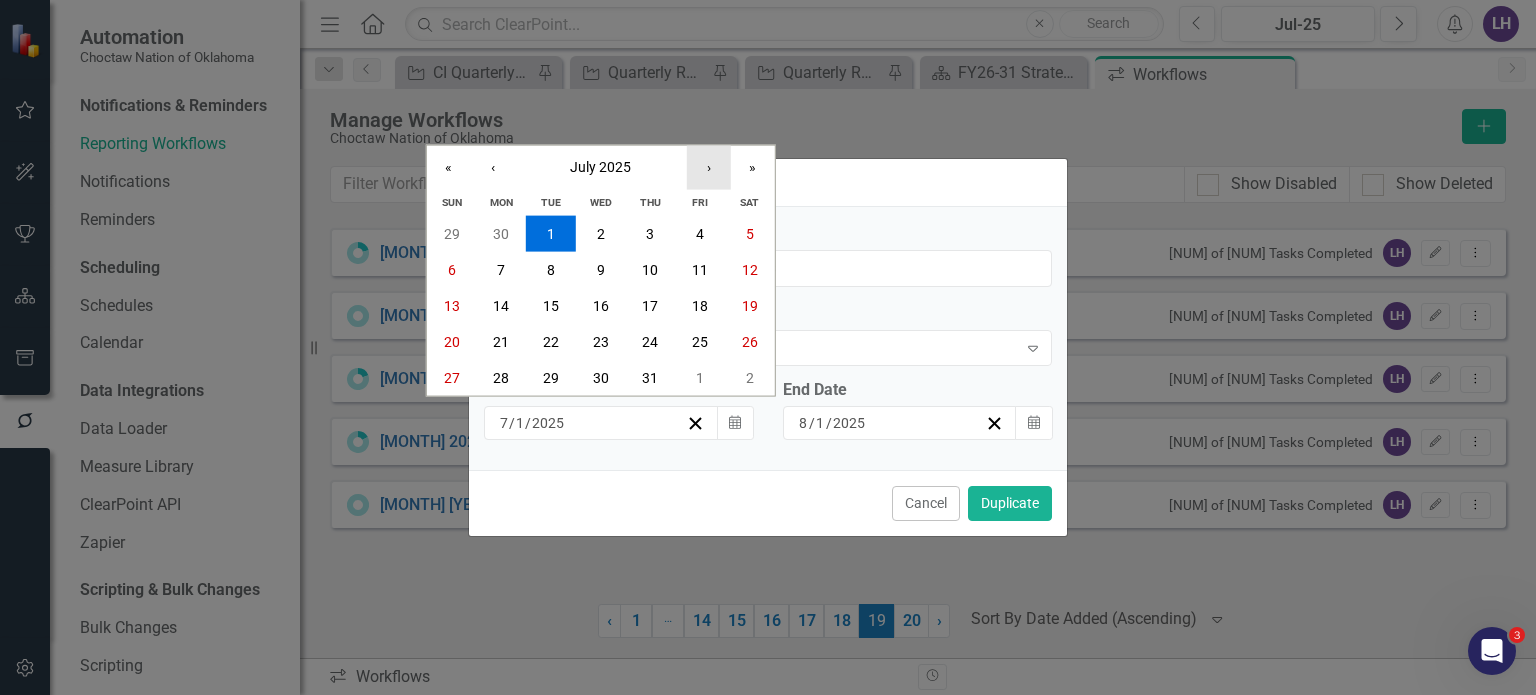 click on "›" at bounding box center (709, 167) 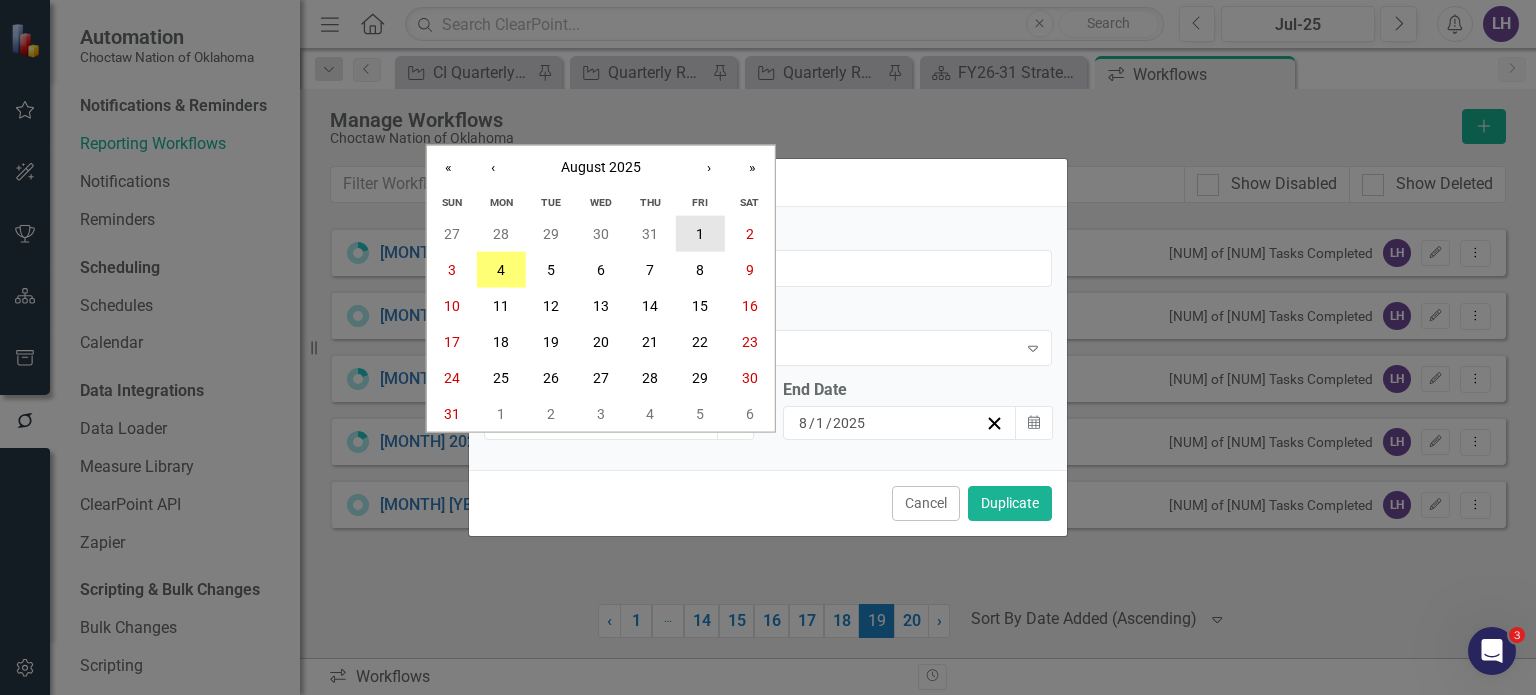 click on "1" at bounding box center [700, 233] 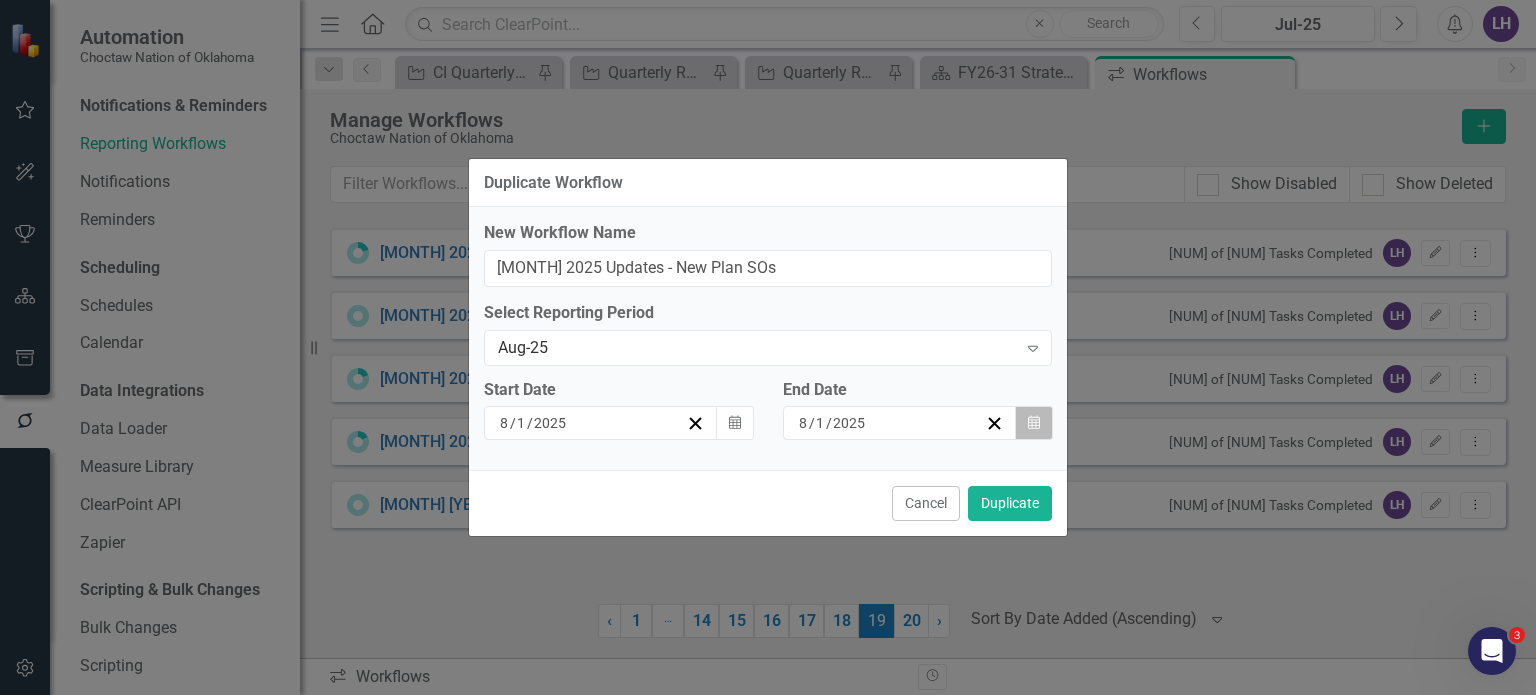 click 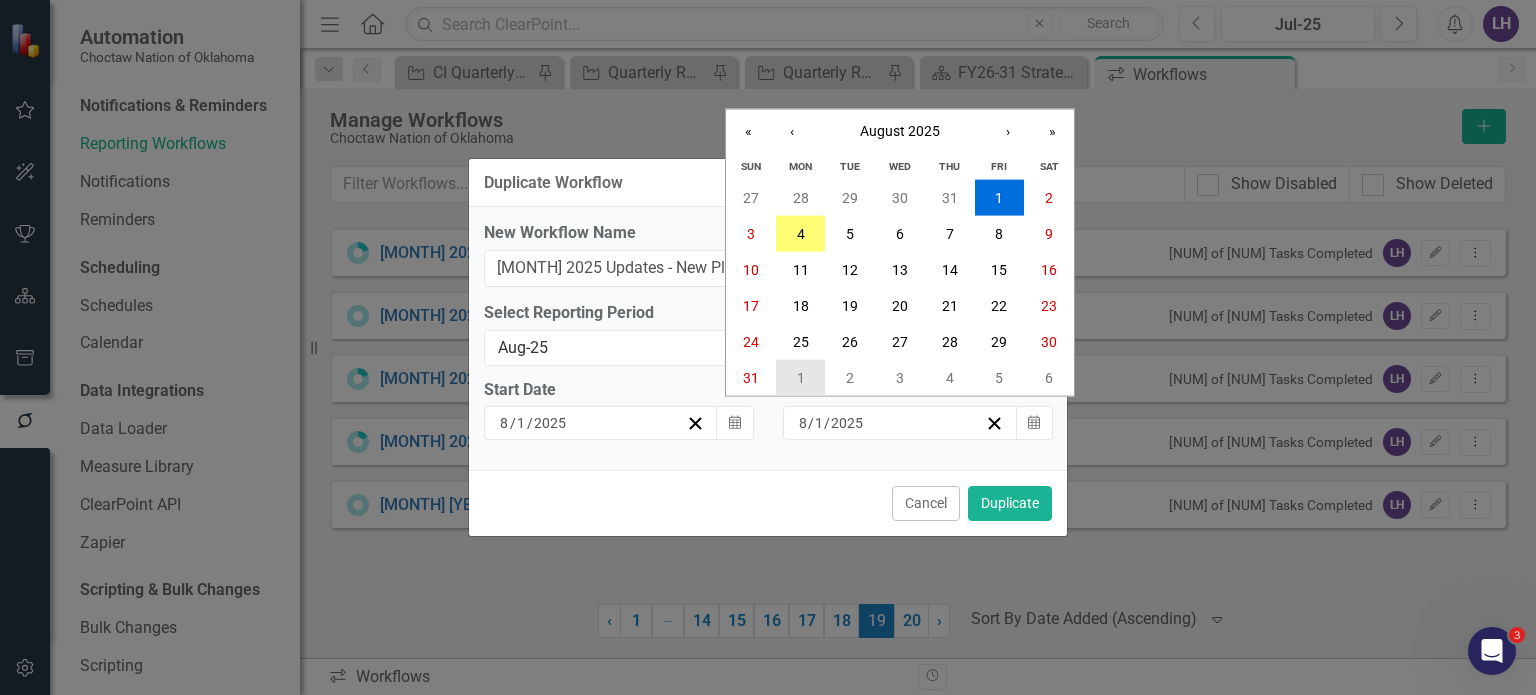 click on "1" at bounding box center (801, 377) 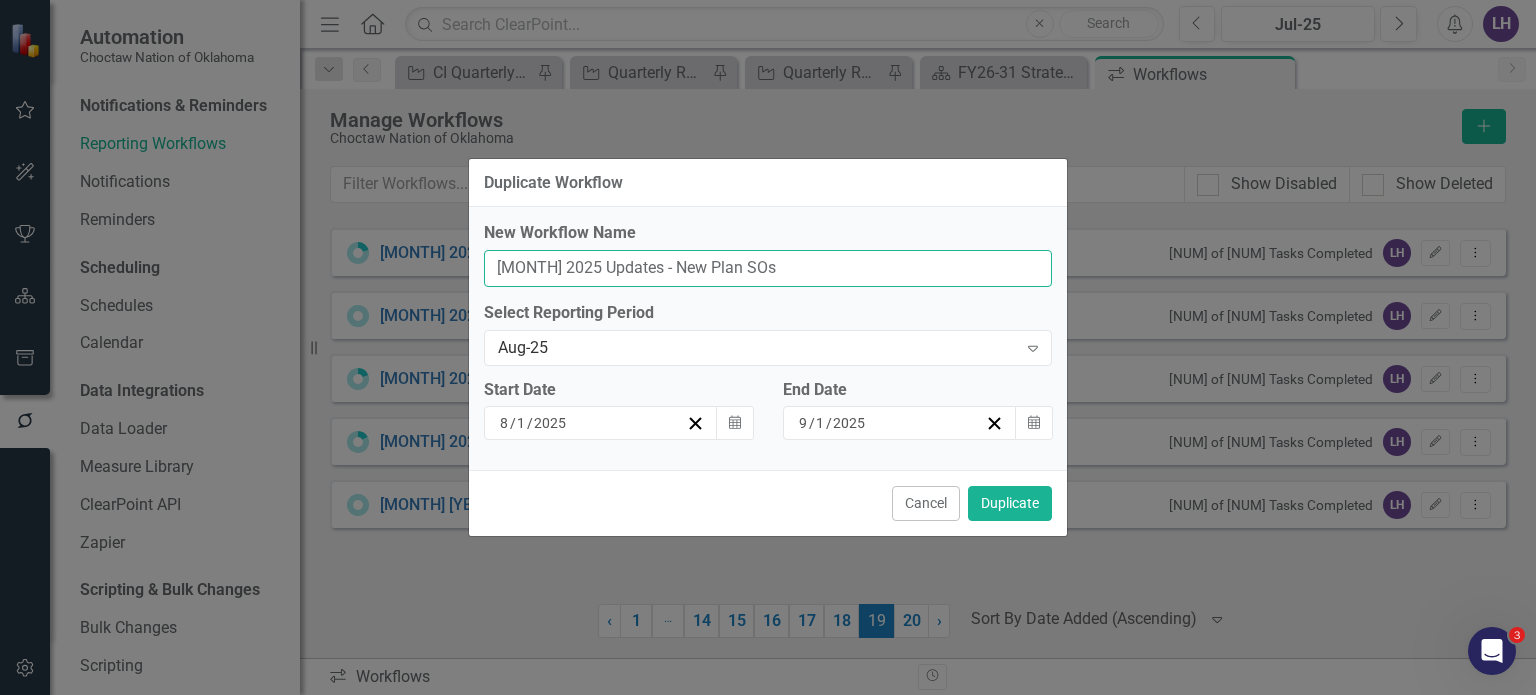 drag, startPoint x: 648, startPoint y: 266, endPoint x: 460, endPoint y: 249, distance: 188.76706 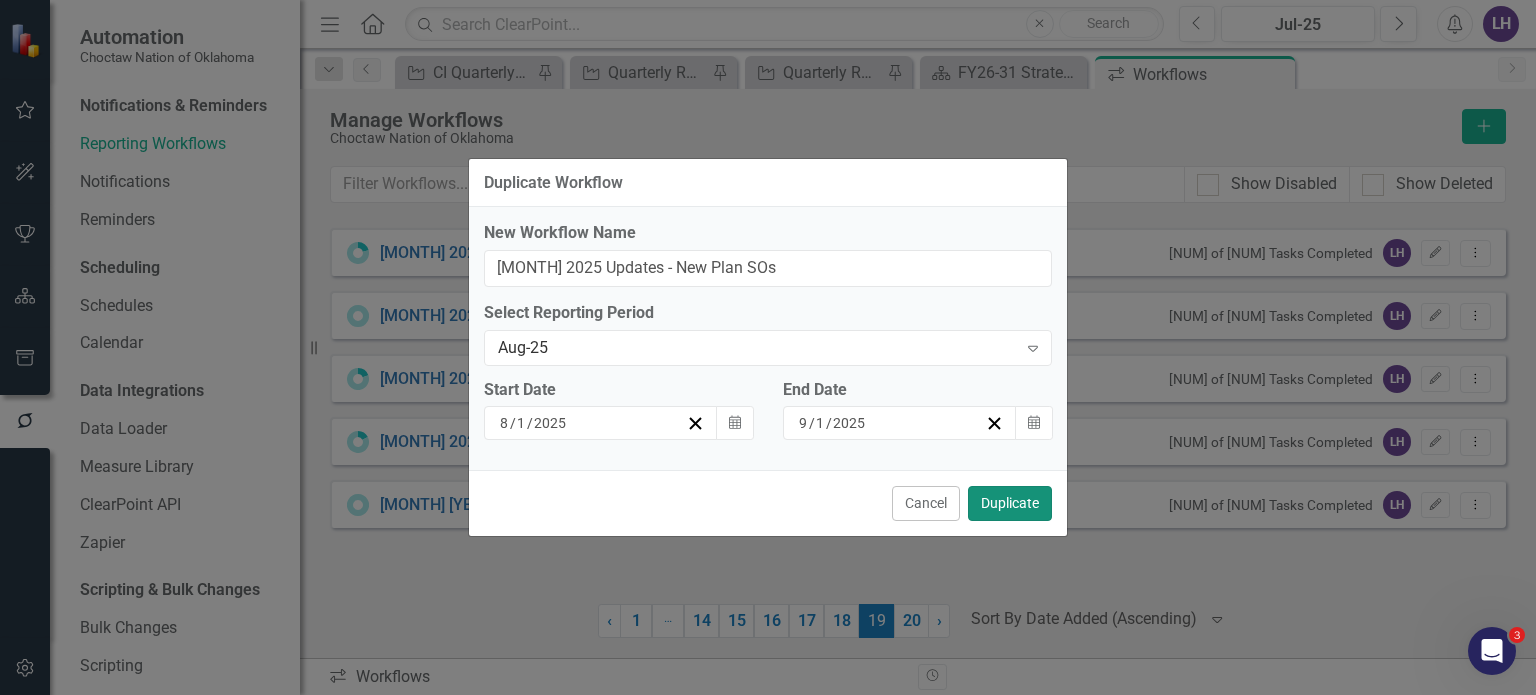 click on "Duplicate" at bounding box center (1010, 503) 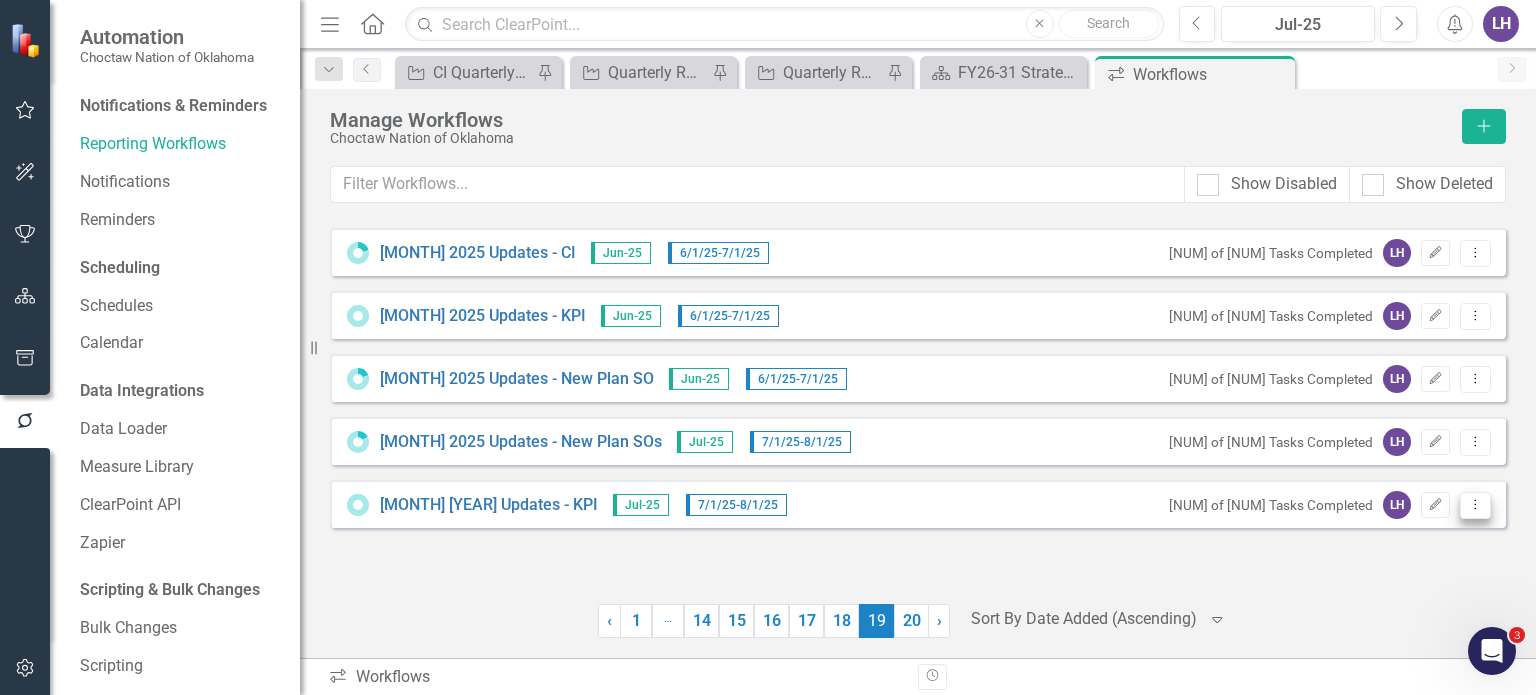 click on "Dropdown Menu" 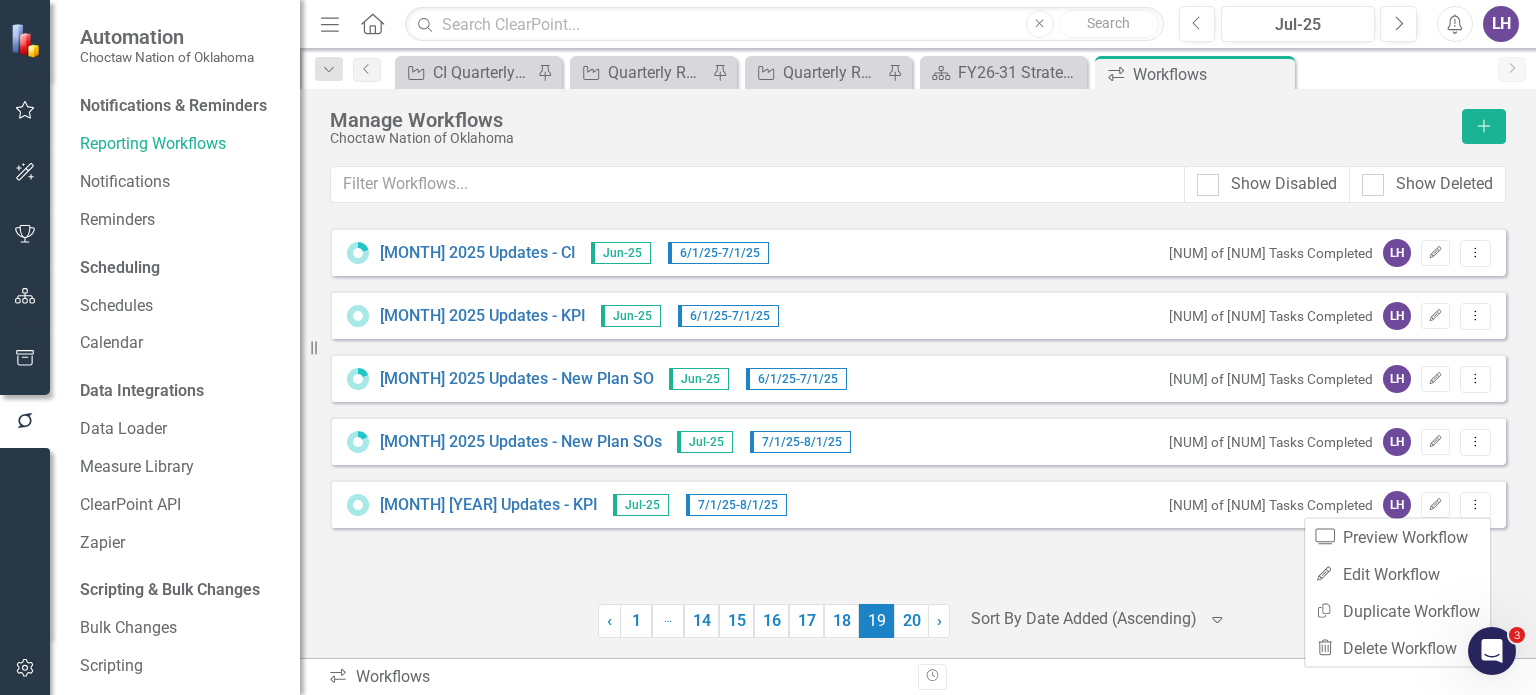 click on "[MONTH] 2025 Updates - CI [MONTH]-[DAY] [DAY]/[DAY]/[YY]  -  [DAY]/[DAY]/[YY] [NUM] of [NUM] Tasks Completed LH Edit Dropdown Menu [MONTH] 2025 Updates - KPI [MONTH]-[DAY] [DAY]/[DAY]/[YY]  -  [DAY]/[DAY]/[YY] [NUM] of [NUM] Tasks Completed LH Edit Dropdown Menu [MONTH] 2025 Updates - New Plan SO [MONTH]-[DAY] [DAY]/[DAY]/[YY]  -  [DAY]/[DAY]/[YY] [NUM] of [NUM] Tasks Completed LH Edit Dropdown Menu [MONTH] 2025 Updates - New Plan SOs [MONTH]-[DAY] [DAY]/[DAY]/[YY]  -  [DAY]/[DAY]/[YY] [NUM] of [NUM] Tasks Completed LH Edit Dropdown Menu [MONTH] 2025 Updates - KPI [MONTH]-[DAY] [DAY]/[DAY]/[YY]  -  [DAY]/[DAY]/[YY] [NUM] of [NUM] Tasks Completed LH Edit Dropdown Menu ‹ Previous 1 … More 14 15 16 17 18 19 (current) 20 › Next Sort By Date Added (Ascending) Expand" at bounding box center (918, 428) 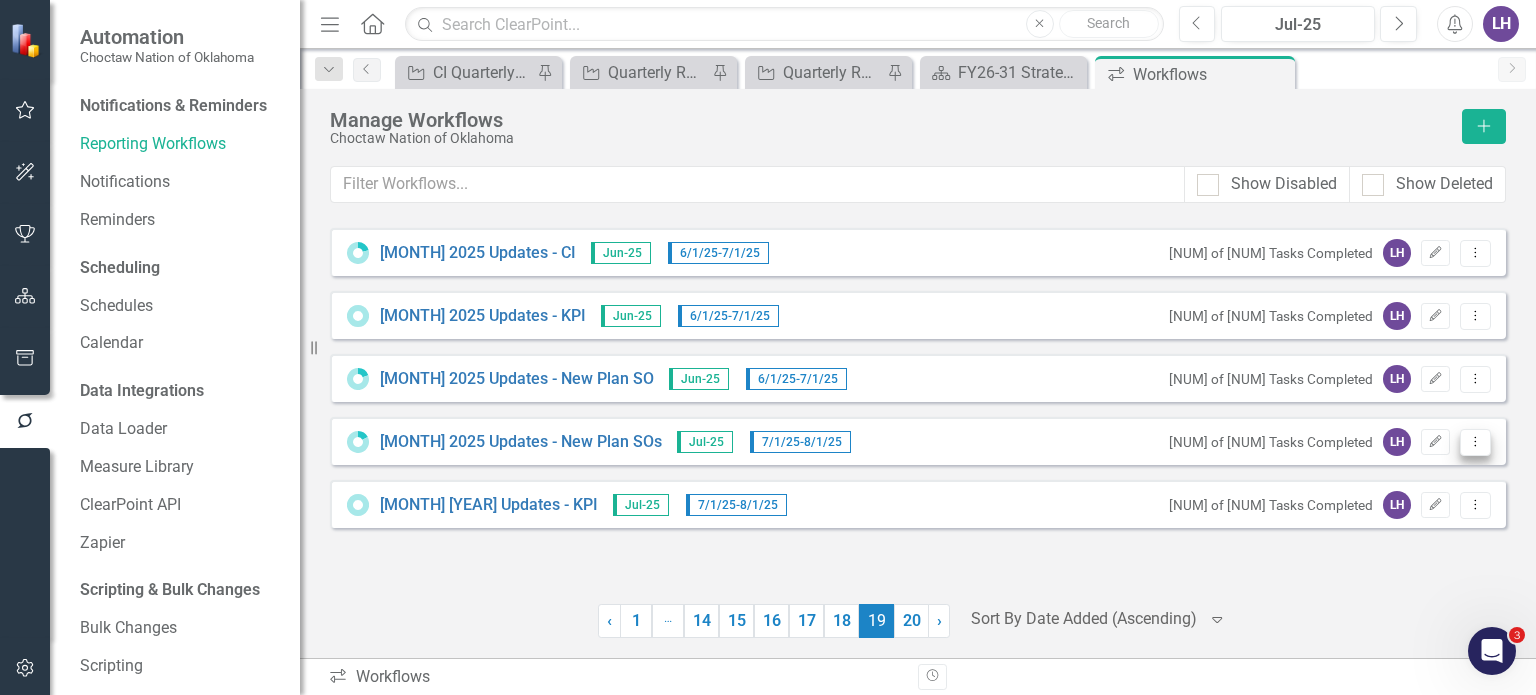 click on "Dropdown Menu" at bounding box center [1475, 442] 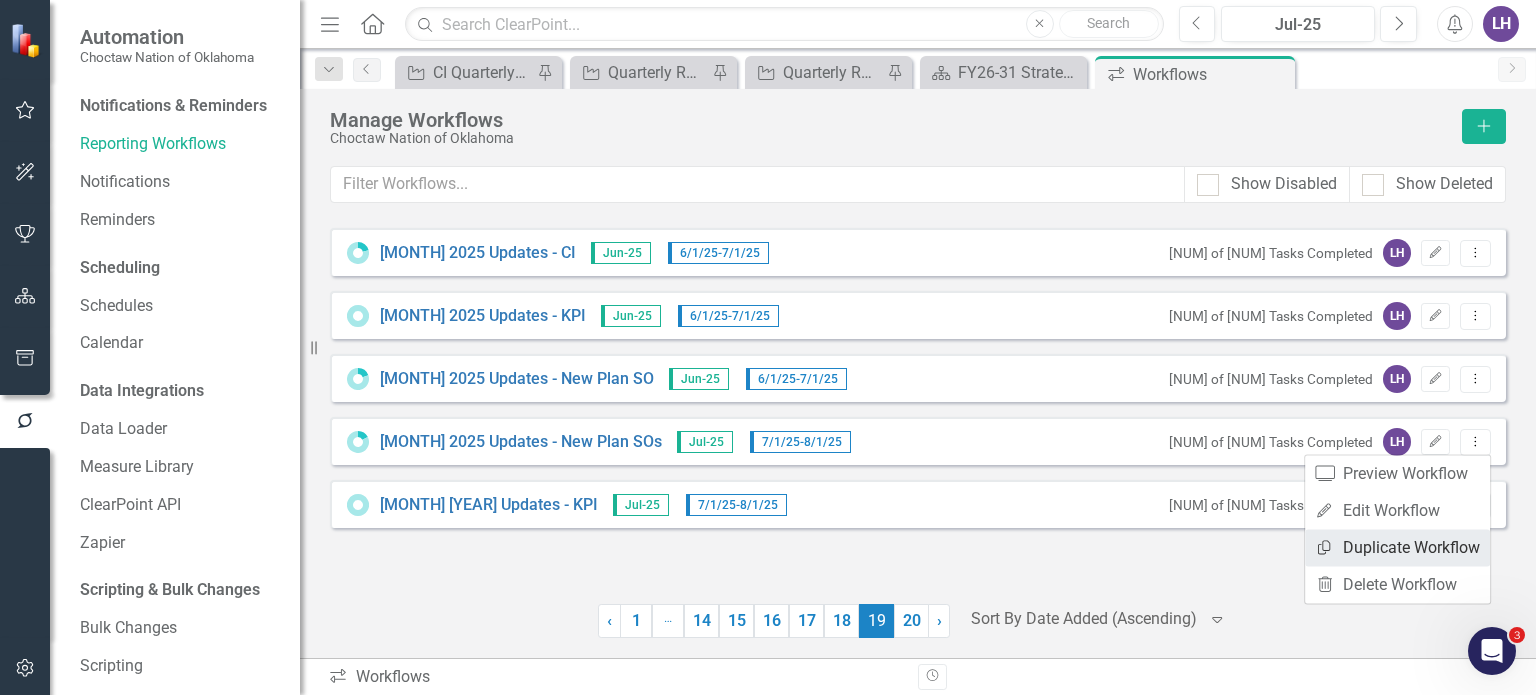 click on "Copy Duplicate Workflow" at bounding box center [1397, 547] 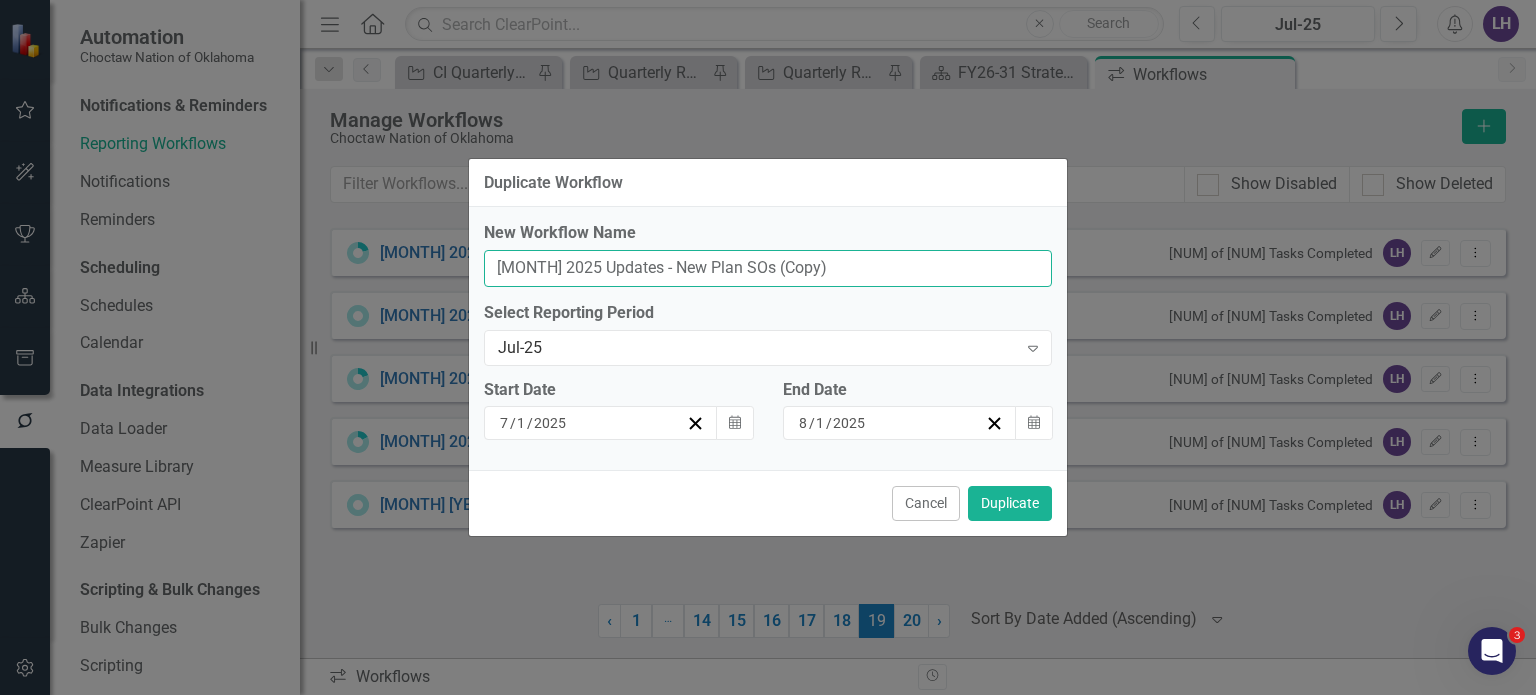 drag, startPoint x: 564, startPoint y: 263, endPoint x: 420, endPoint y: 261, distance: 144.01389 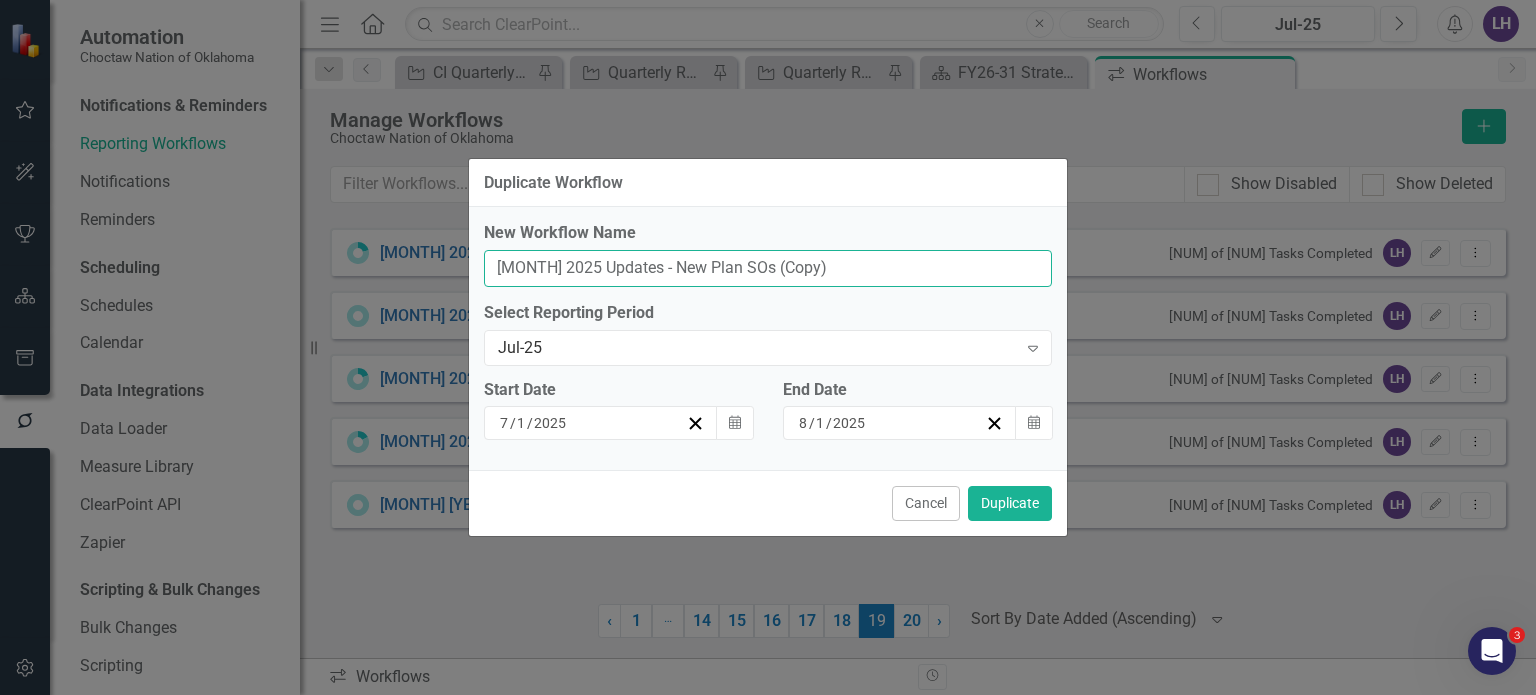 paste on "[MONTH] 2025 Updates" 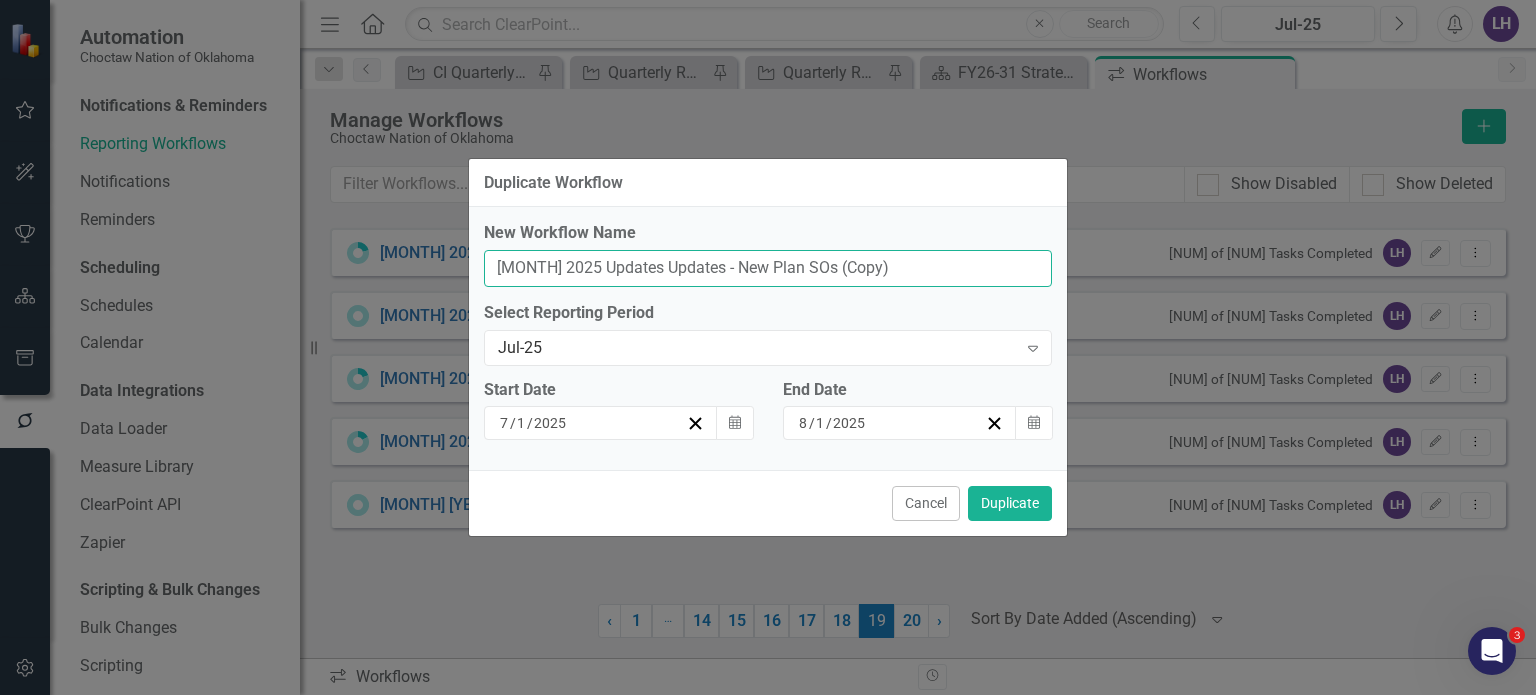 click on "[MONTH] 2025 Updates Updates - New Plan SOs (Copy)" at bounding box center (768, 268) 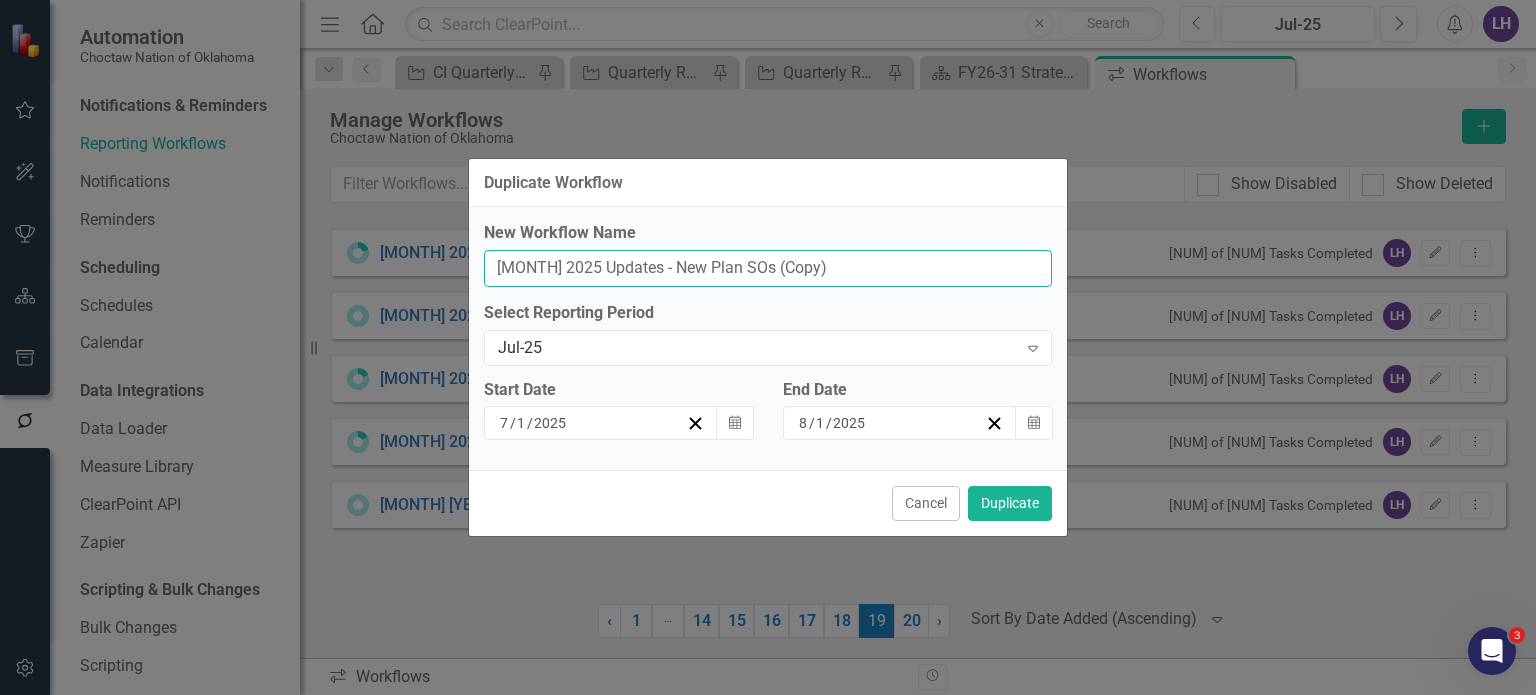 drag, startPoint x: 664, startPoint y: 265, endPoint x: 908, endPoint y: 253, distance: 244.2949 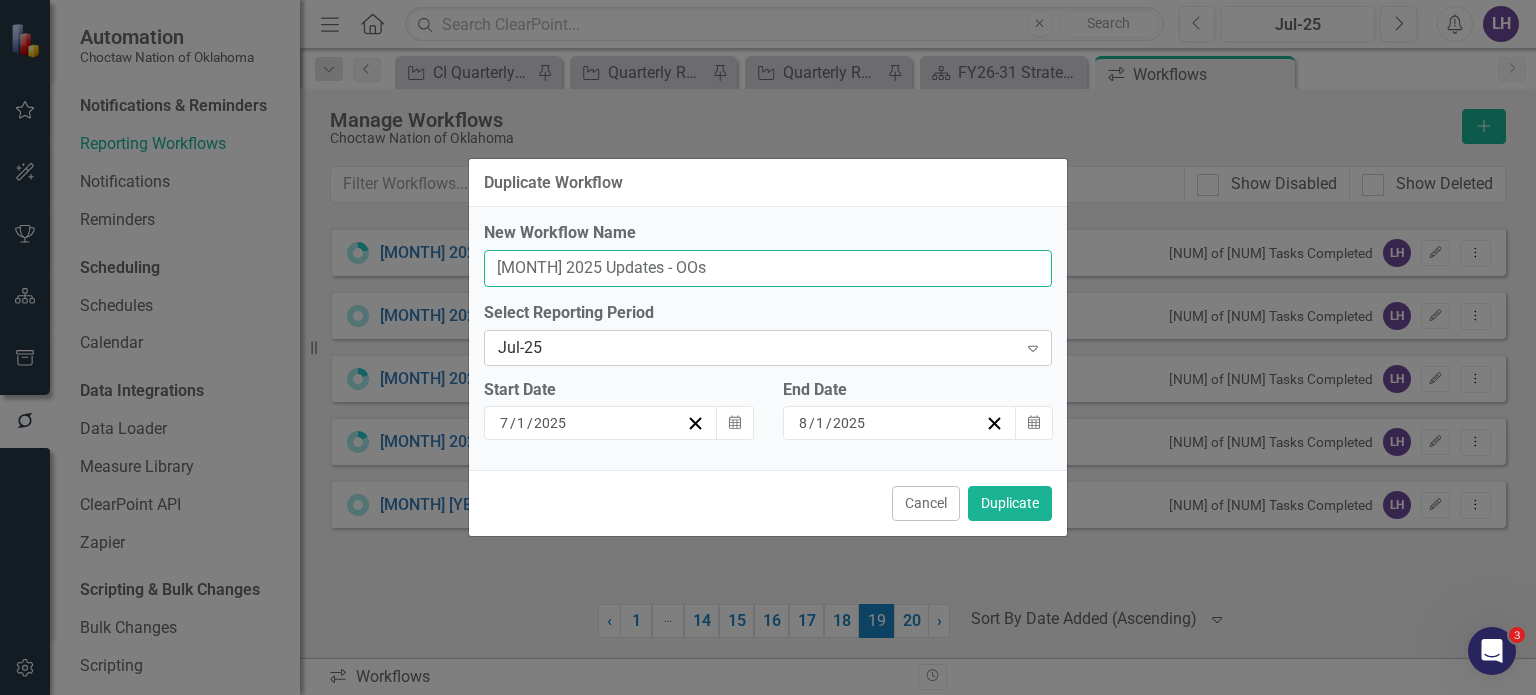 type on "[MONTH] 2025 Updates - OOs" 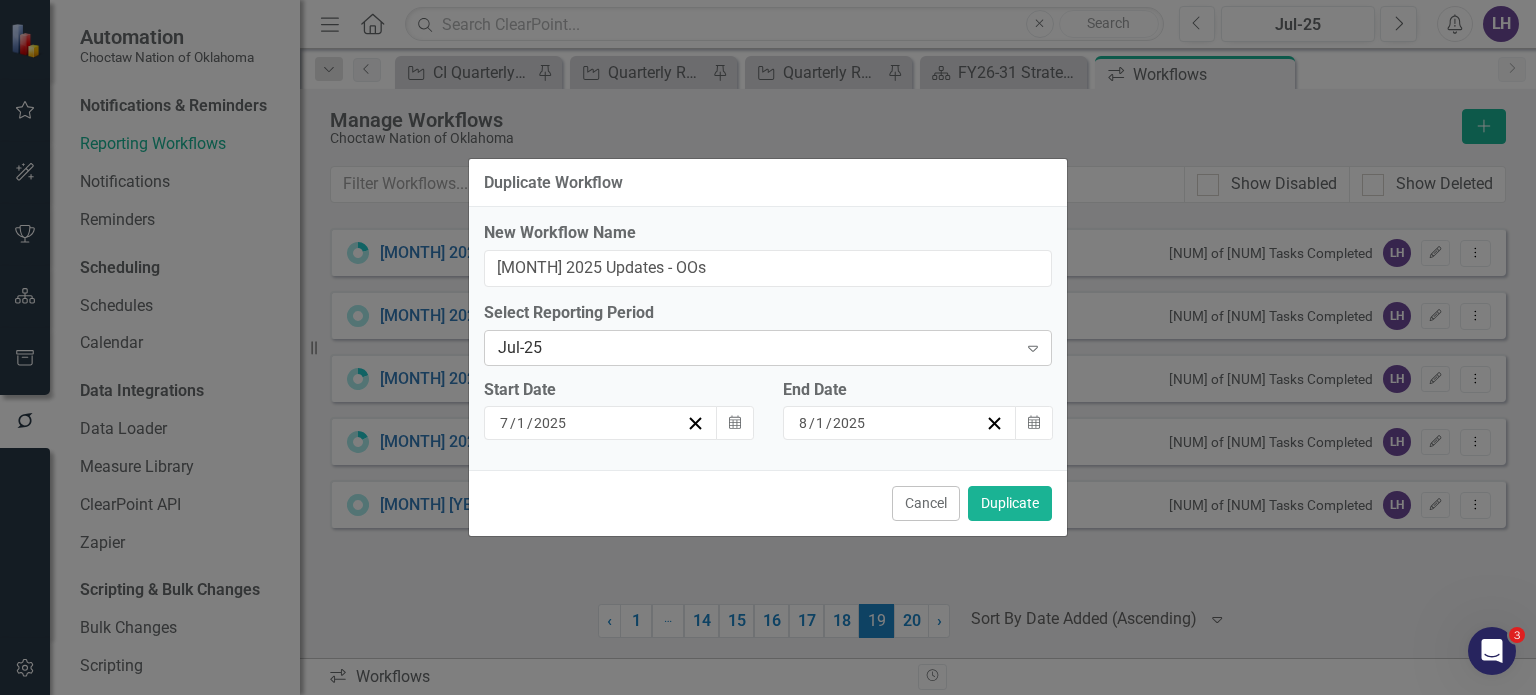 click on "Jul-25" at bounding box center (757, 347) 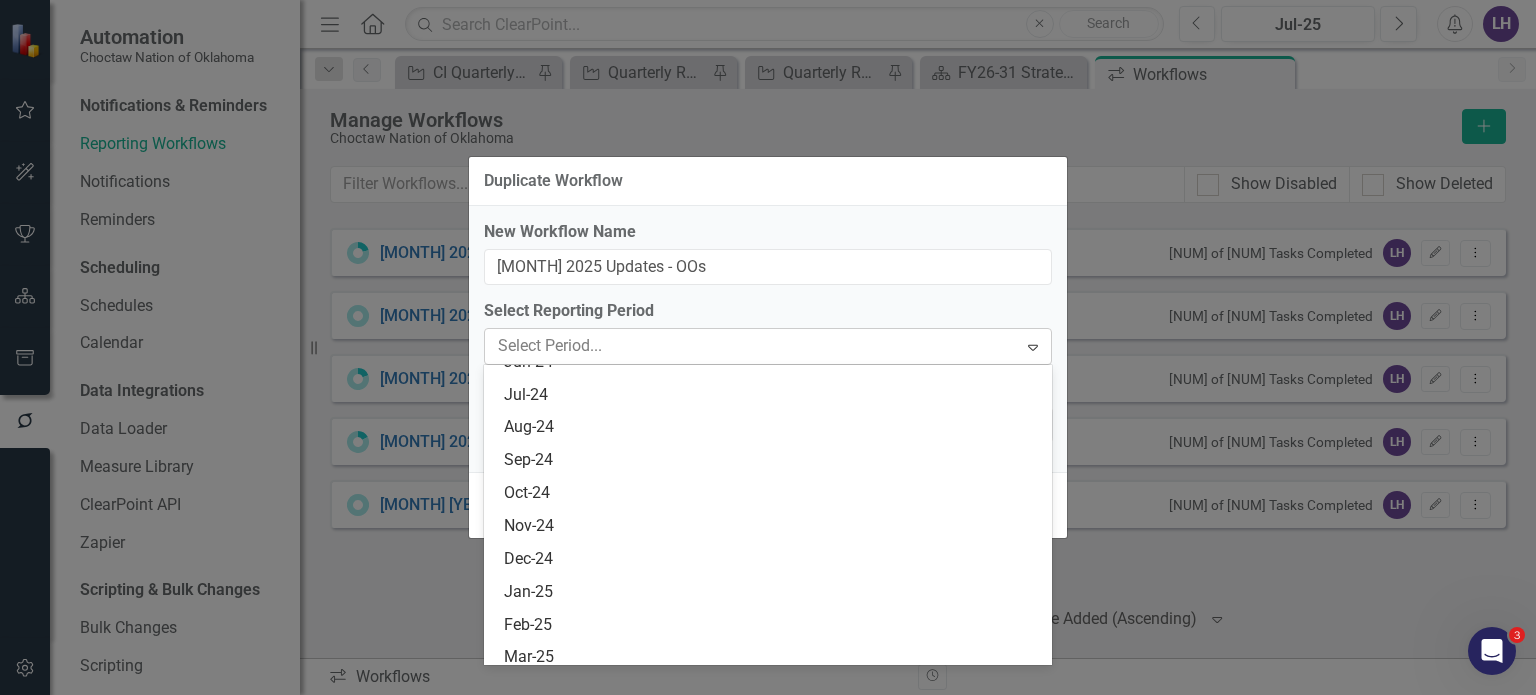 scroll, scrollTop: 2398, scrollLeft: 0, axis: vertical 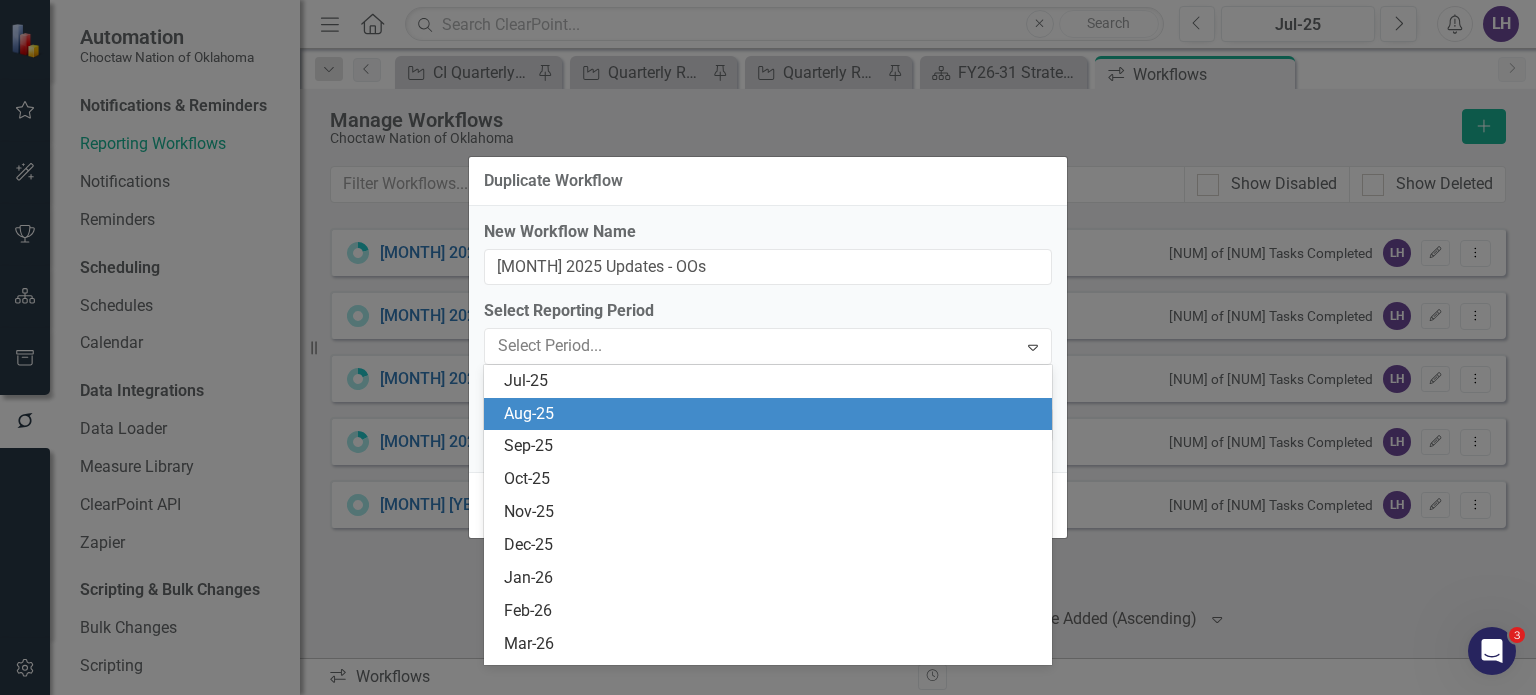 click on "Aug-25" at bounding box center (772, 414) 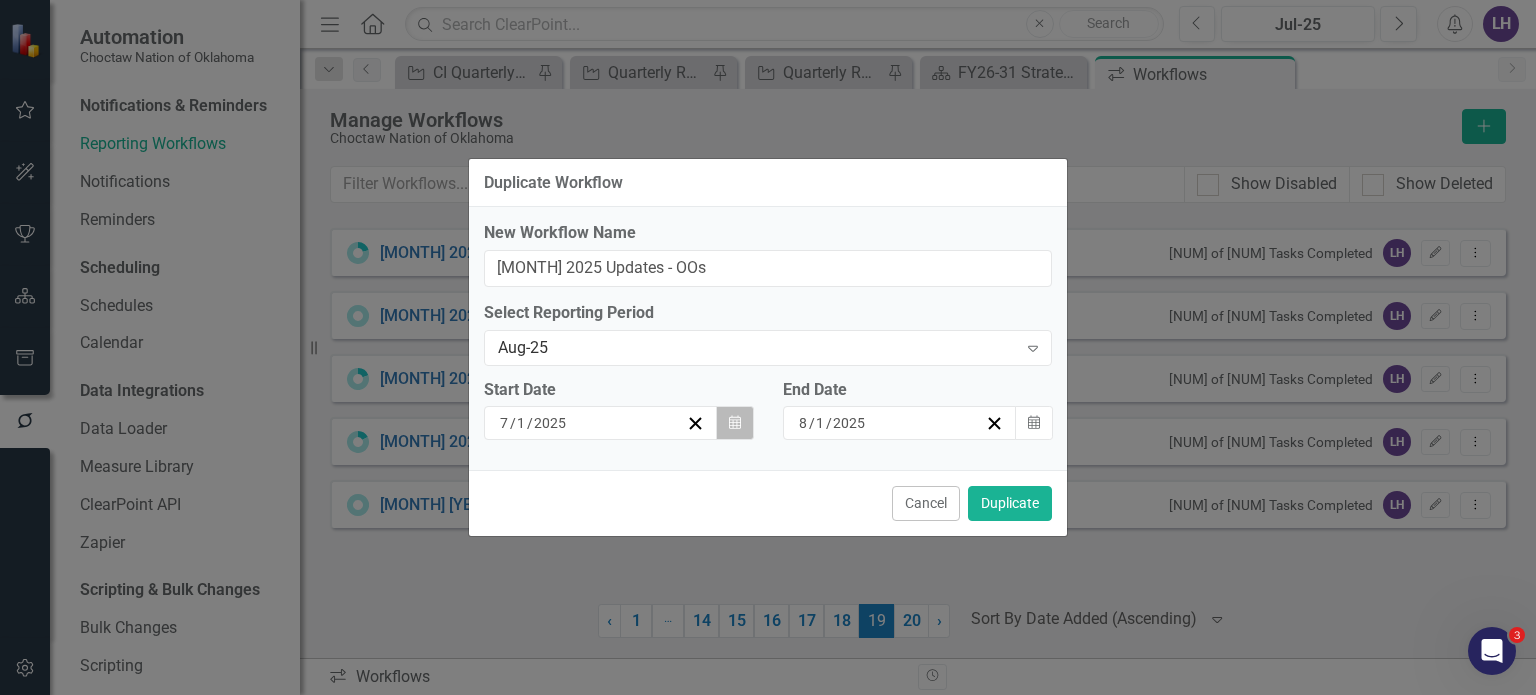 click on "Calendar" 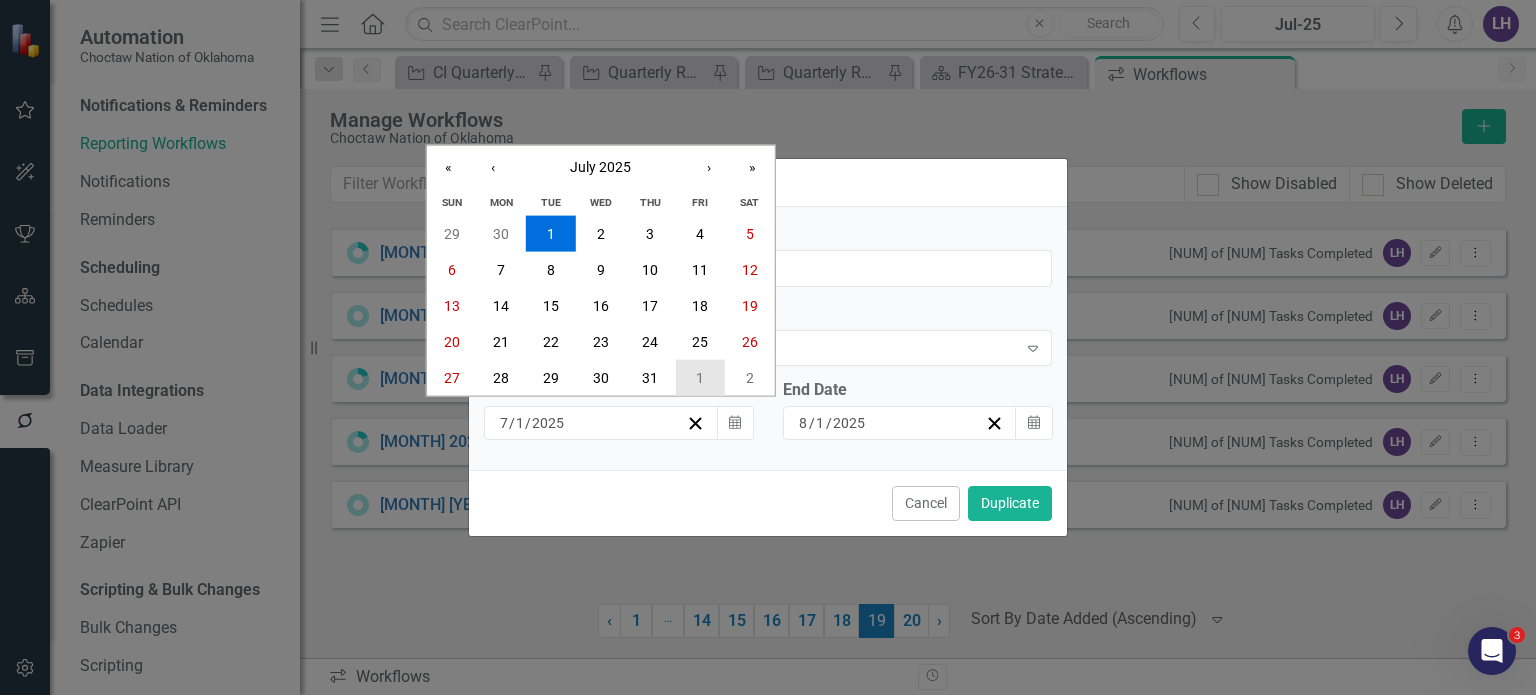 click on "1" at bounding box center (700, 377) 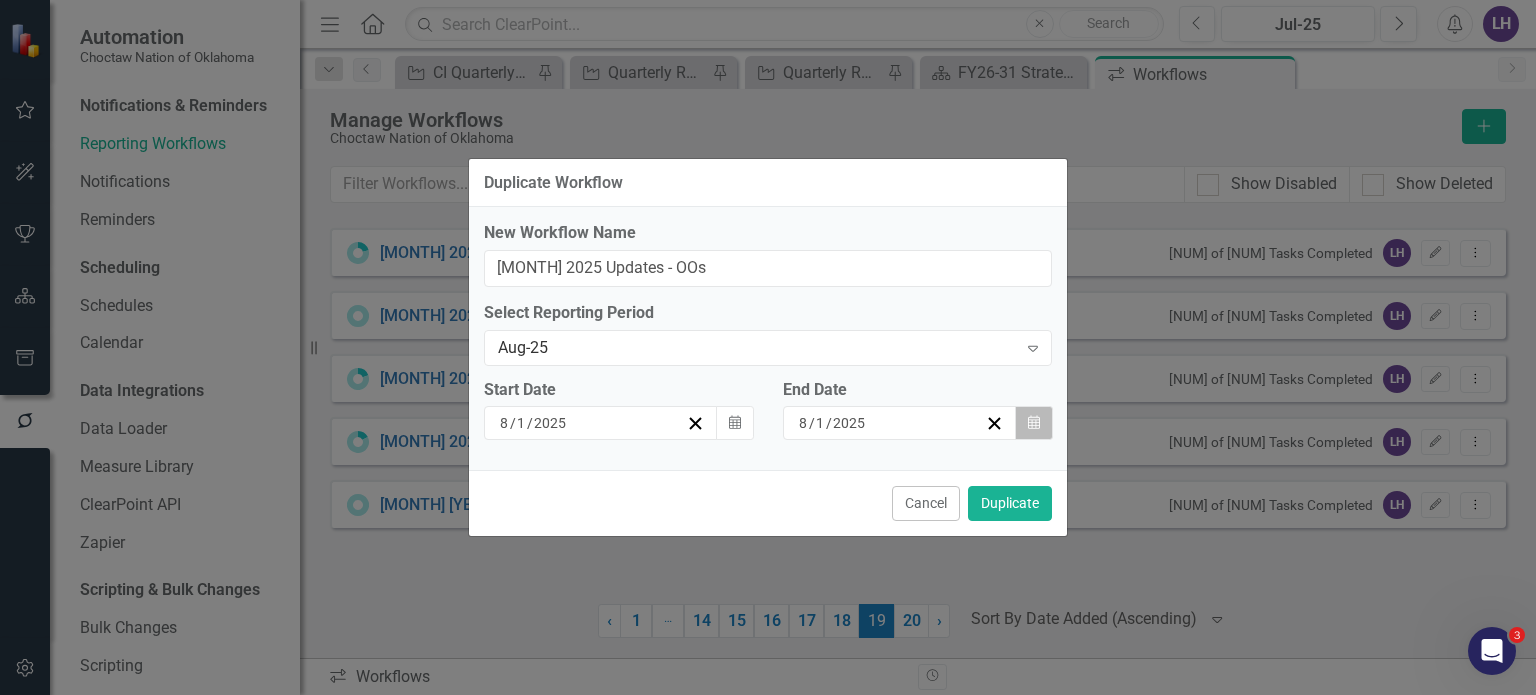 click on "Calendar" at bounding box center [1034, 423] 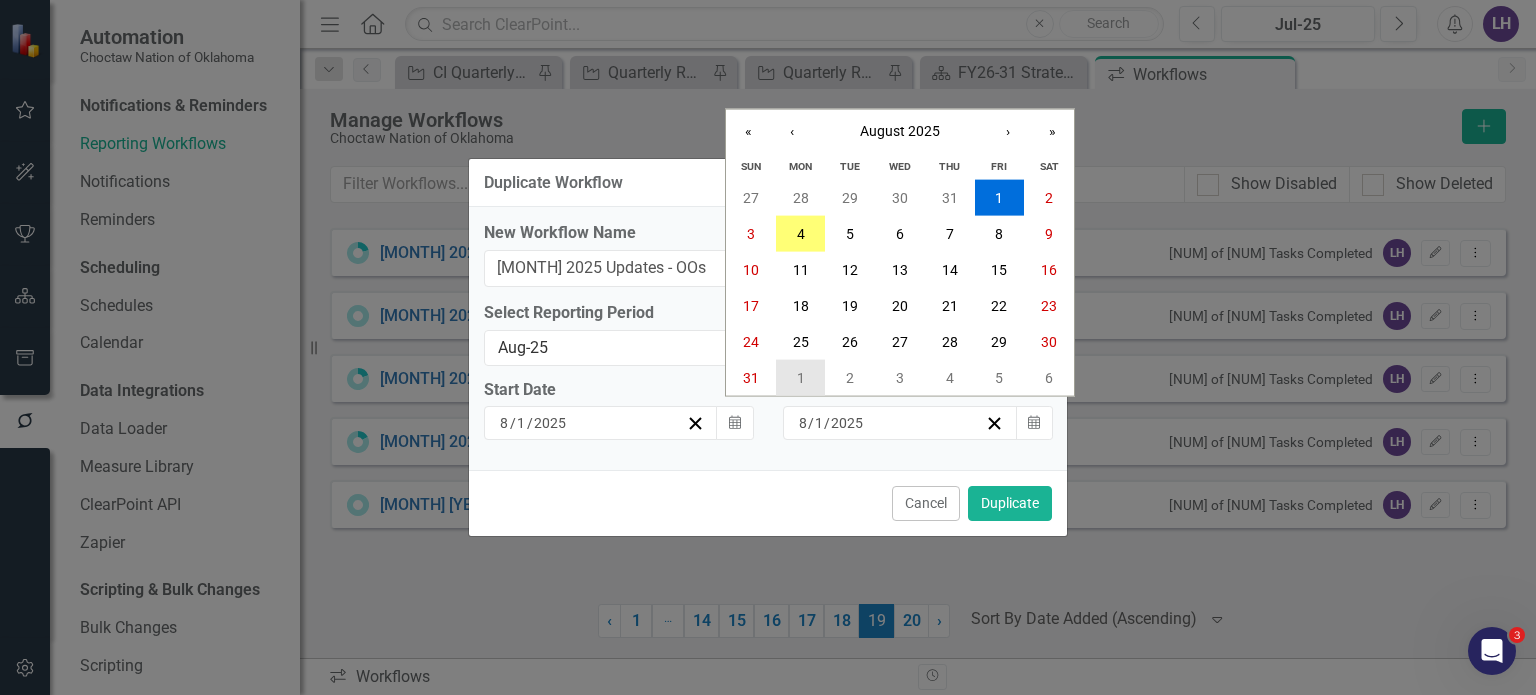 click on "1" at bounding box center (801, 377) 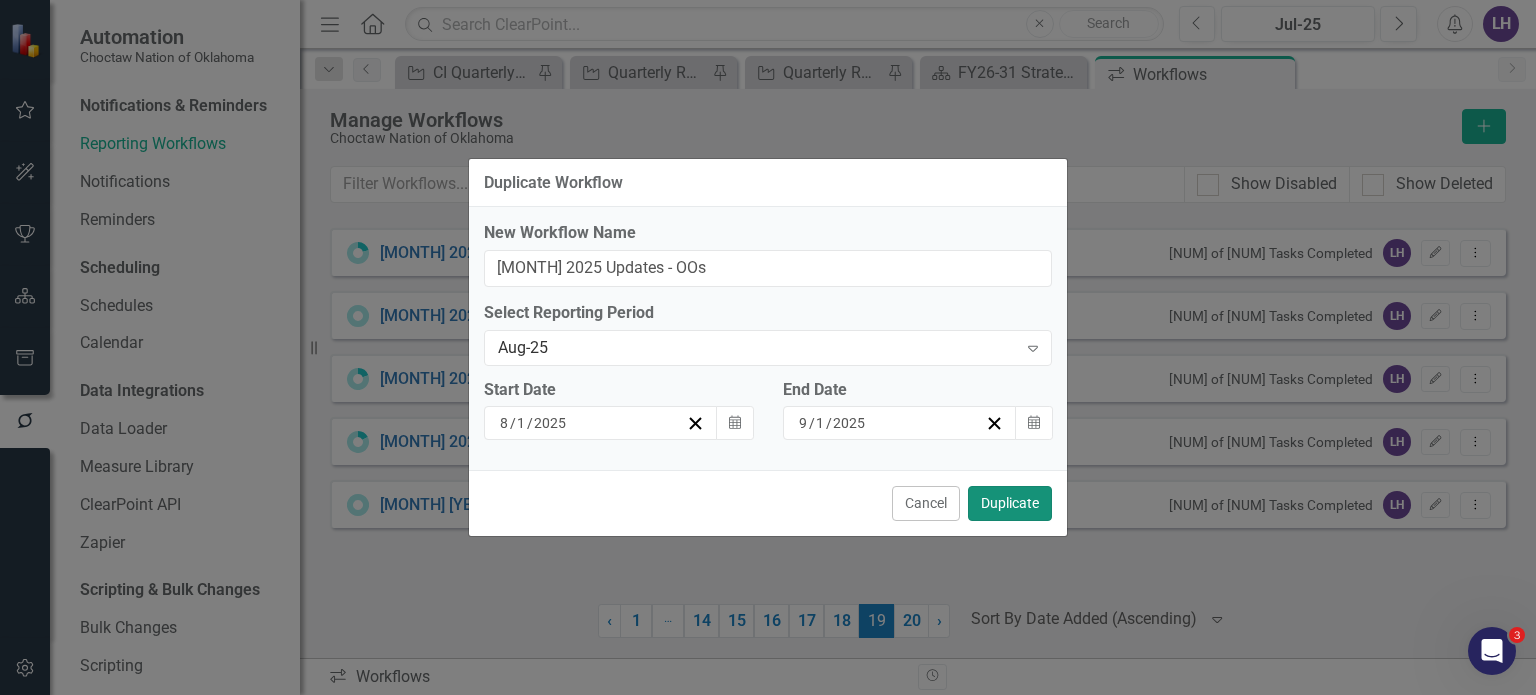 click on "Duplicate" at bounding box center (1010, 503) 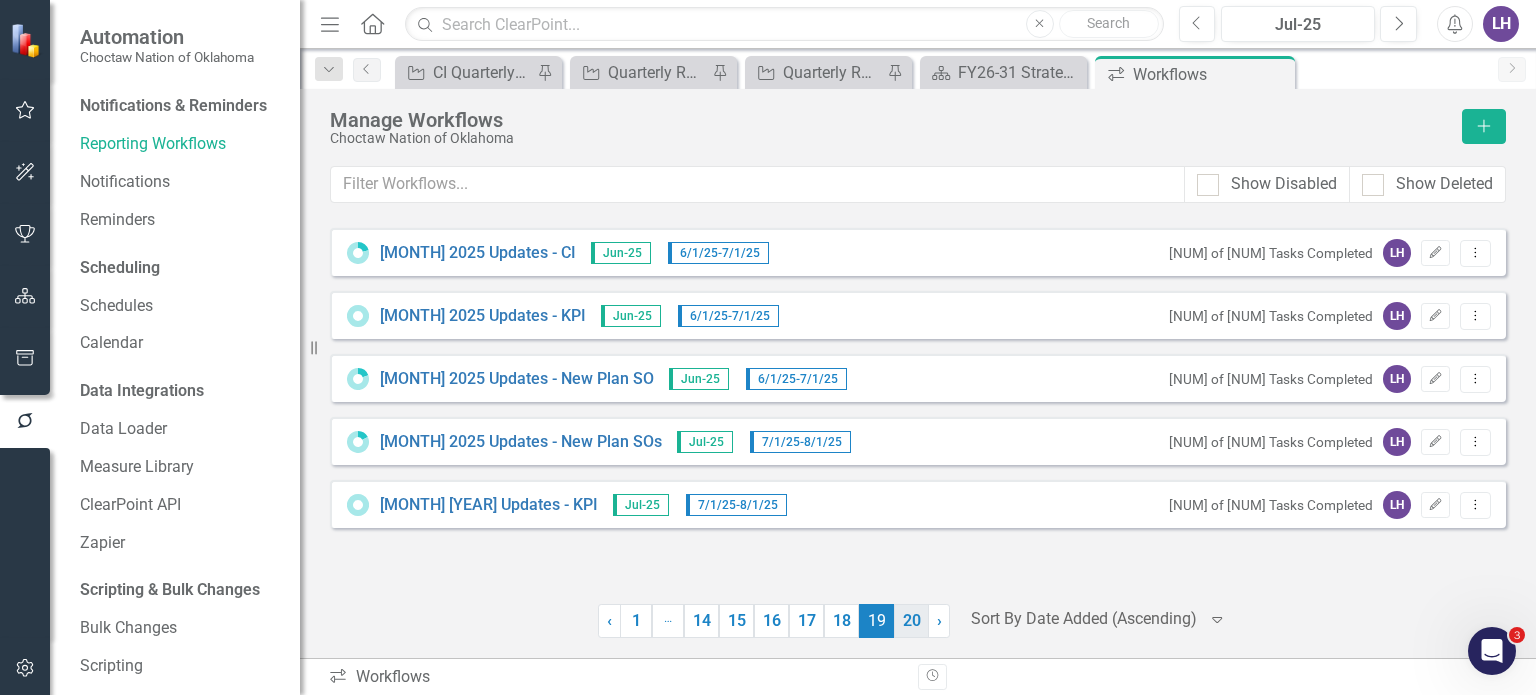 click on "20" at bounding box center [911, 621] 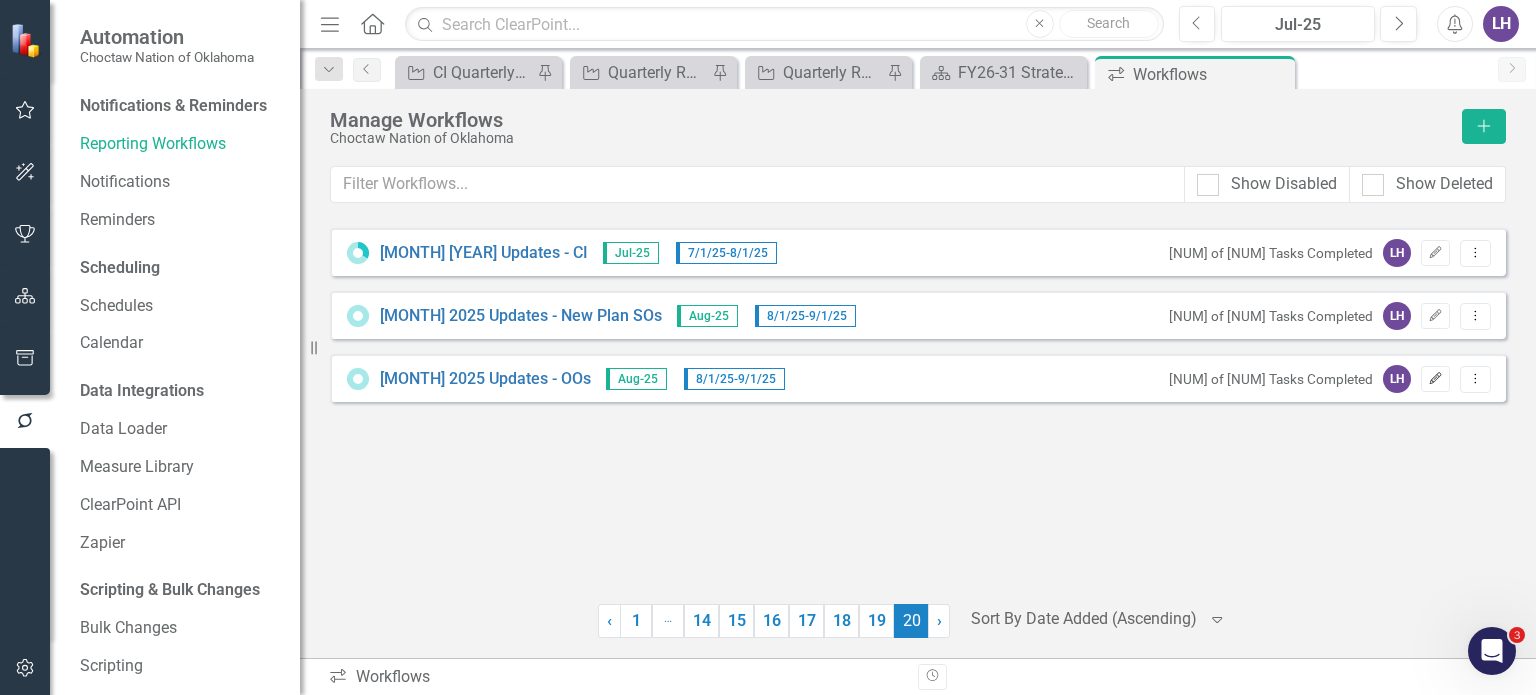 click on "Edit" 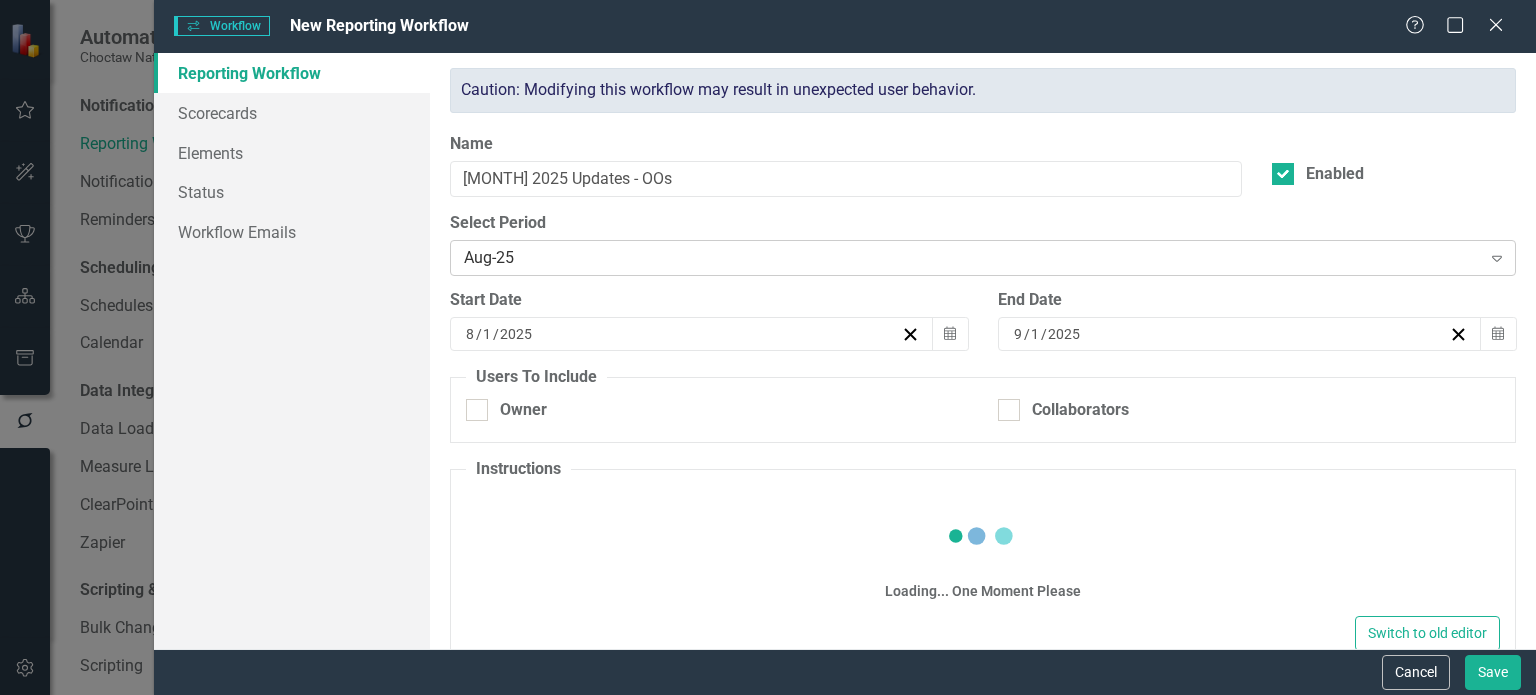 checkbox on "true" 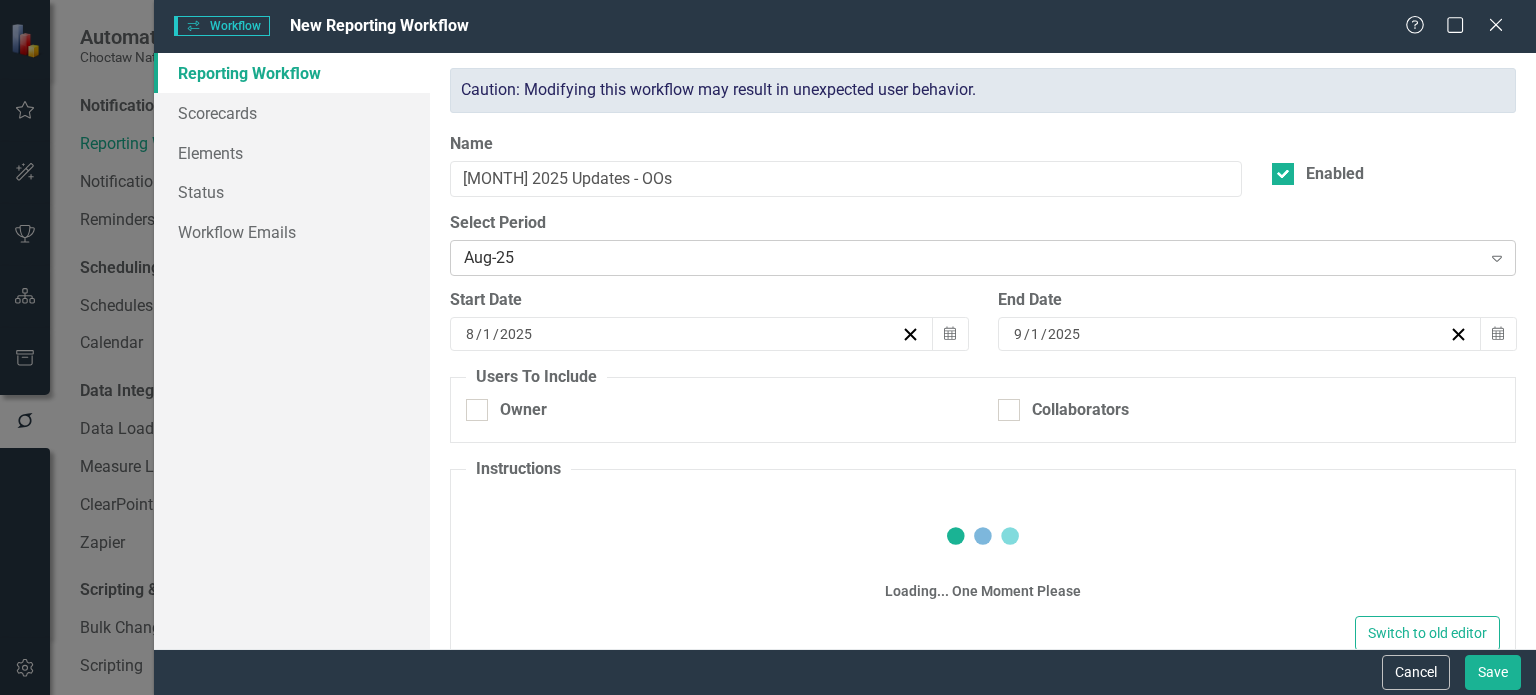 checkbox on "true" 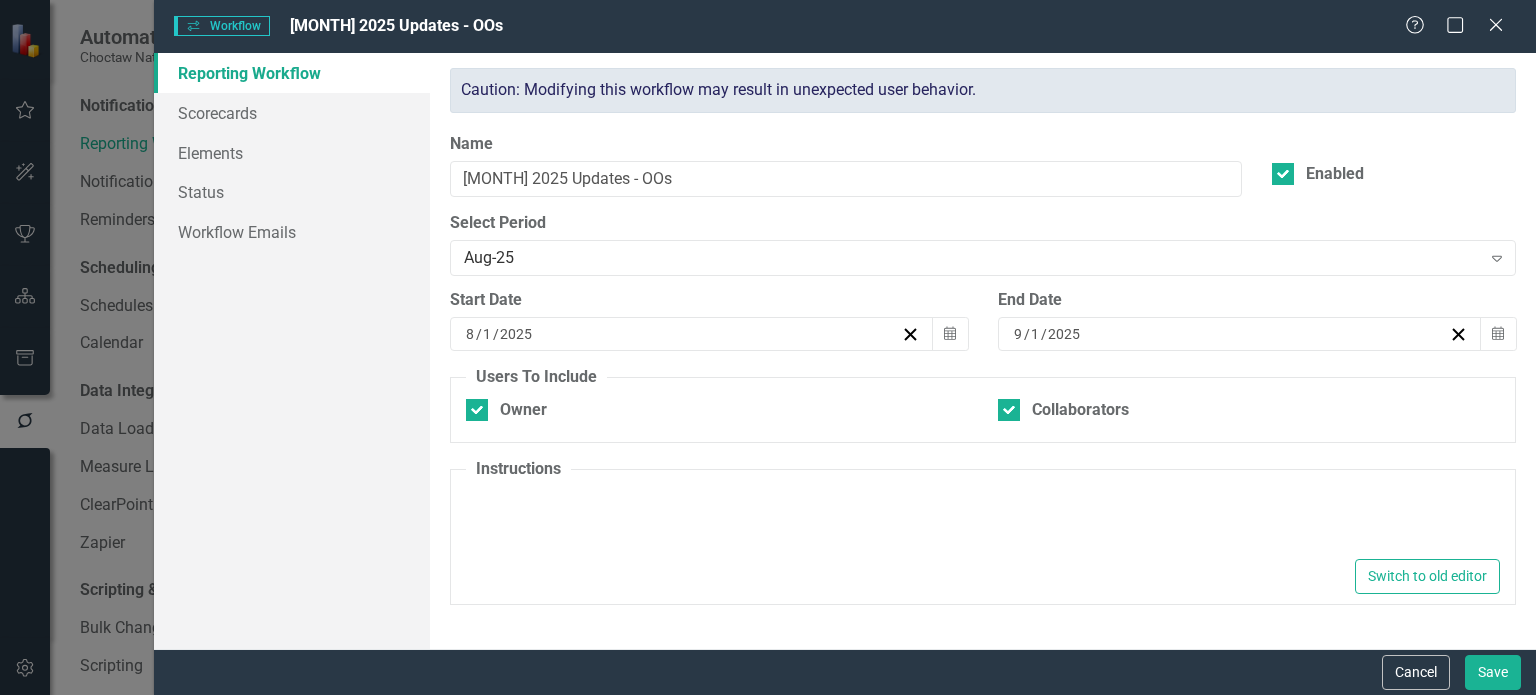 type on "<p>[MONTH] updates are due on [DAY], [MONTH] 31, 2025. Please ensure Progress, Next Steps, dates, % Complete, and milestones are up-to-date.</p>" 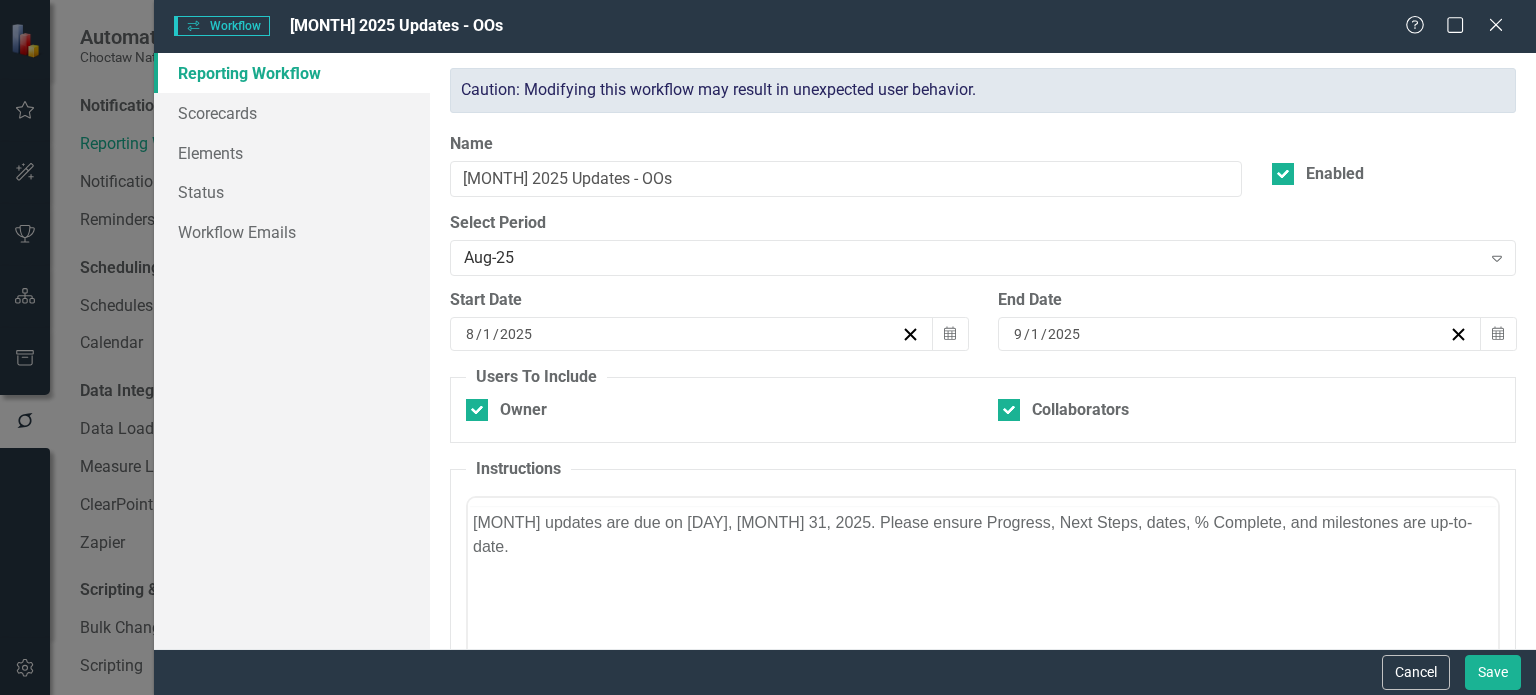 scroll, scrollTop: 0, scrollLeft: 0, axis: both 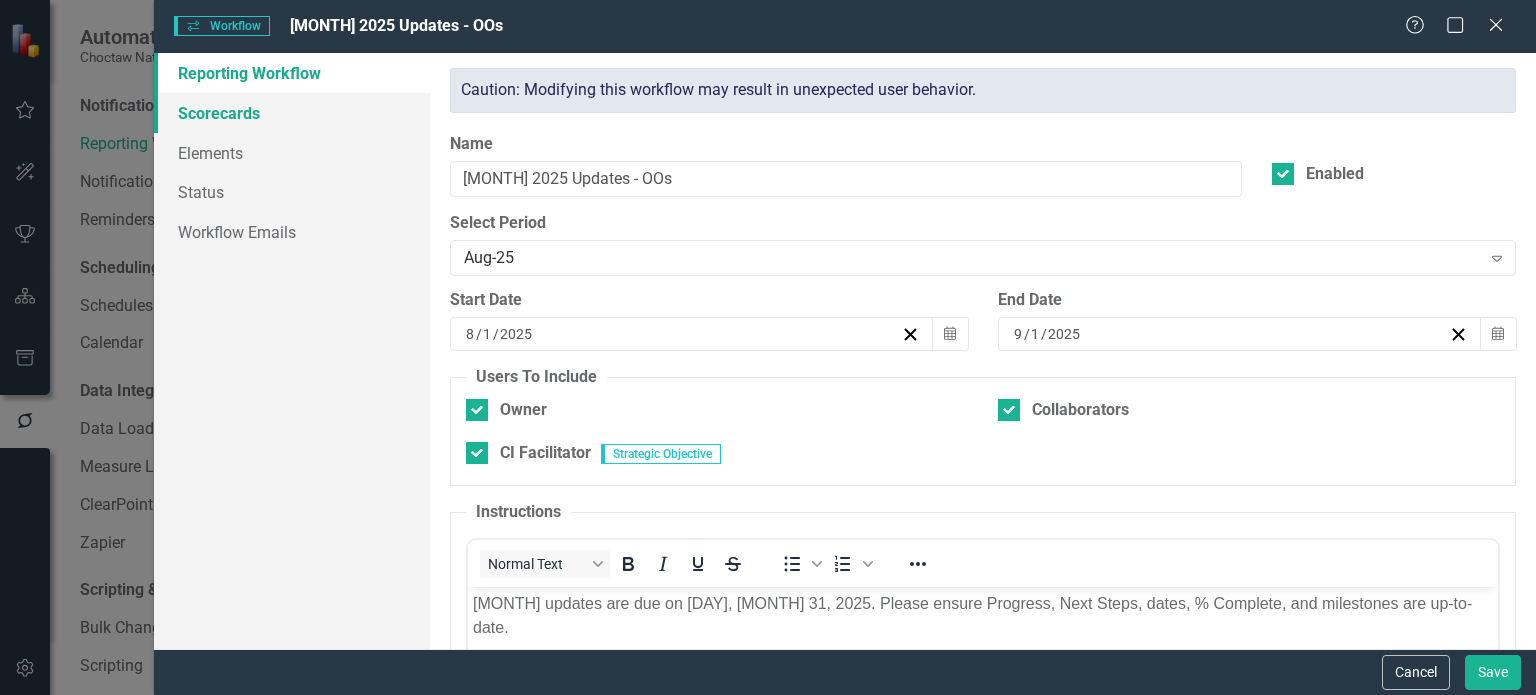 click on "Scorecards" at bounding box center (292, 113) 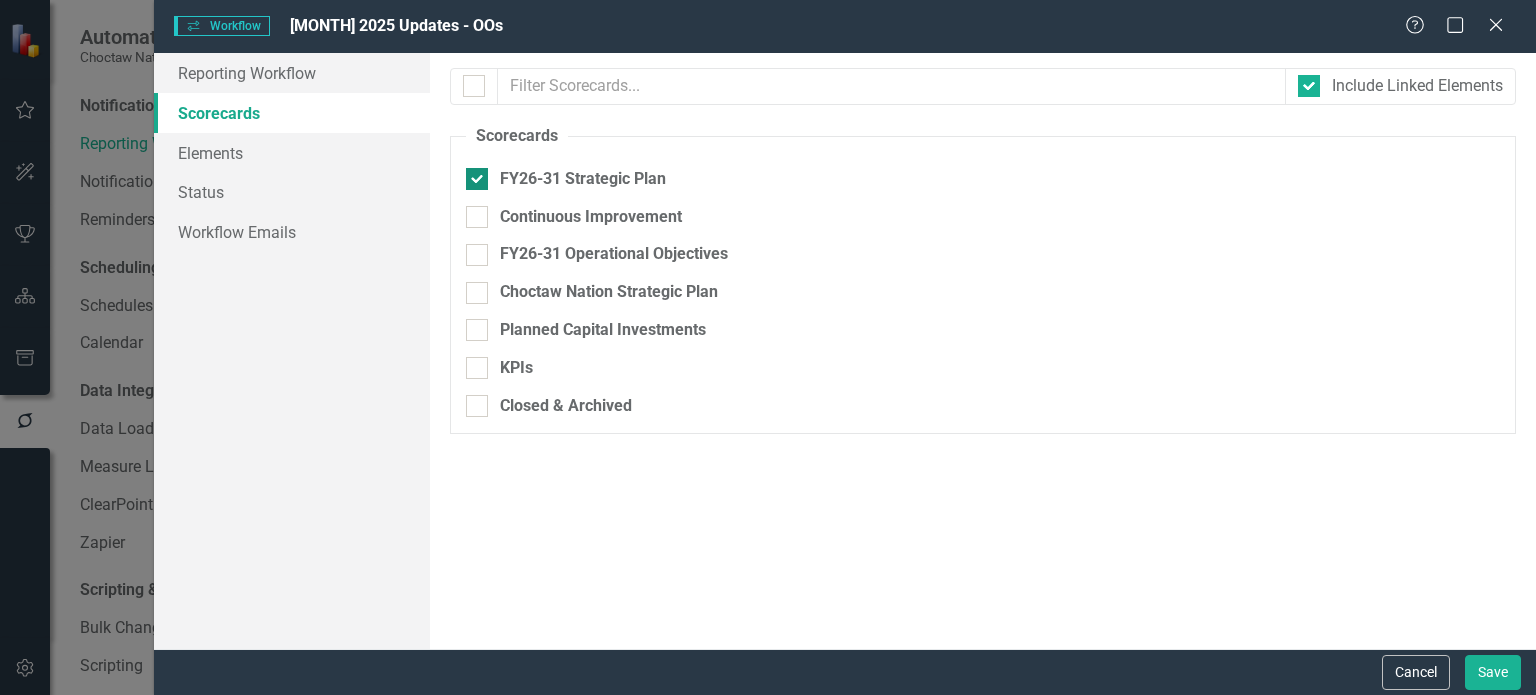 click at bounding box center [477, 179] 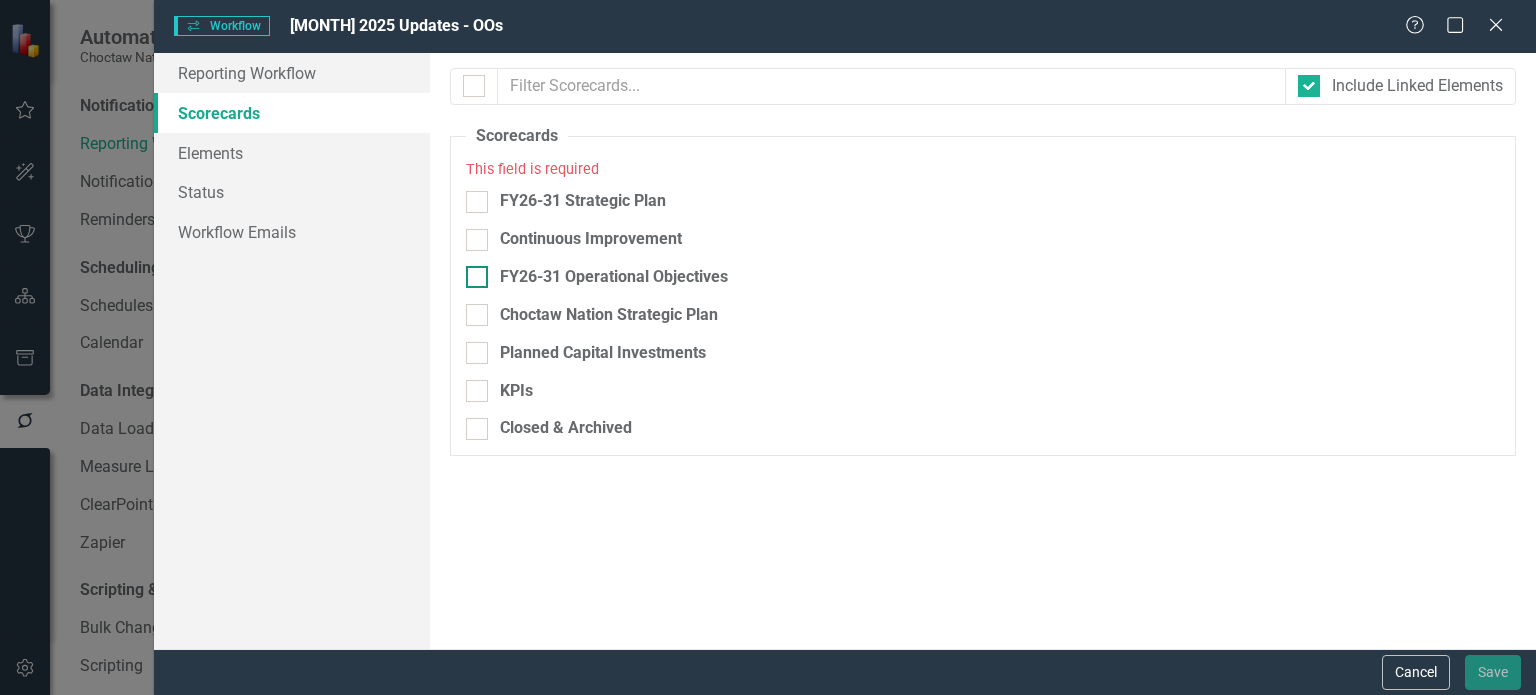 click at bounding box center [477, 277] 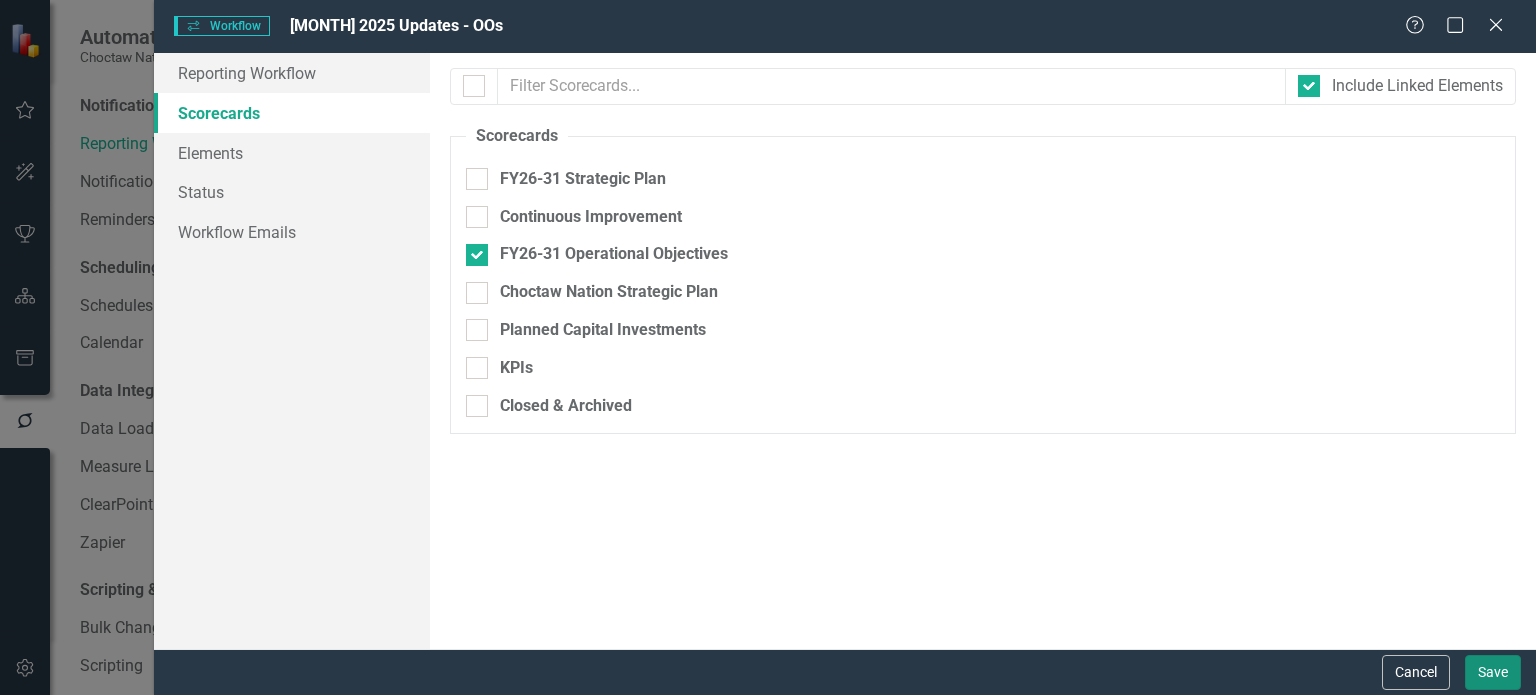 click on "Save" at bounding box center [1493, 672] 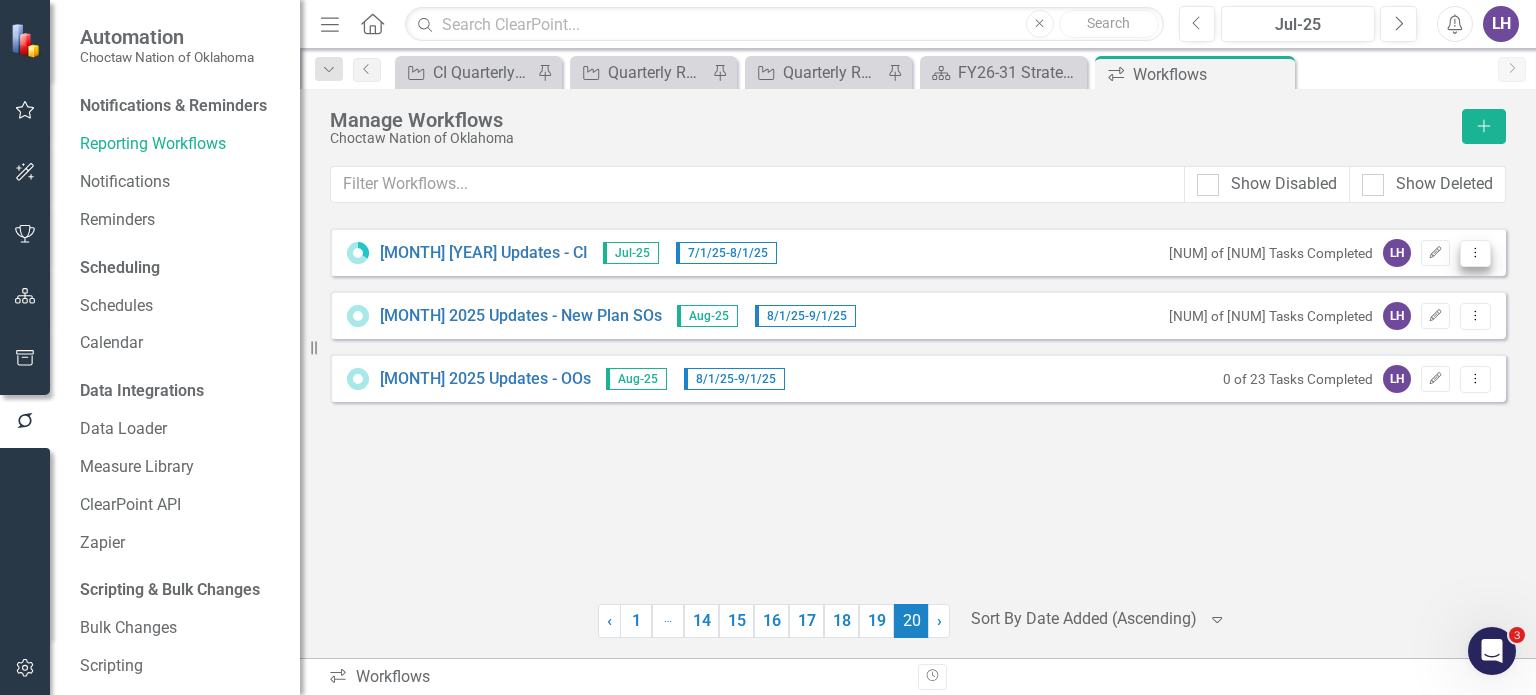 click on "Dropdown Menu" 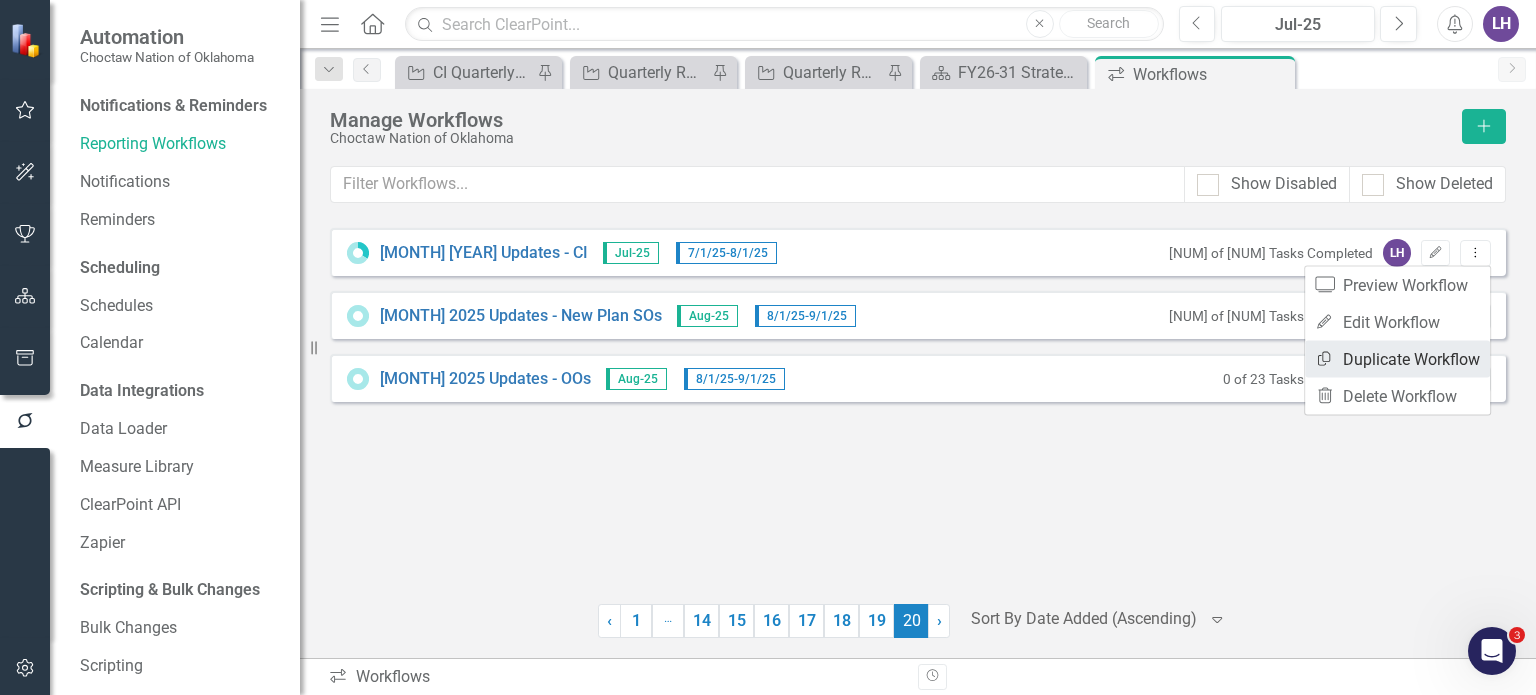 click on "Copy Duplicate Workflow" at bounding box center [1397, 359] 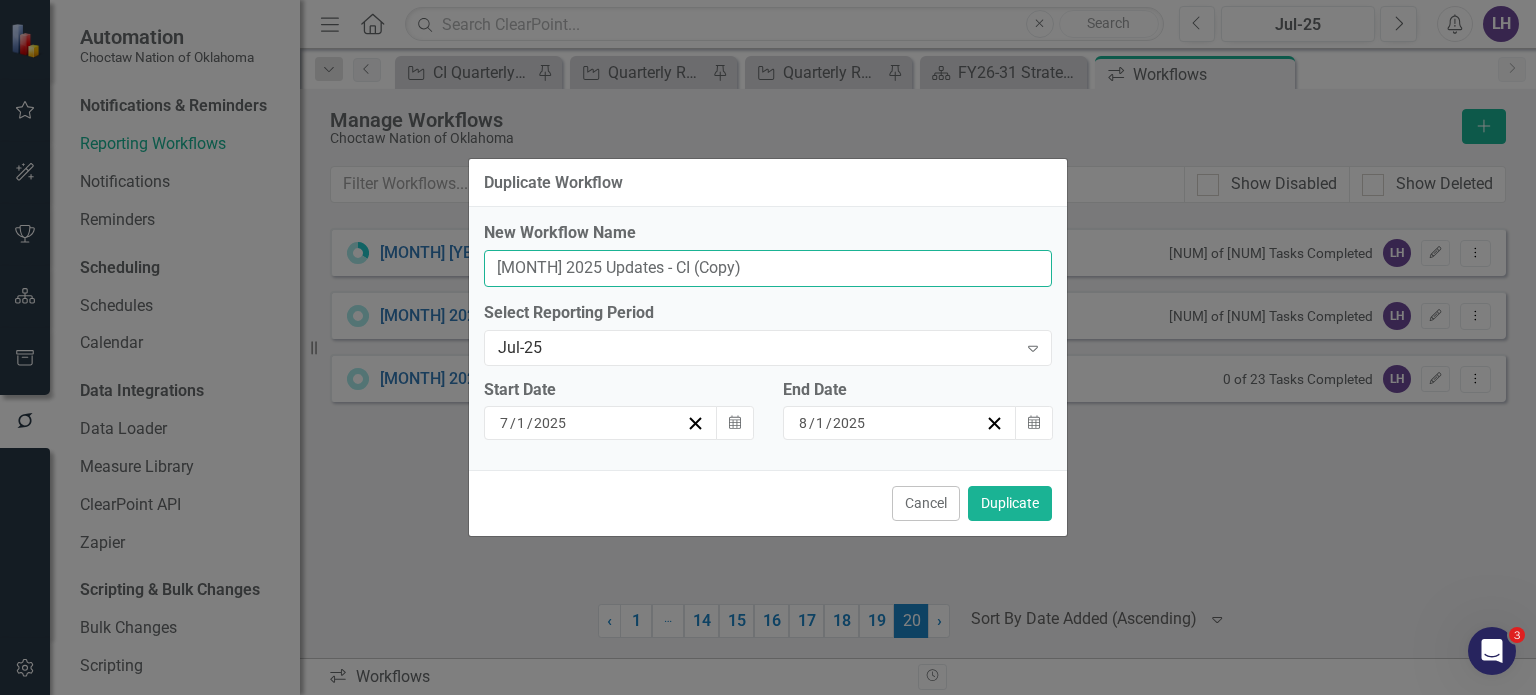drag, startPoint x: 627, startPoint y: 265, endPoint x: 426, endPoint y: 255, distance: 201.2486 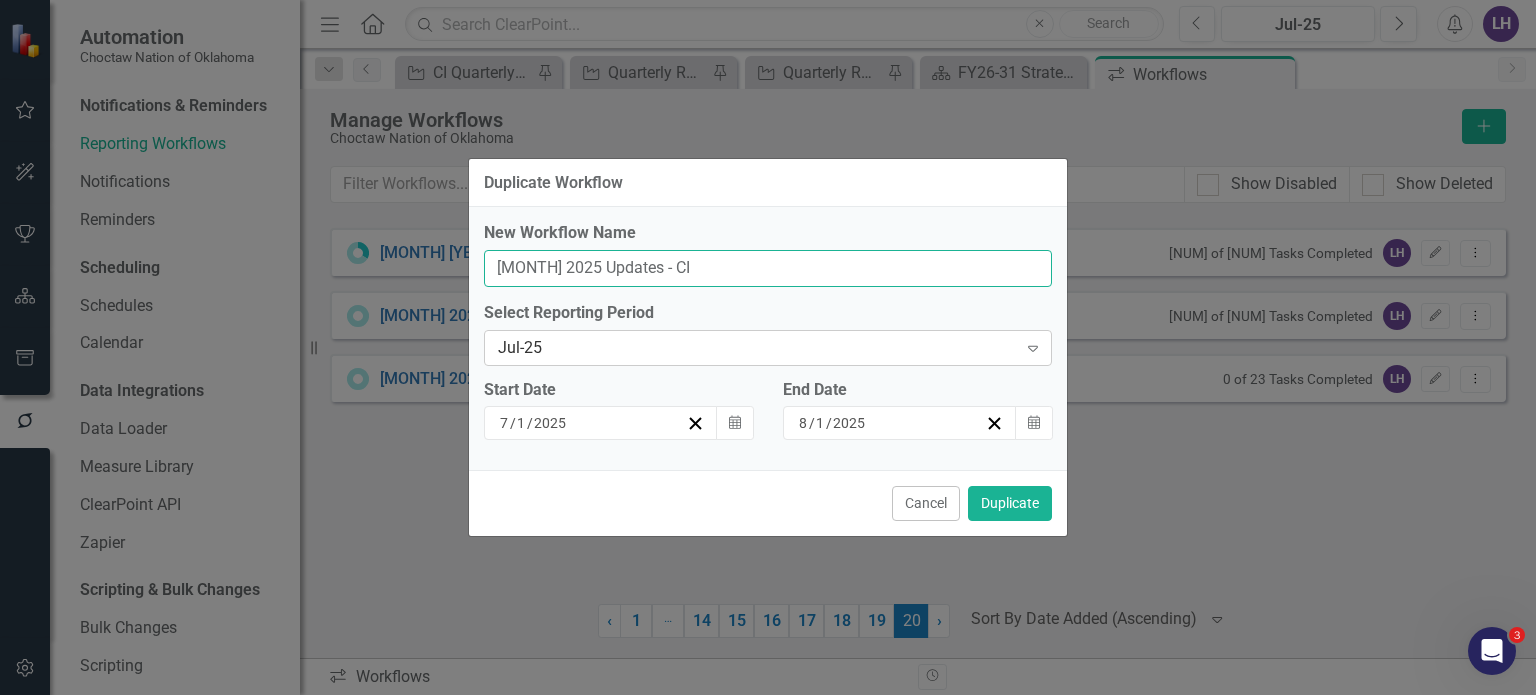 type on "[MONTH] 2025 Updates - CI" 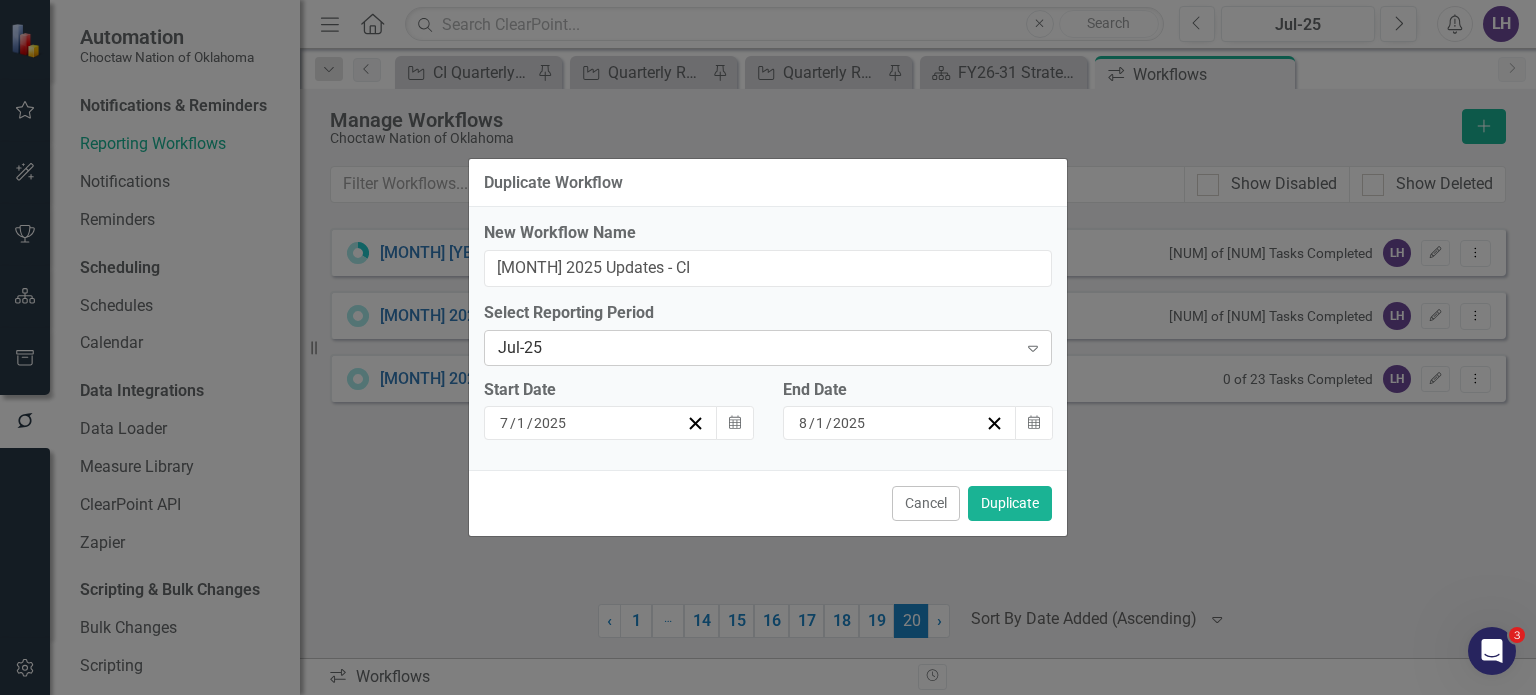 click on "[MONTH]-[DAY] Expand" at bounding box center (768, 348) 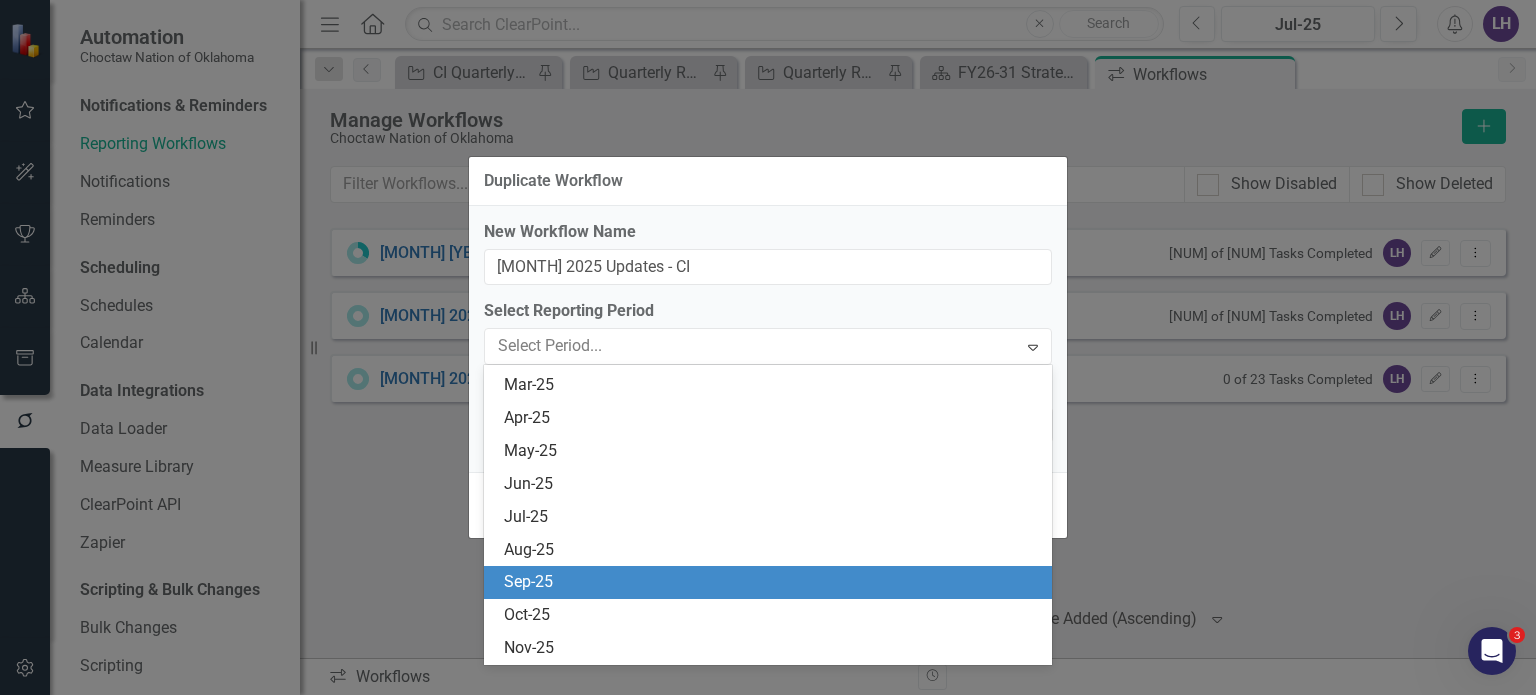 scroll, scrollTop: 2398, scrollLeft: 0, axis: vertical 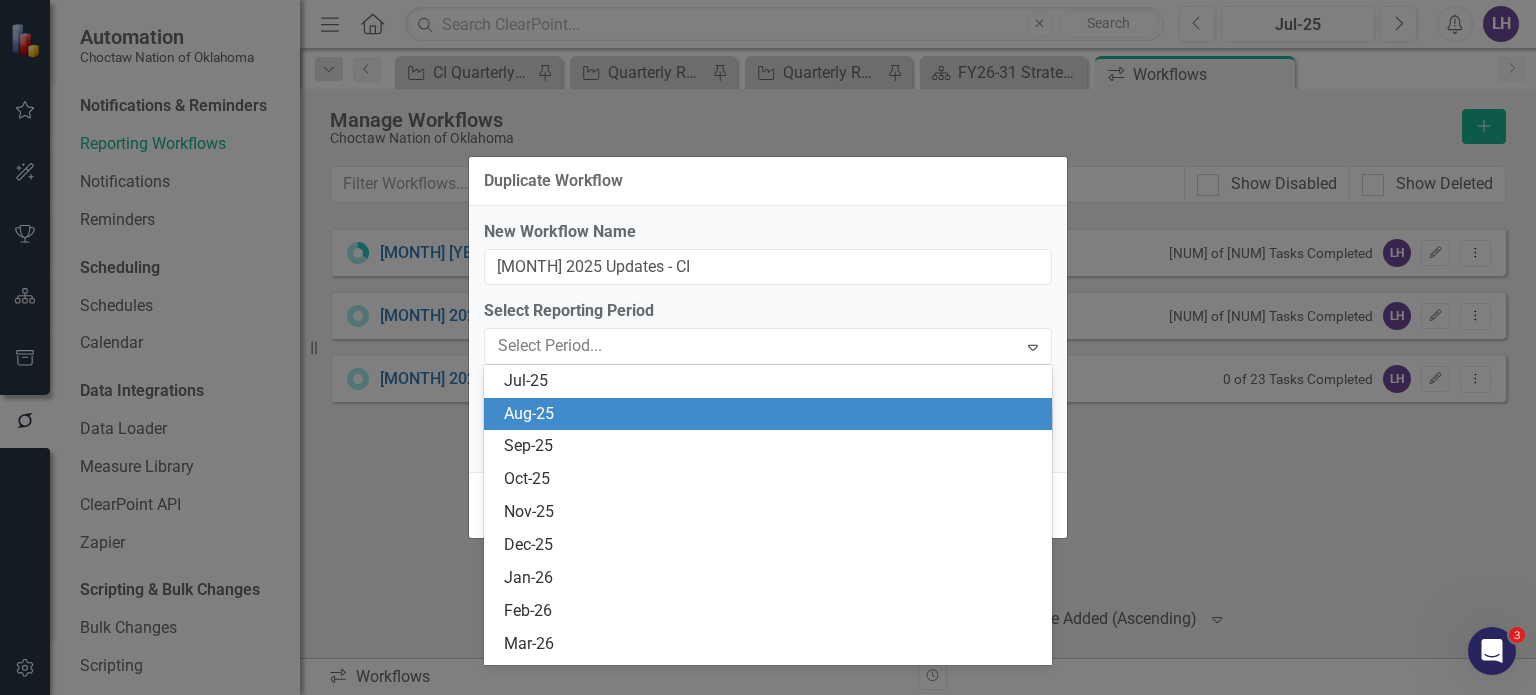 click on "Aug-25" at bounding box center [772, 414] 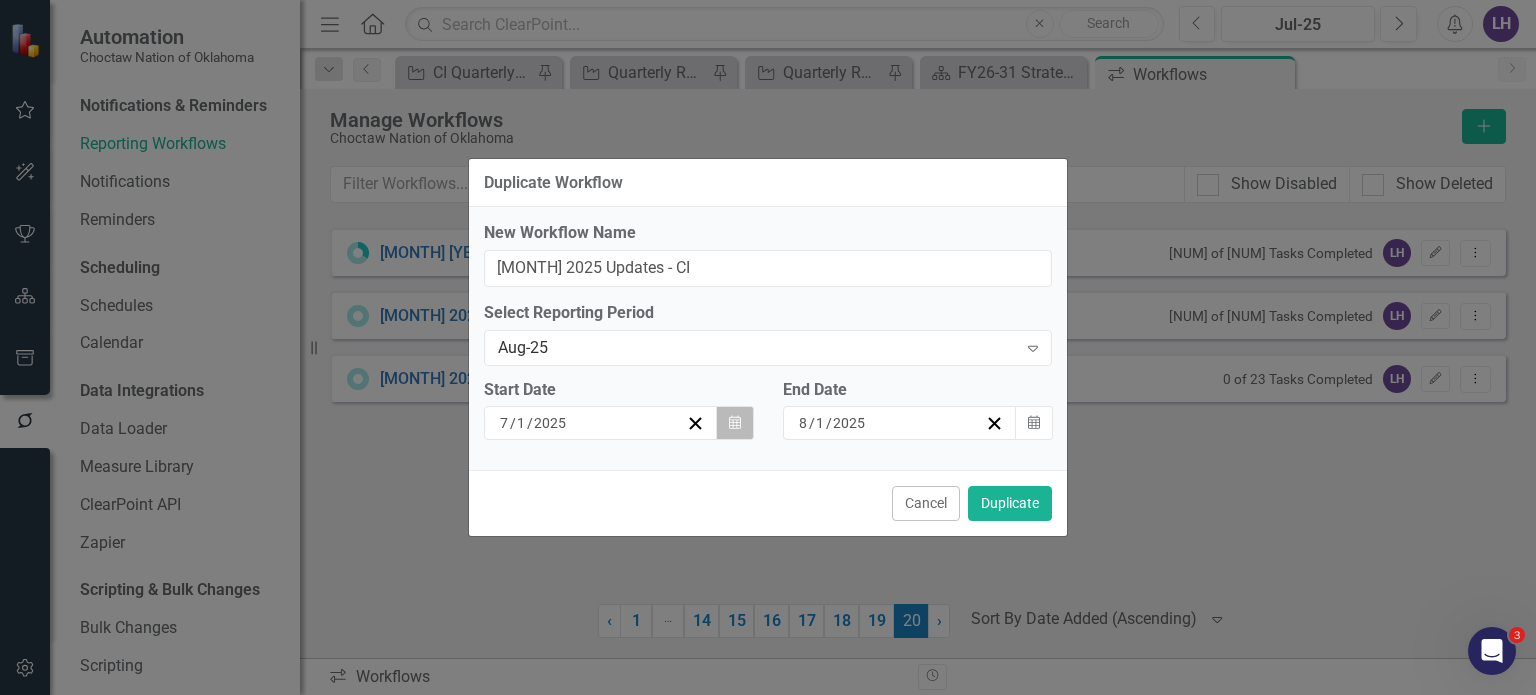 click on "Calendar" at bounding box center [735, 423] 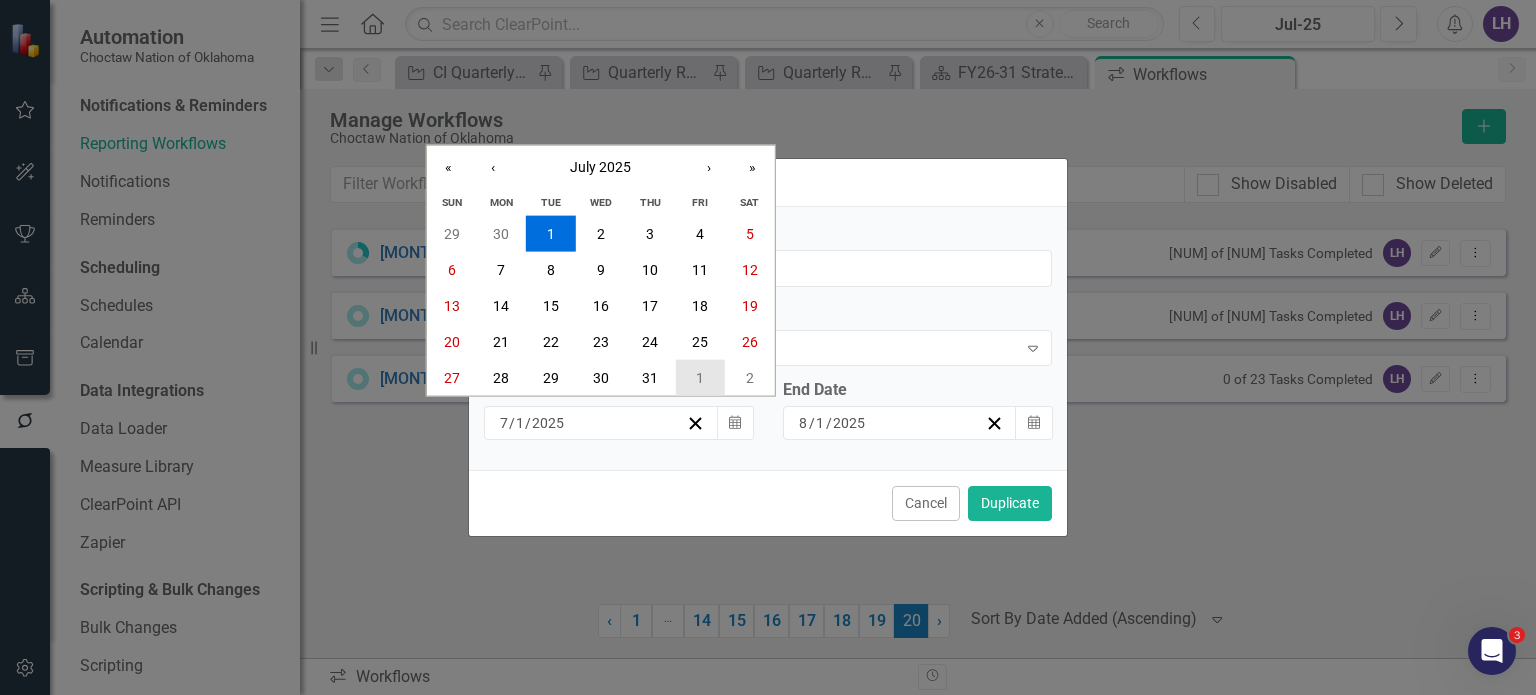 click on "1" at bounding box center [700, 377] 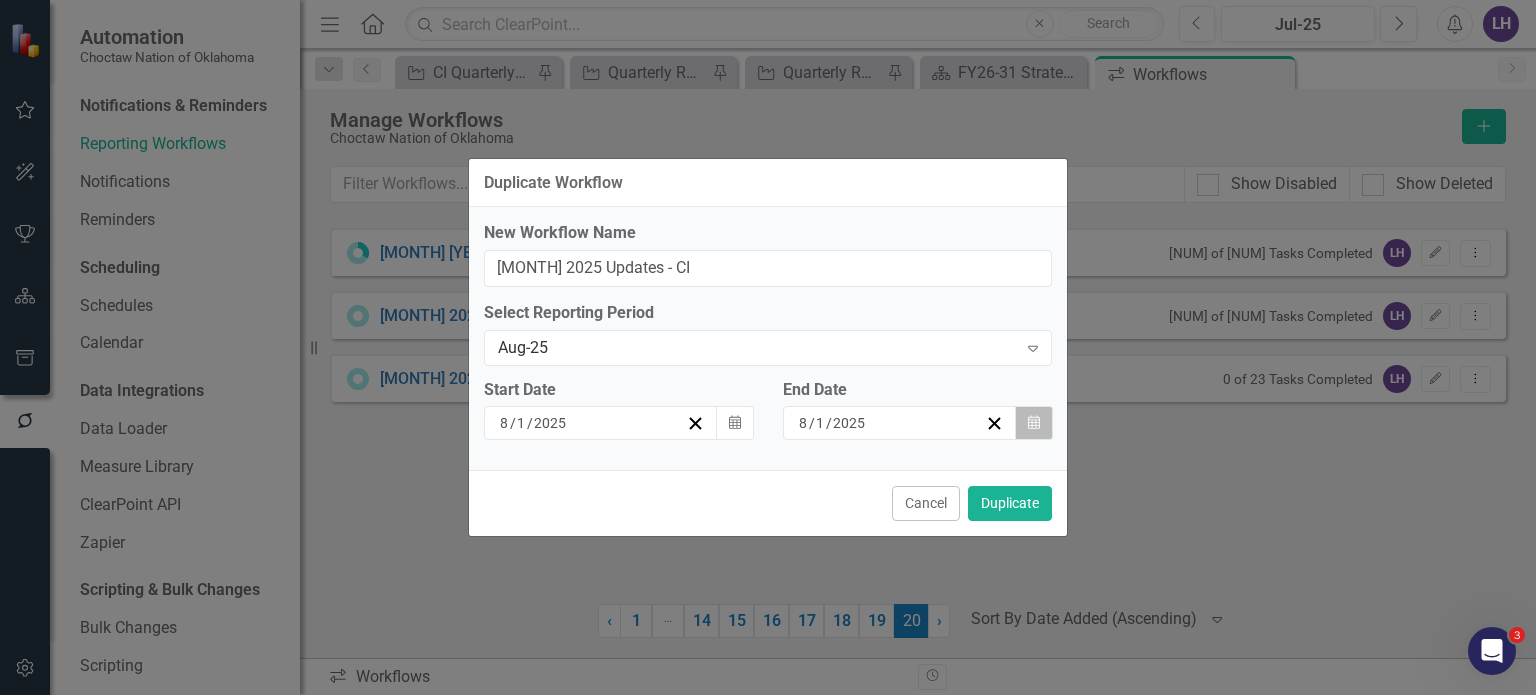 click on "Calendar" at bounding box center (1034, 423) 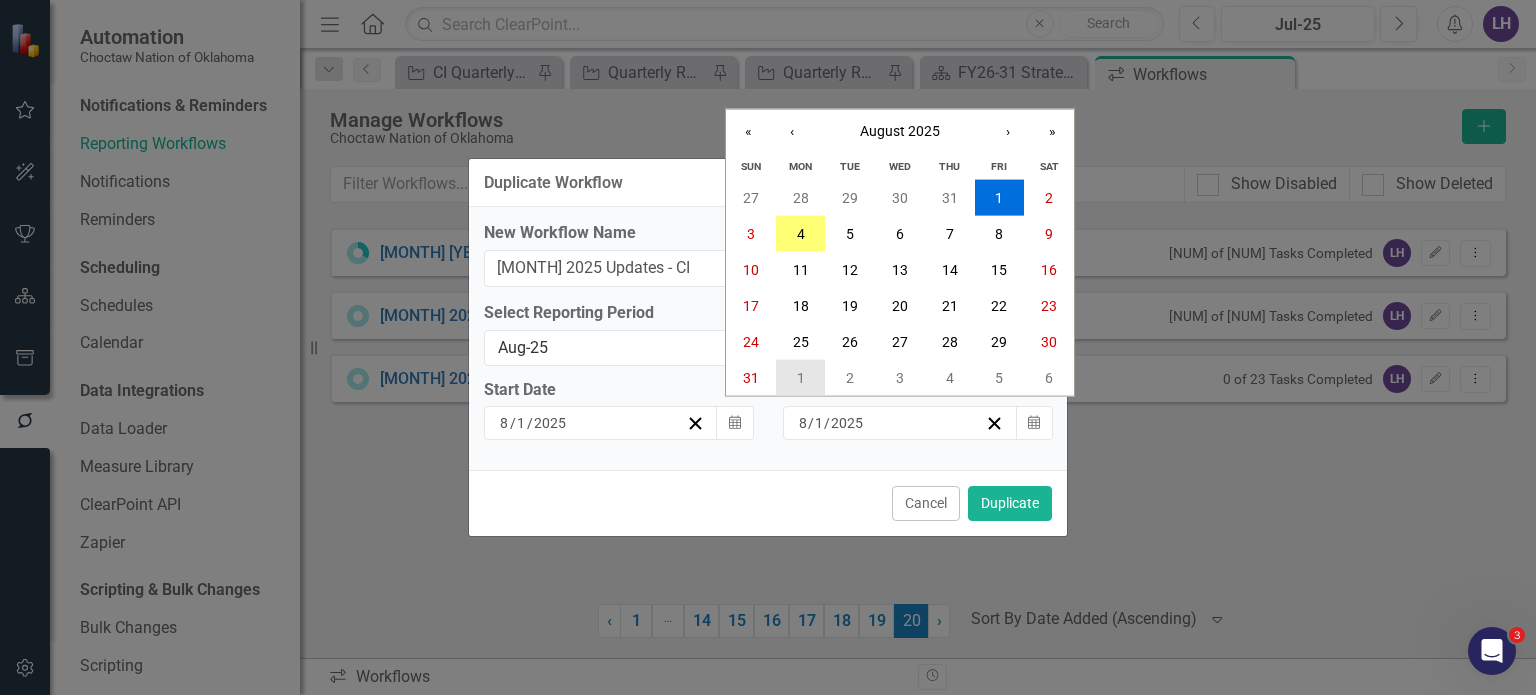 click on "1" at bounding box center (801, 377) 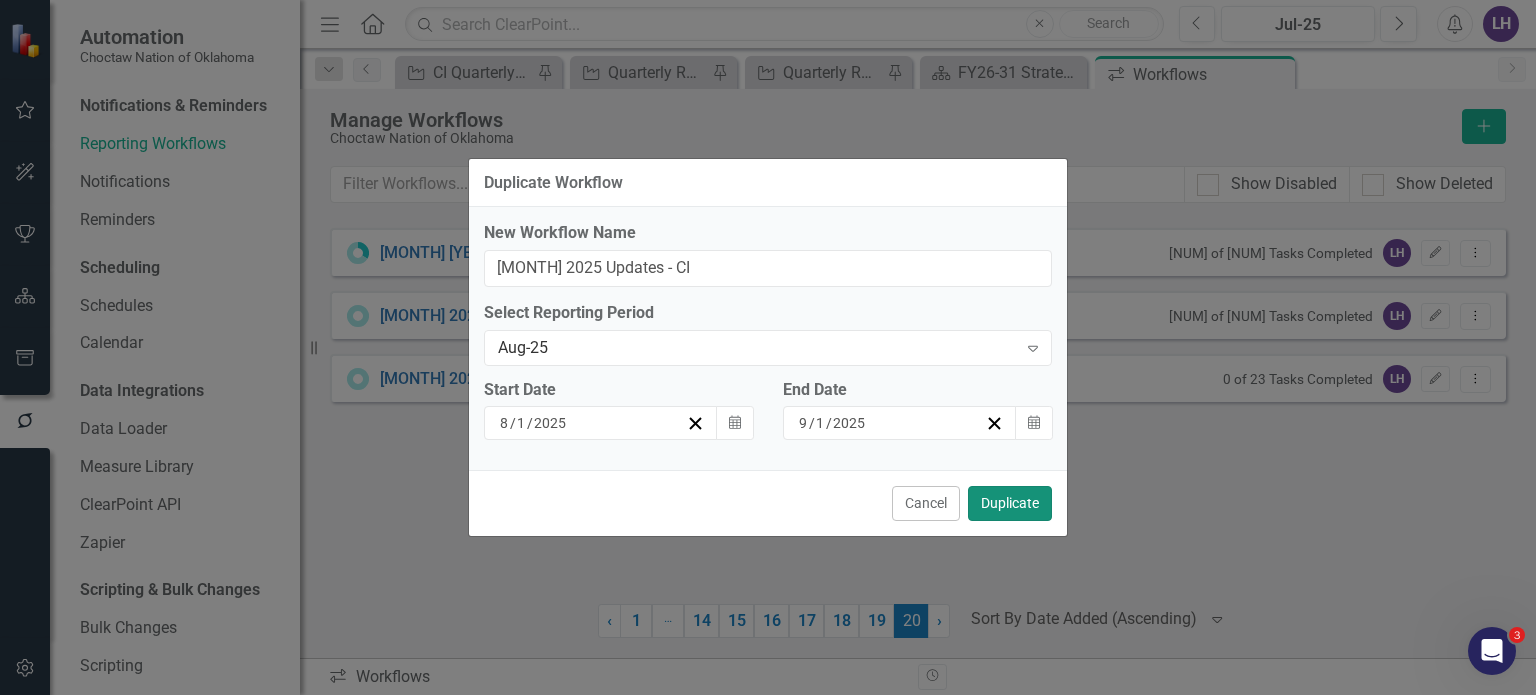 click on "Duplicate" at bounding box center [1010, 503] 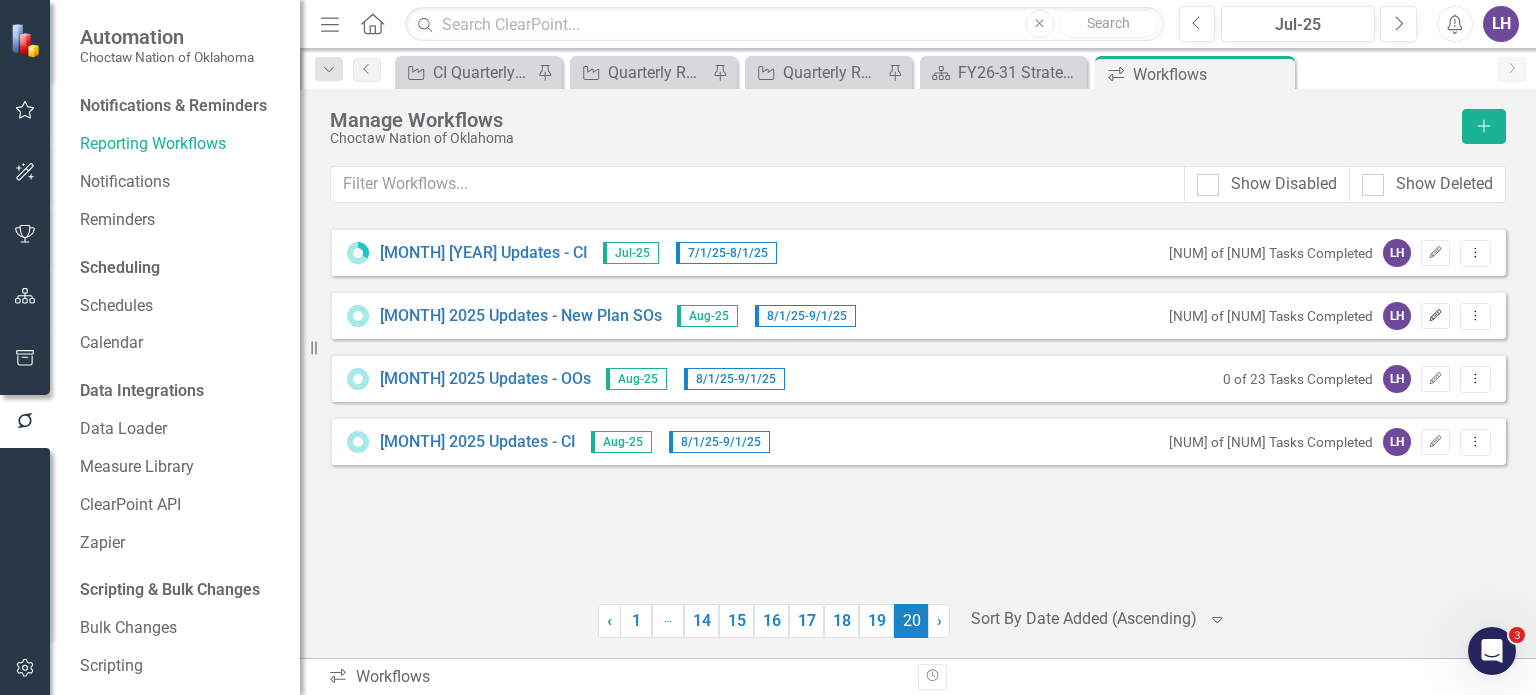 click on "Edit" 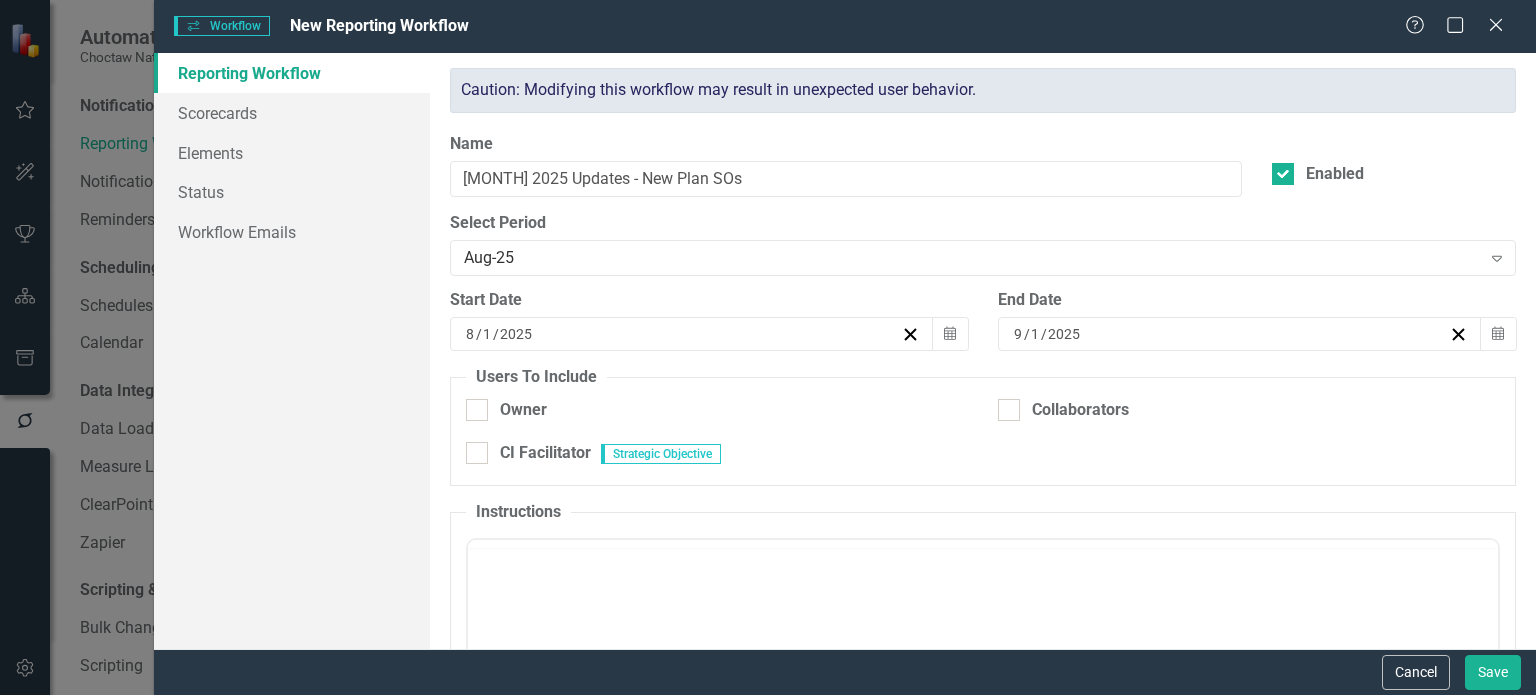 checkbox on "true" 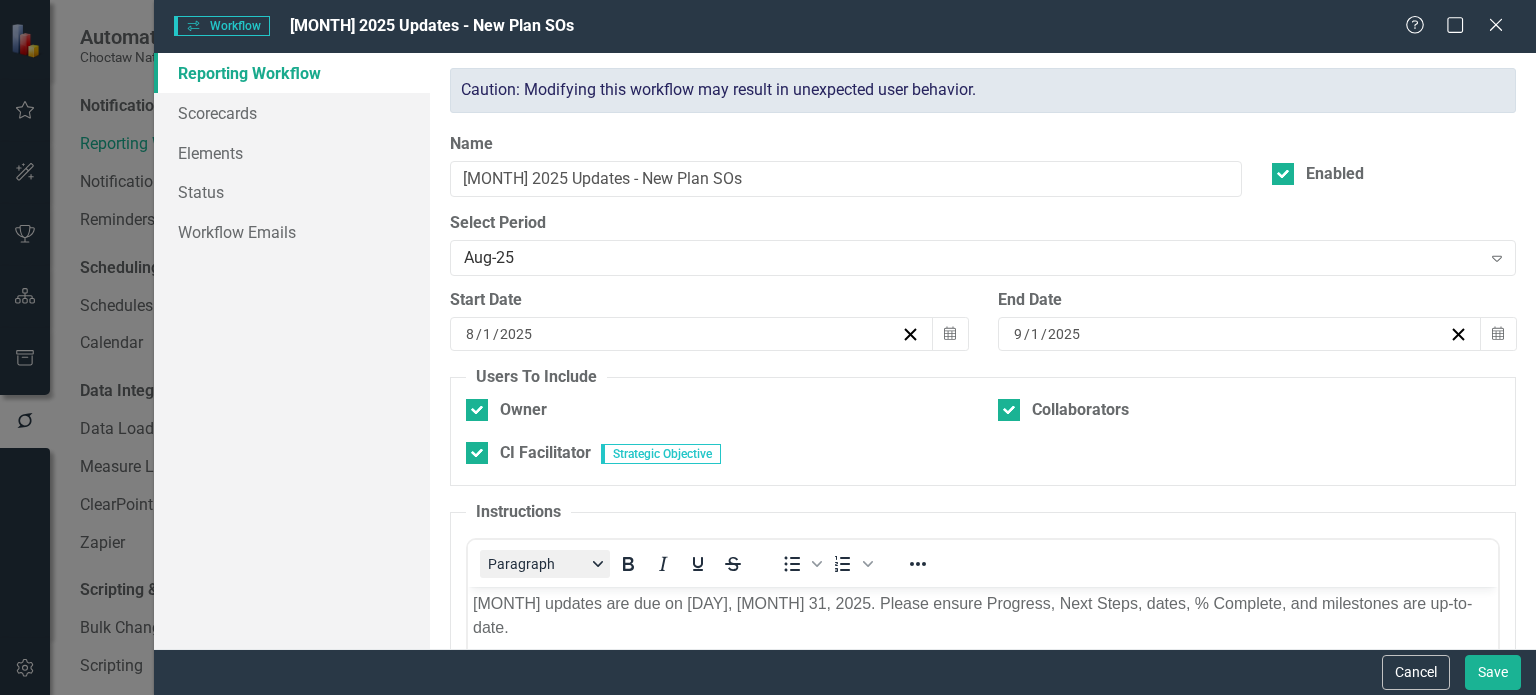 scroll, scrollTop: 0, scrollLeft: 0, axis: both 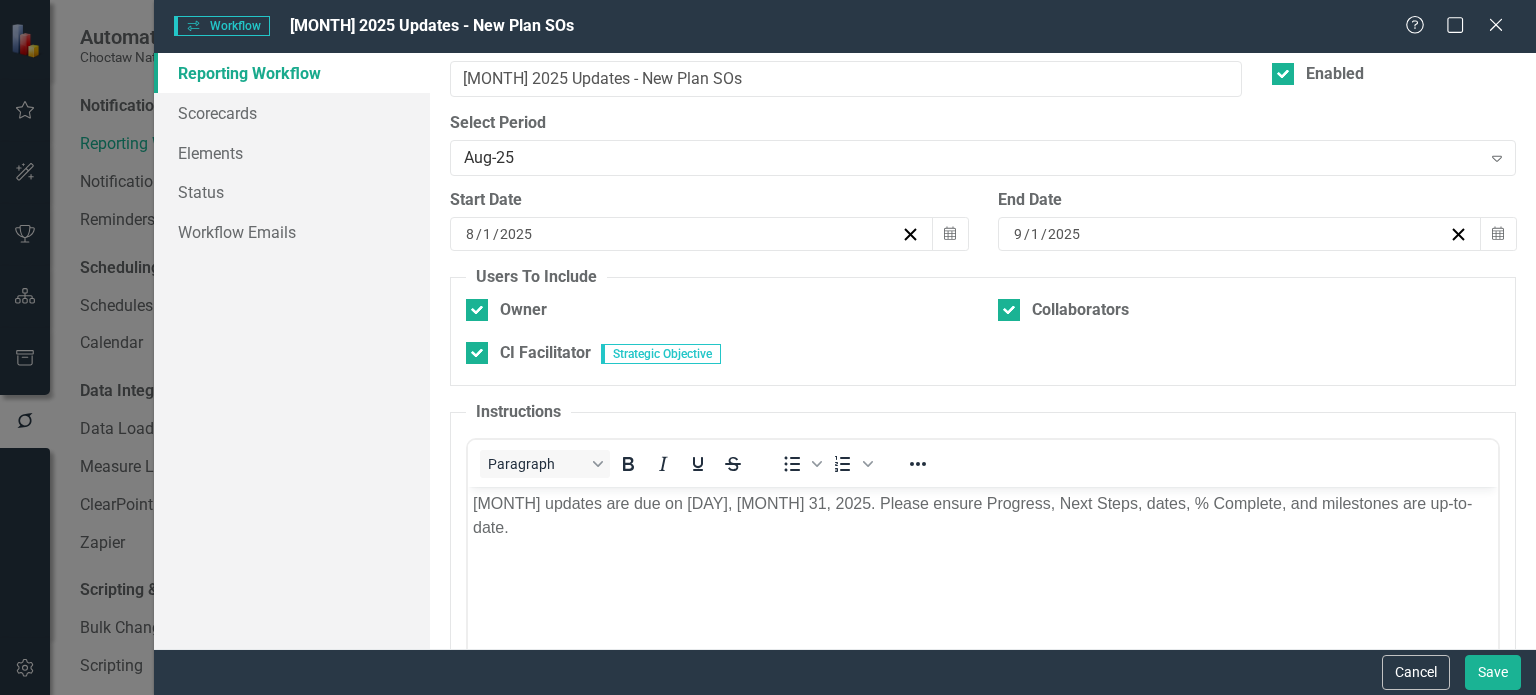 click on "[MONTH] updates are due on [DAY], [MONTH] 31, 2025. Please ensure Progress, Next Steps, dates, % Complete, and milestones are up-to-date." at bounding box center [983, 516] 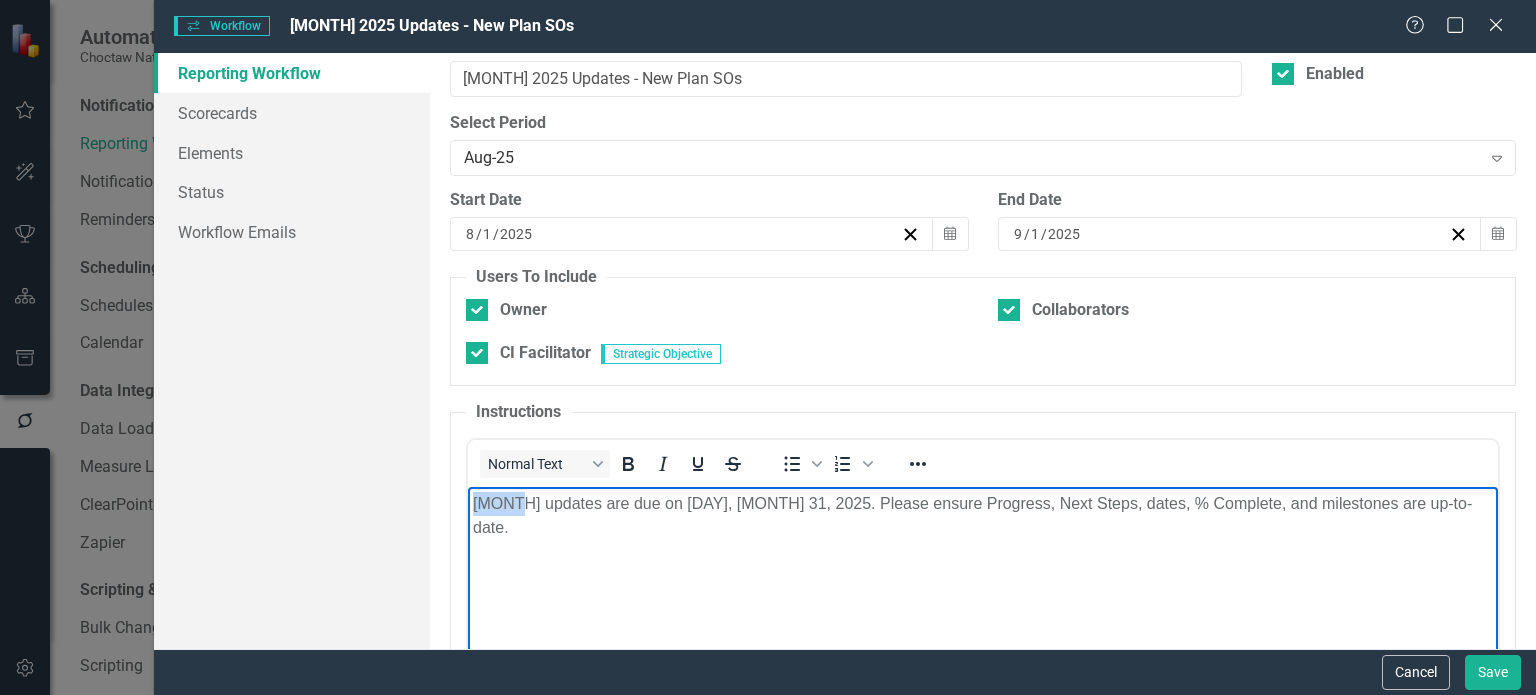 type 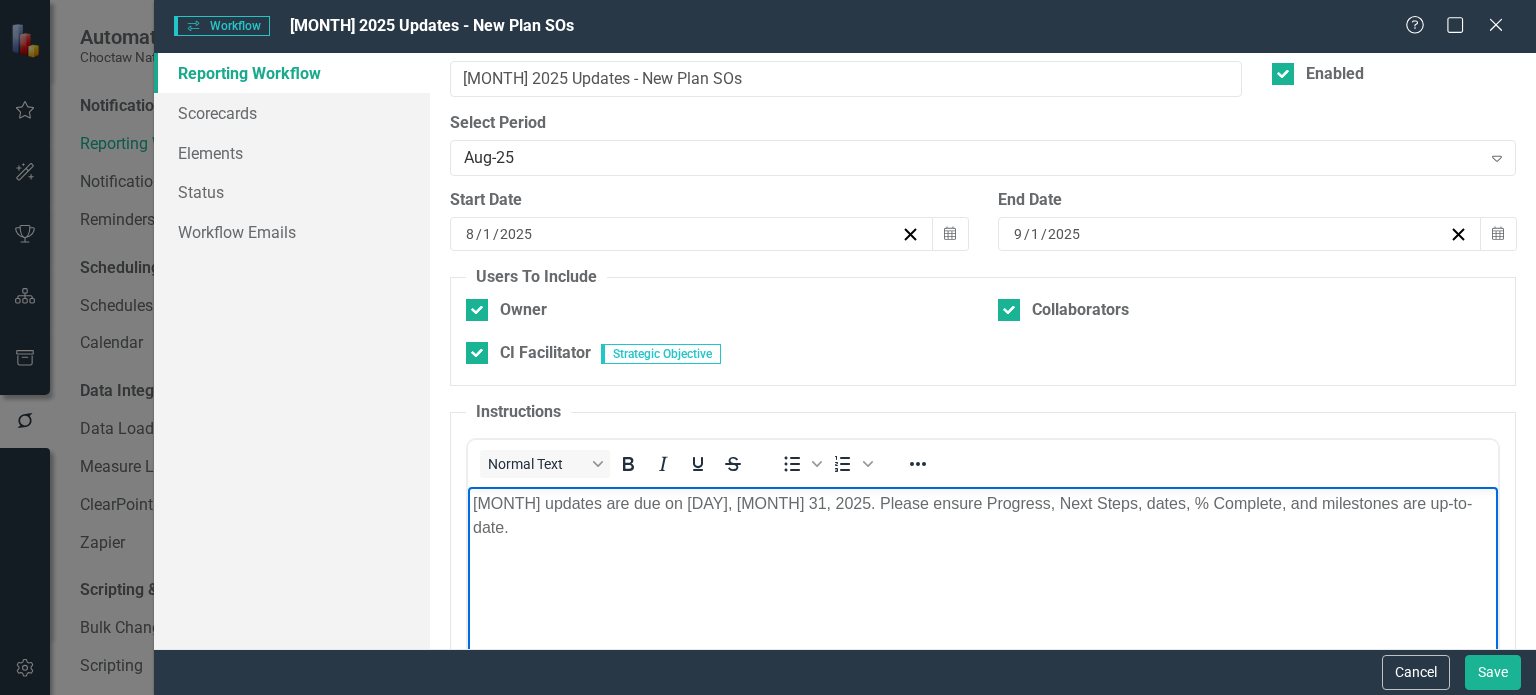 click on "[MONTH] updates are due on [DAY], [MONTH] 31, 2025. Please ensure Progress, Next Steps, dates, % Complete, and milestones are up-to-date." at bounding box center (983, 516) 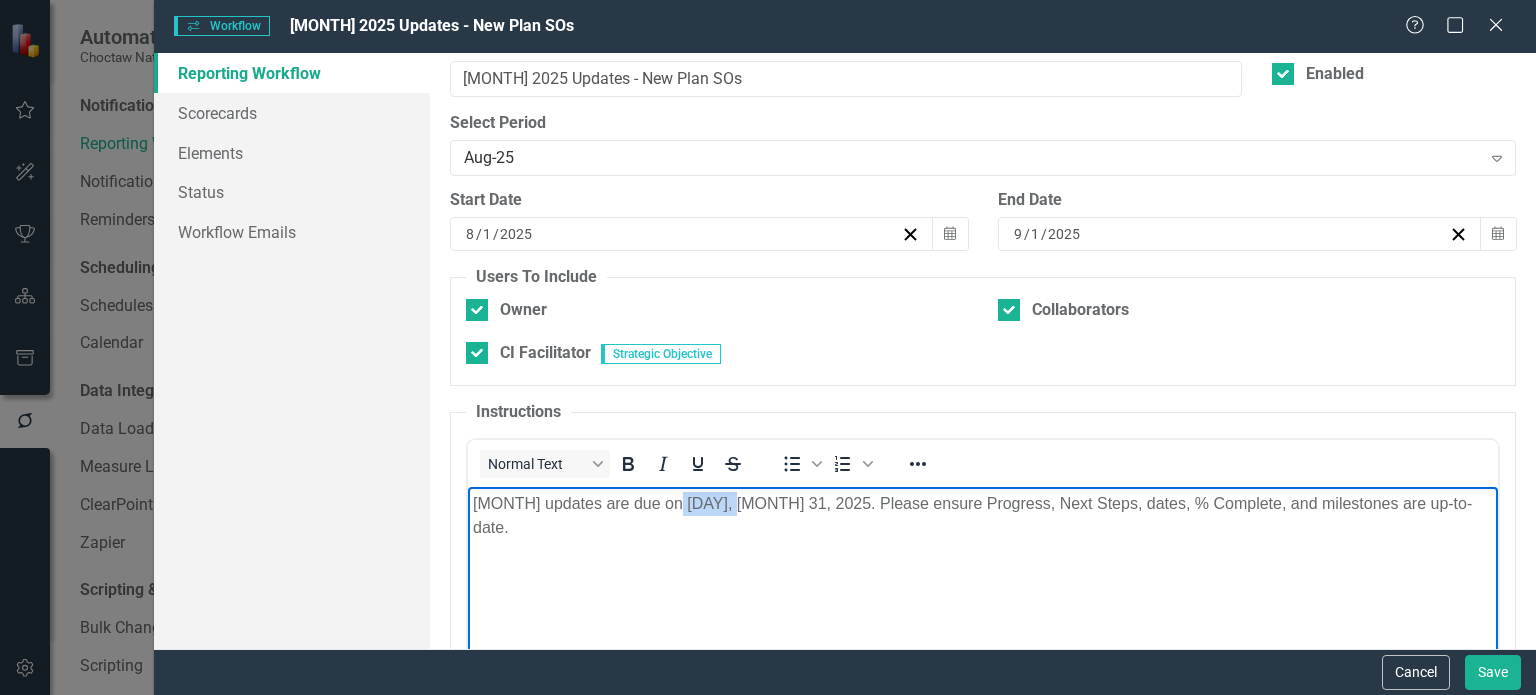 click on "[MONTH] updates are due on [DAY], [MONTH] 31, 2025. Please ensure Progress, Next Steps, dates, % Complete, and milestones are up-to-date." at bounding box center (983, 516) 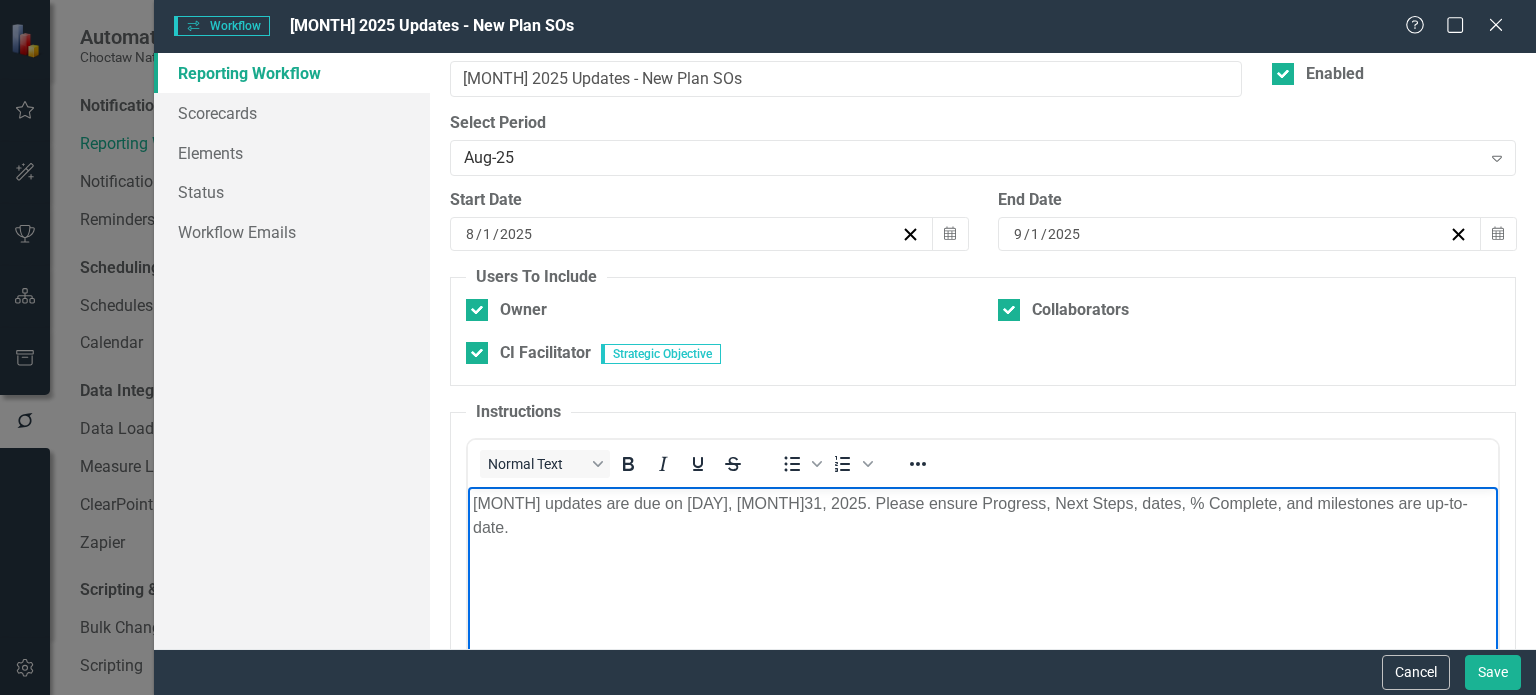 click on "[MONTH] updates are due on [DAY], [MONTH]31, 2025. Please ensure Progress, Next Steps, dates, % Complete, and milestones are up-to-date." at bounding box center (983, 516) 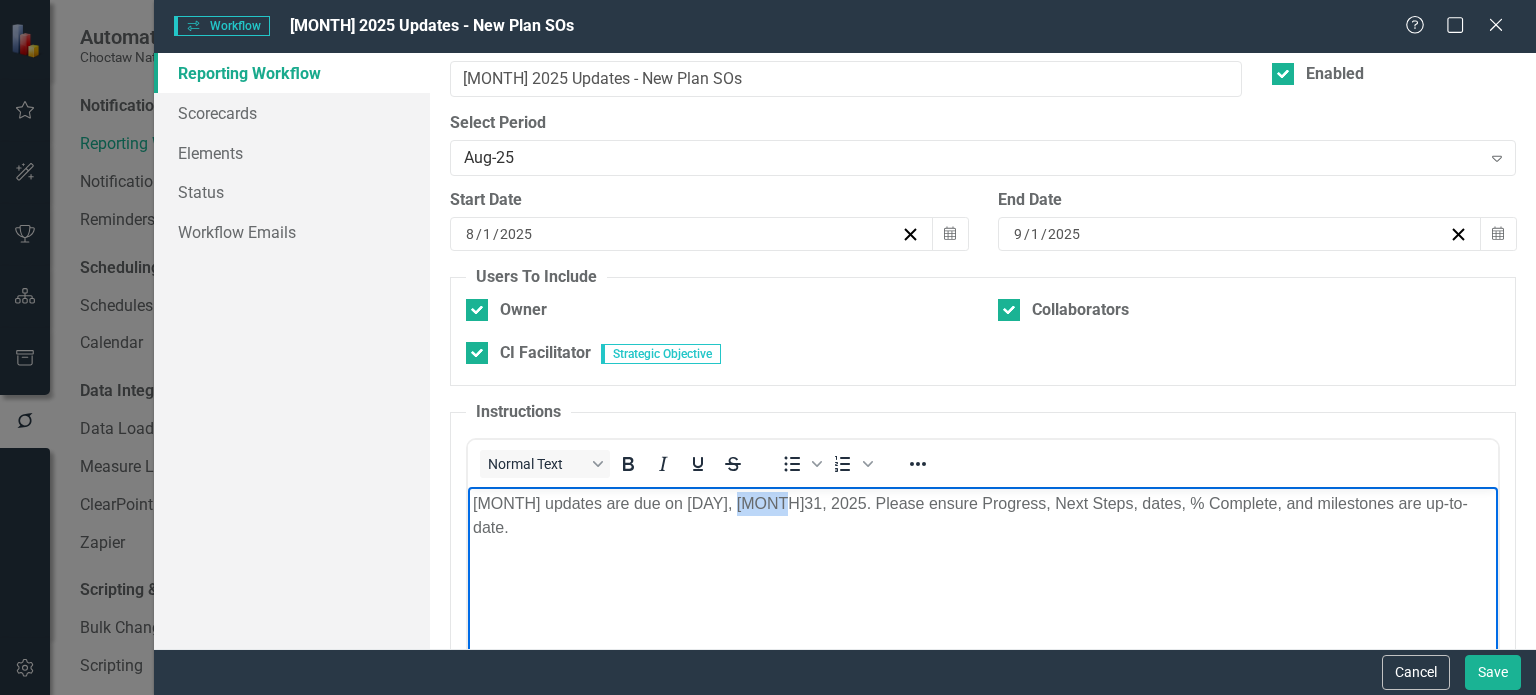 click on "[MONTH] updates are due on [DAY], [MONTH]31, 2025. Please ensure Progress, Next Steps, dates, % Complete, and milestones are up-to-date." at bounding box center (983, 516) 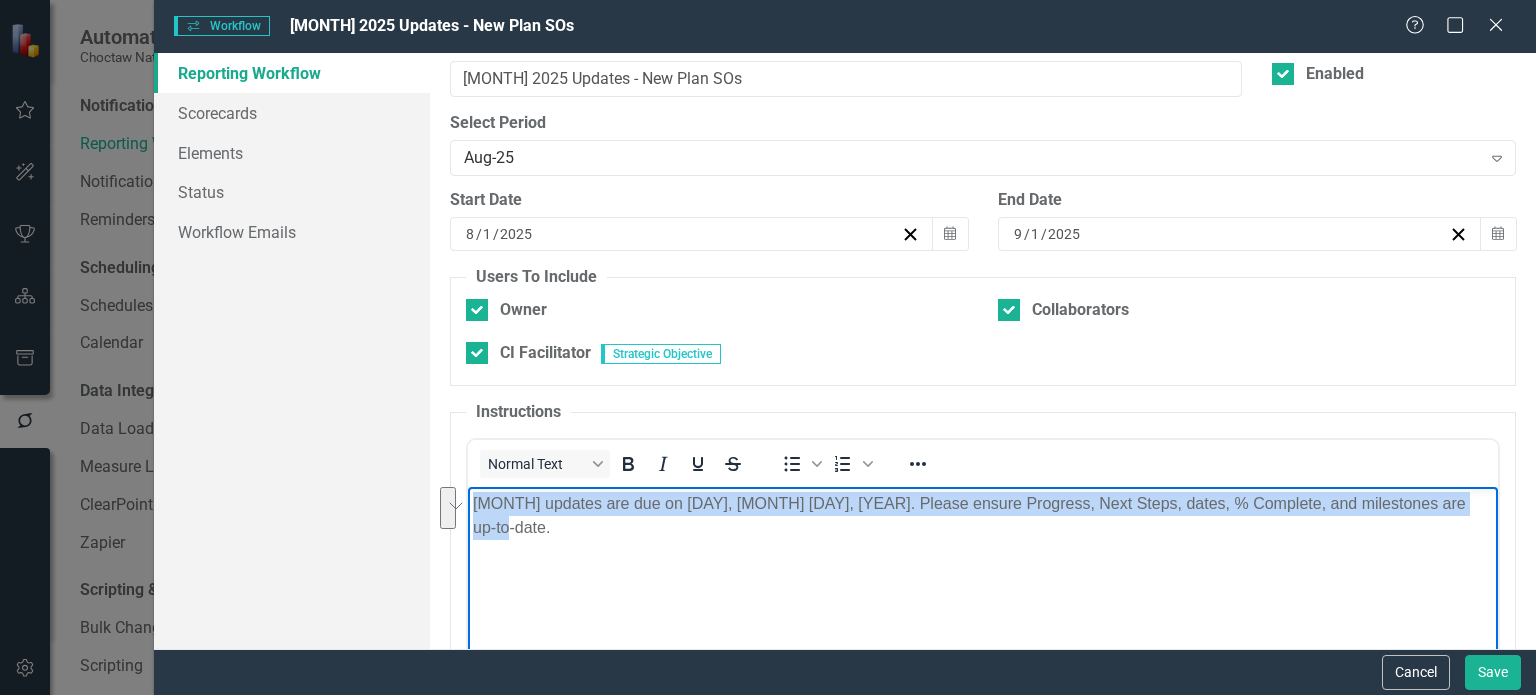 drag, startPoint x: 578, startPoint y: 536, endPoint x: 897, endPoint y: 986, distance: 551.5986 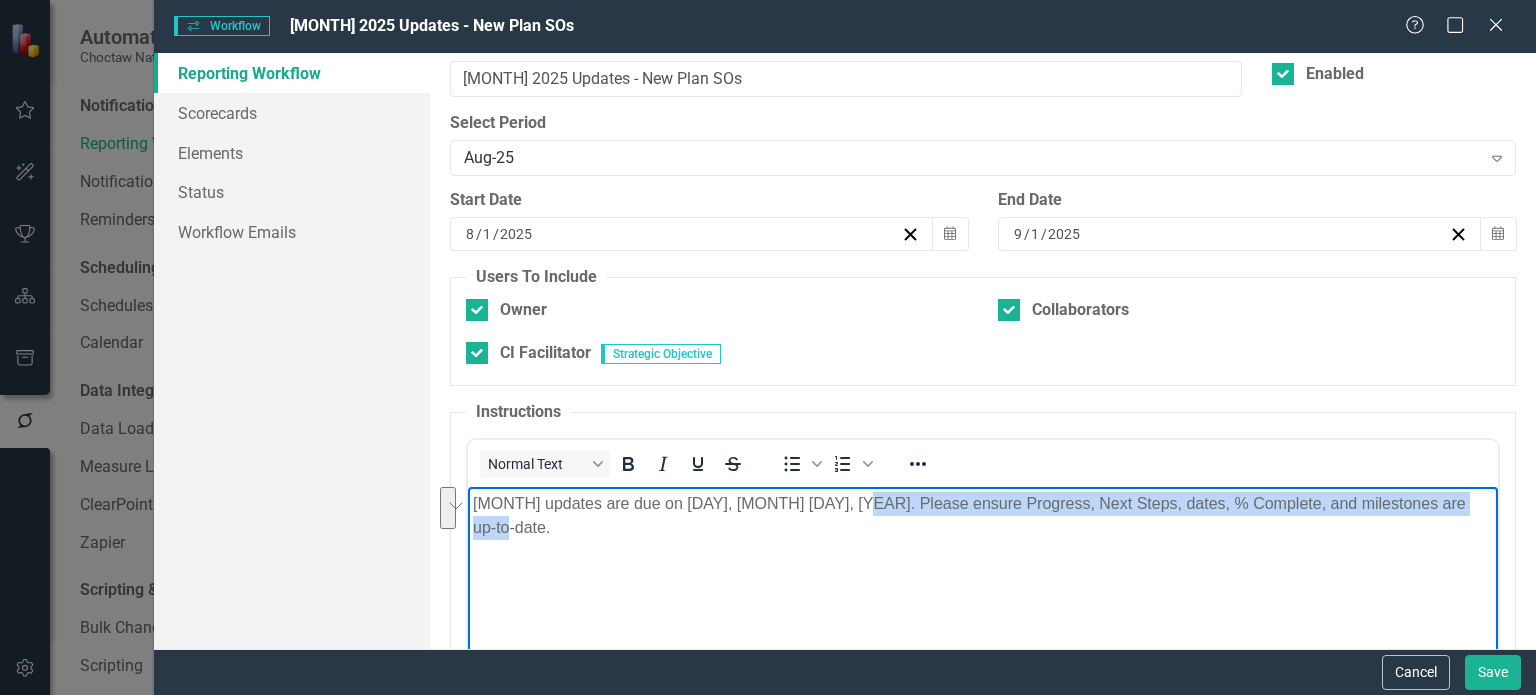drag, startPoint x: 854, startPoint y: 502, endPoint x: 987, endPoint y: 564, distance: 146.74127 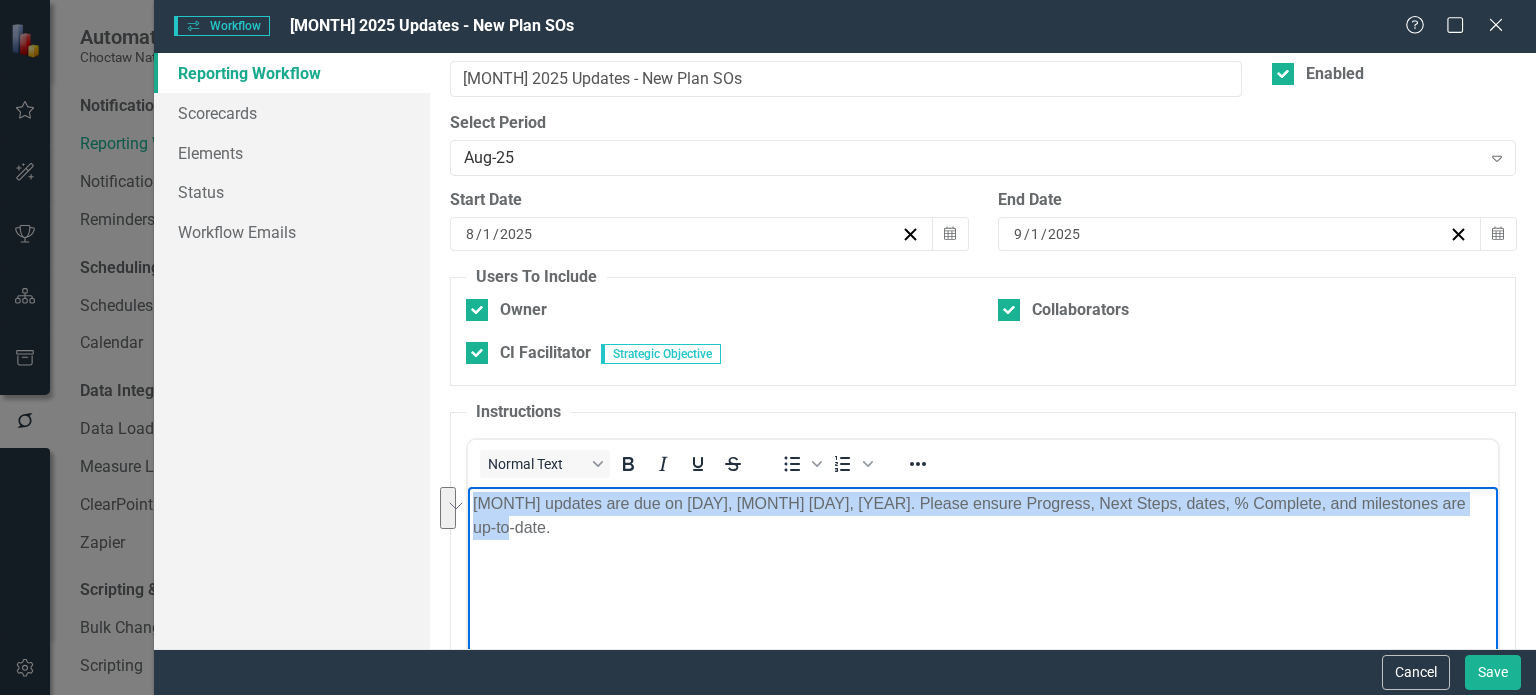 drag, startPoint x: 578, startPoint y: 530, endPoint x: 383, endPoint y: 469, distance: 204.31837 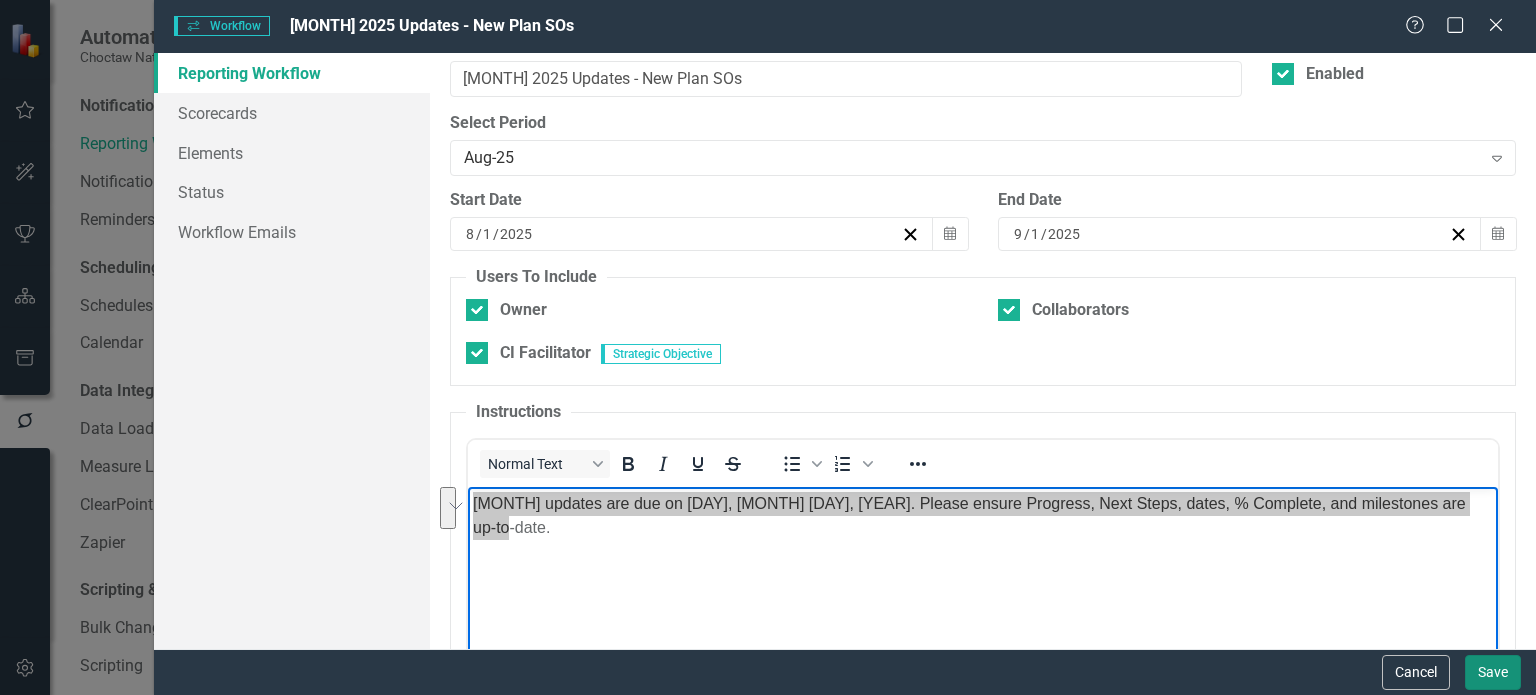 click on "Save" at bounding box center [1493, 672] 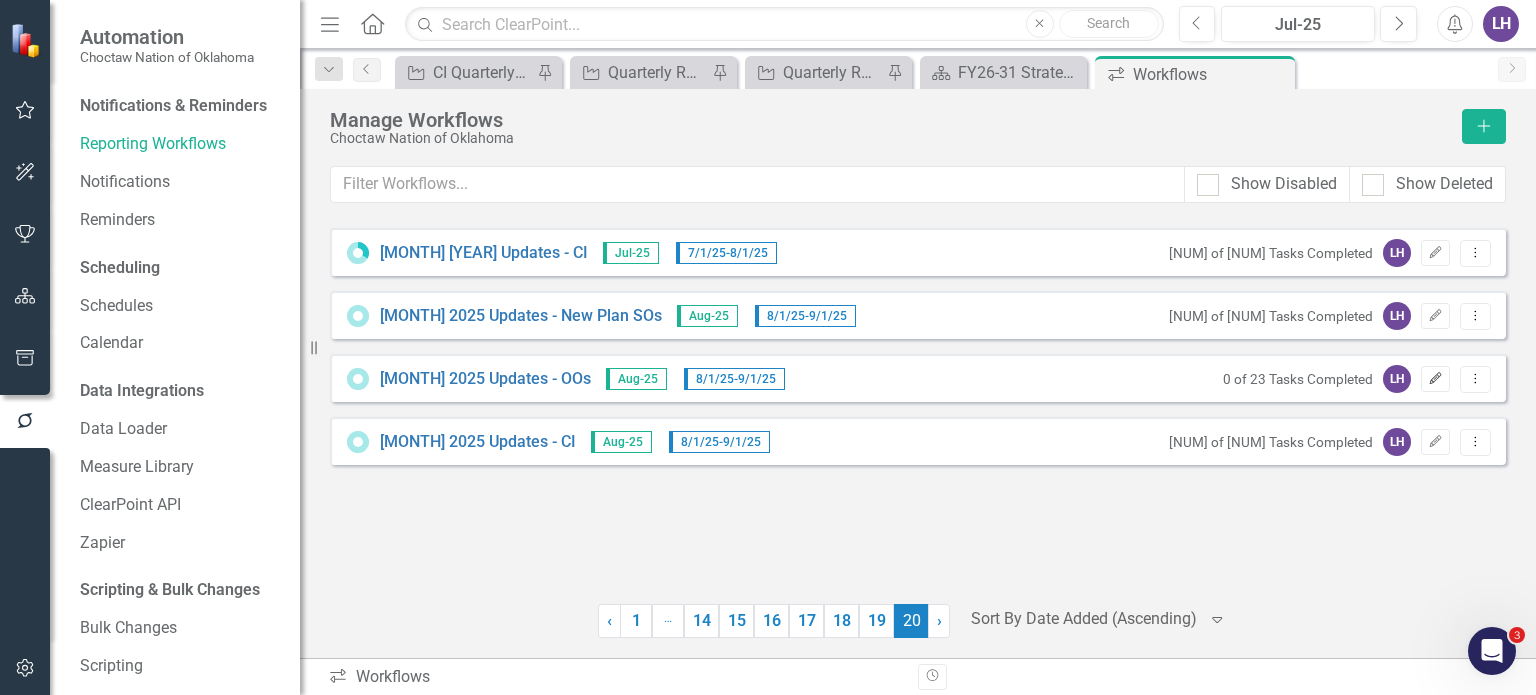 click on "Edit" 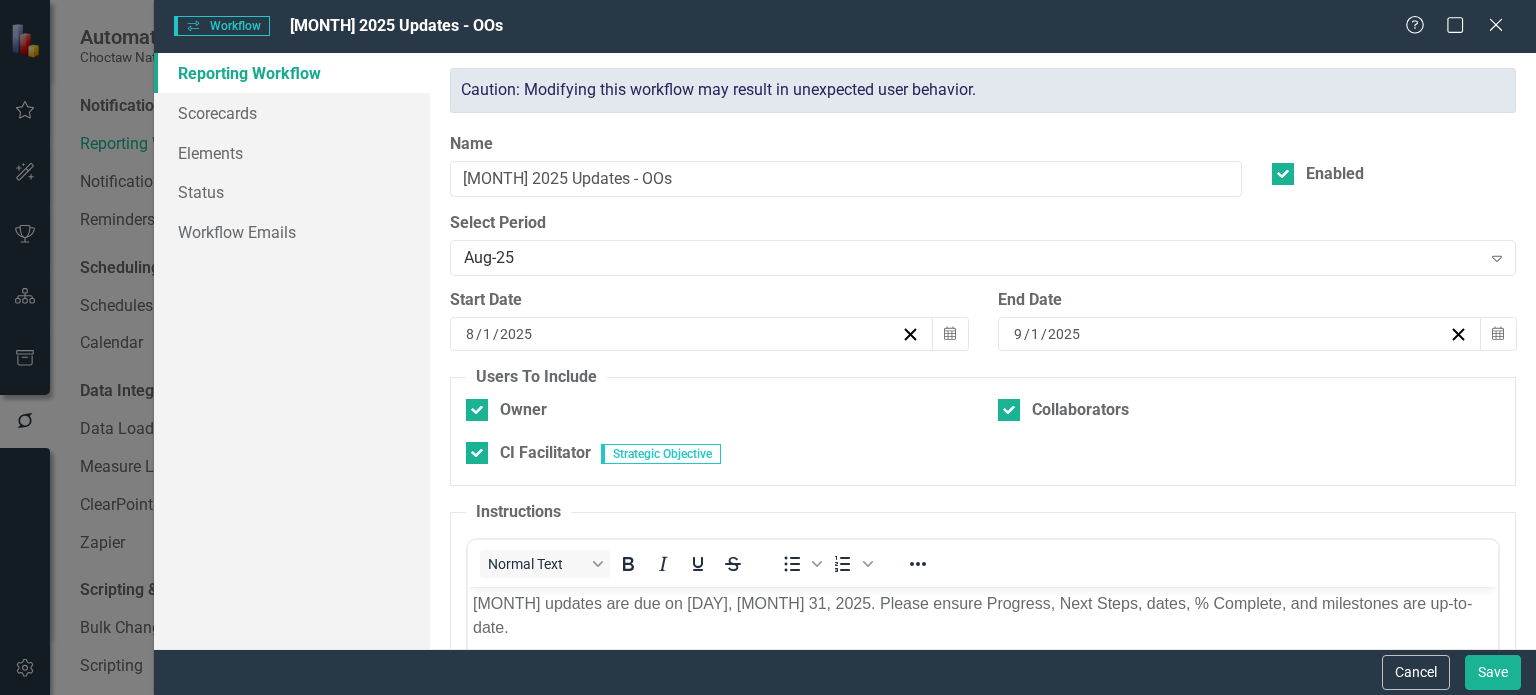scroll, scrollTop: 0, scrollLeft: 0, axis: both 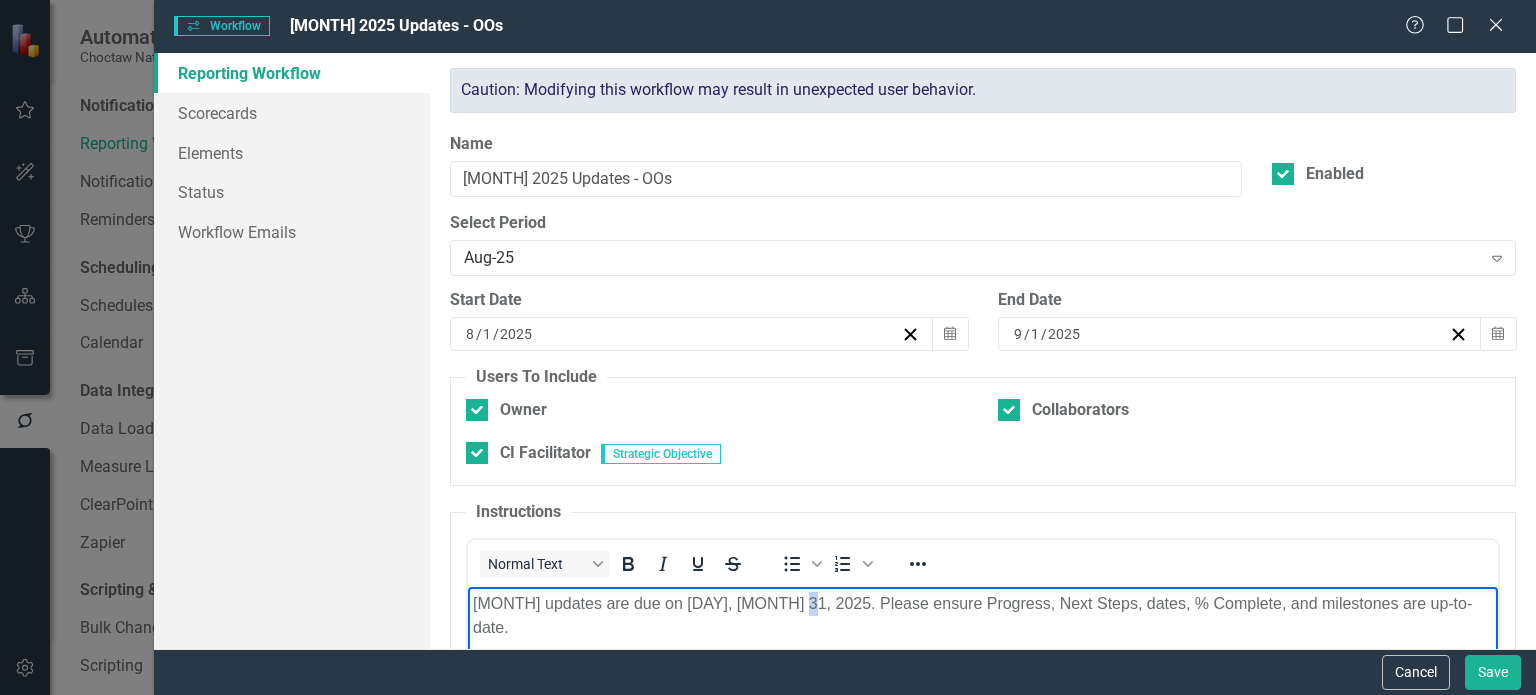 click on "[MONTH] updates are due on [DAY], [MONTH] 31, 2025. Please ensure Progress, Next Steps, dates, % Complete, and milestones are up-to-date." at bounding box center [983, 616] 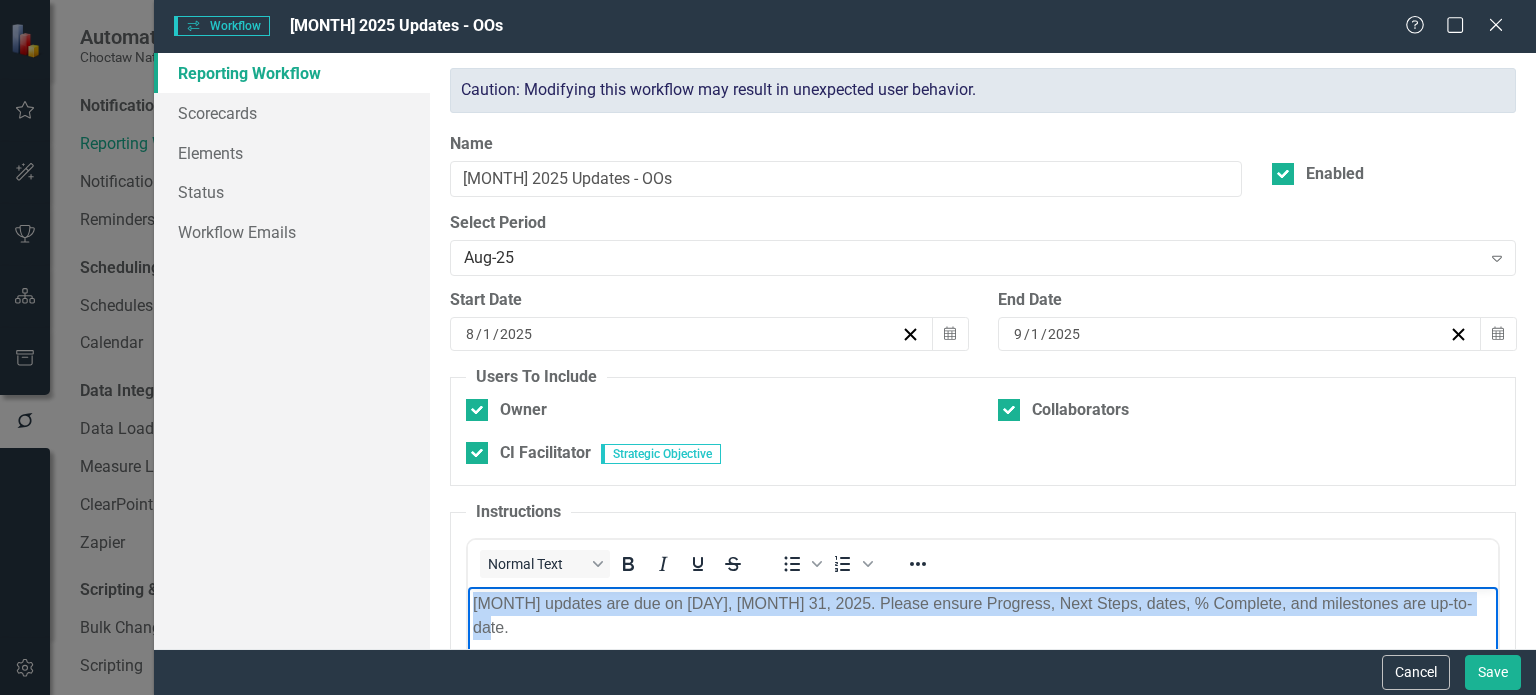 click on "[MONTH] updates are due on [DAY], [MONTH] 31, 2025. Please ensure Progress, Next Steps, dates, % Complete, and milestones are up-to-date." at bounding box center (983, 616) 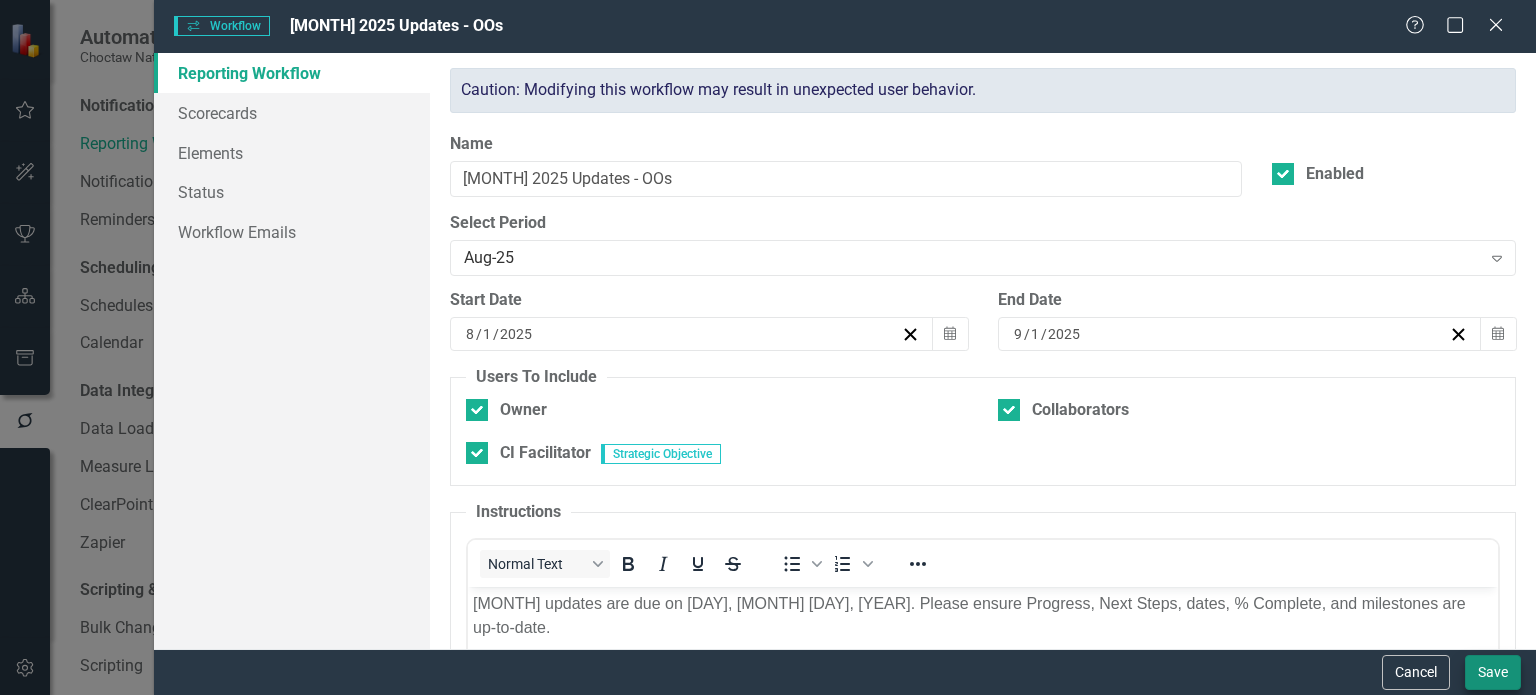 click on "Save" at bounding box center (1493, 672) 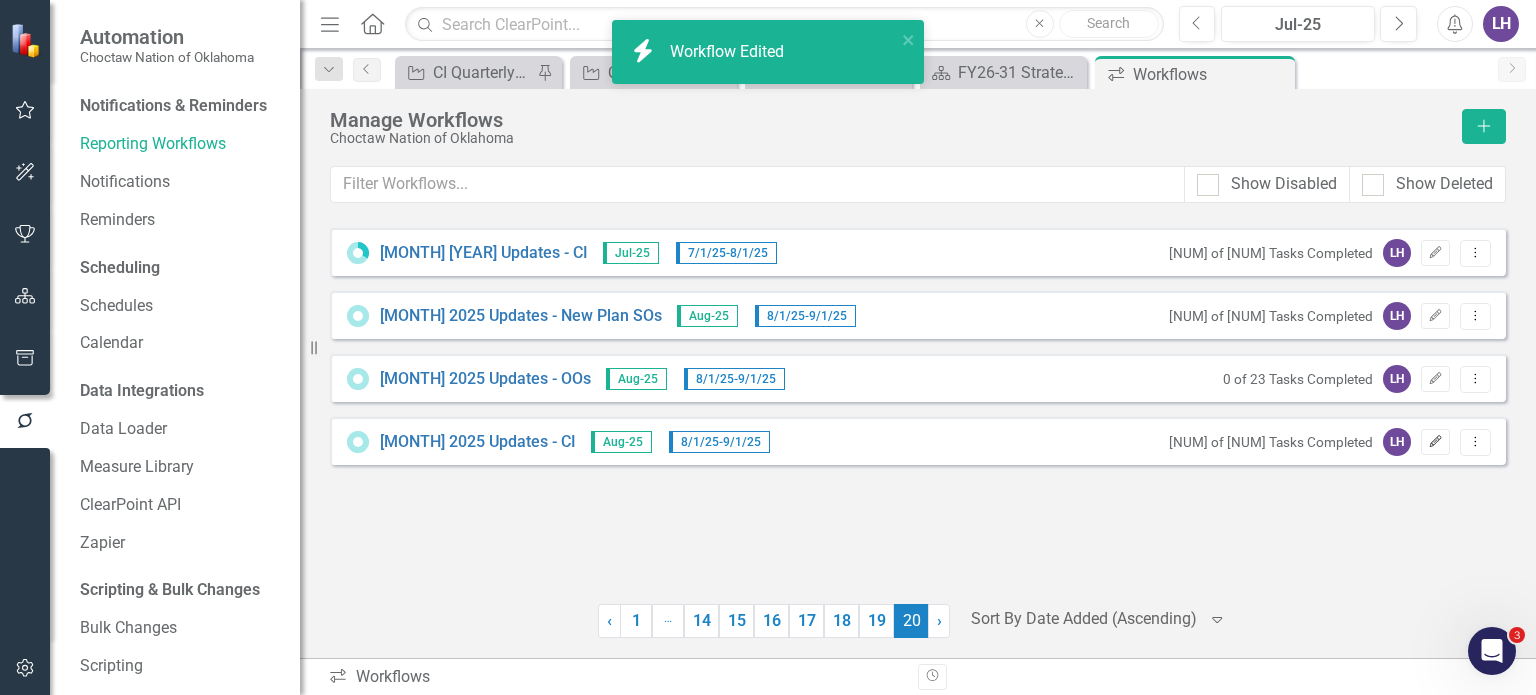 click on "Edit" 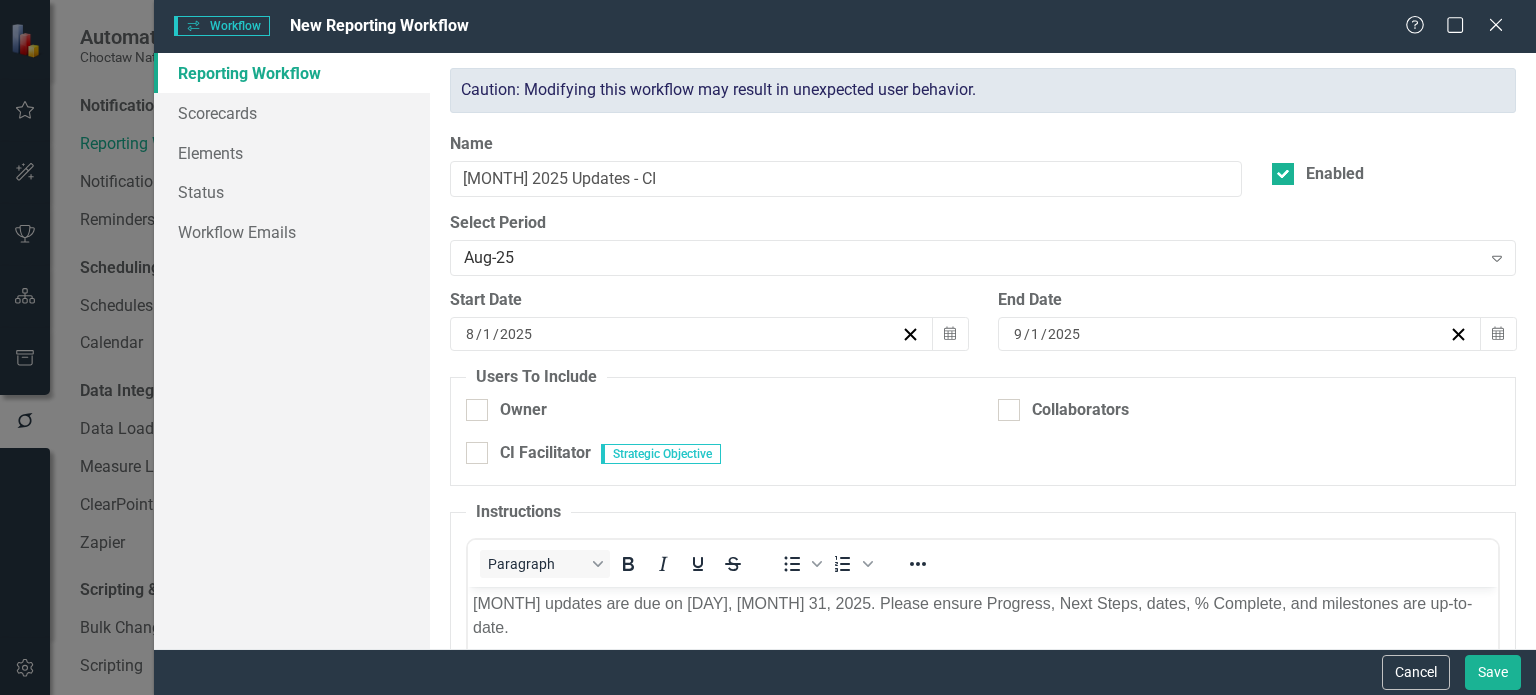 scroll, scrollTop: 0, scrollLeft: 0, axis: both 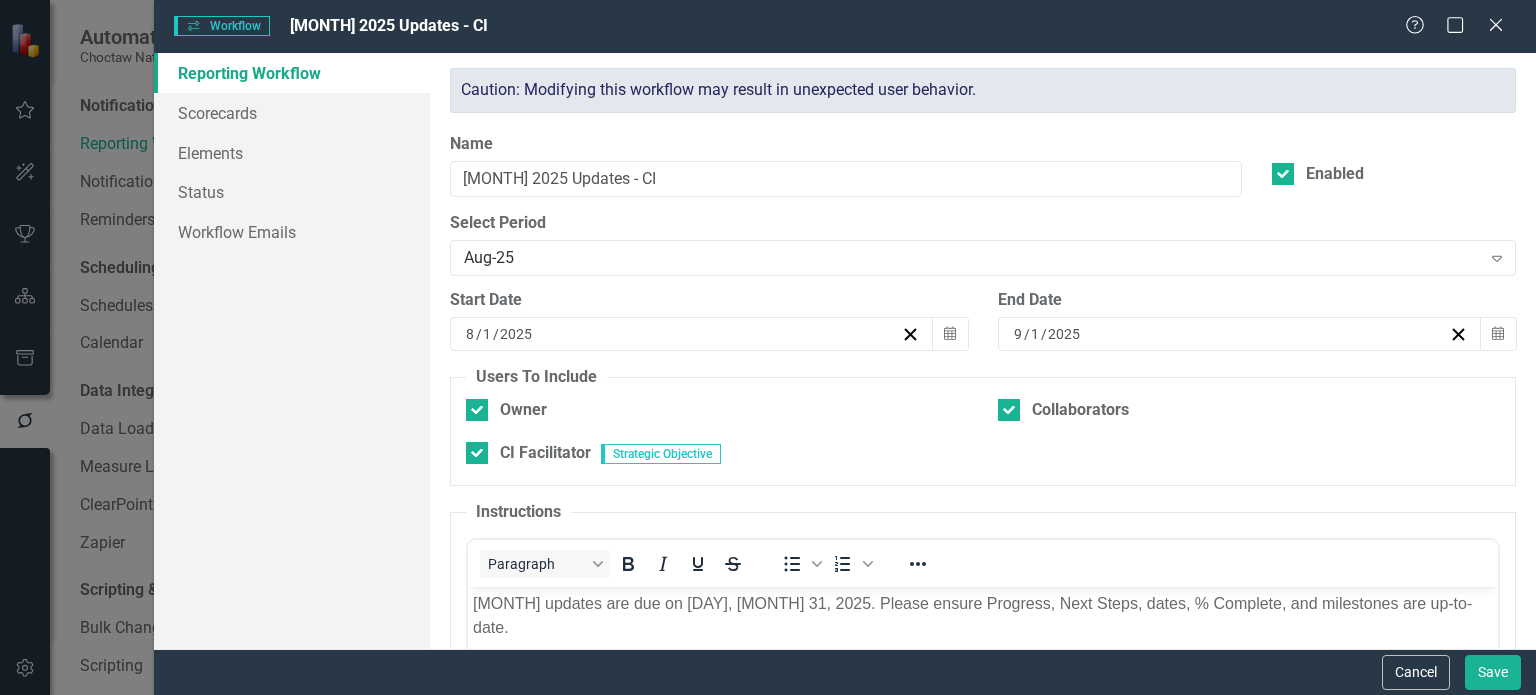 click on "[MONTH] updates are due on [DAY], [MONTH] 31, 2025. Please ensure Progress, Next Steps, dates, % Complete, and milestones are up-to-date." at bounding box center (983, 616) 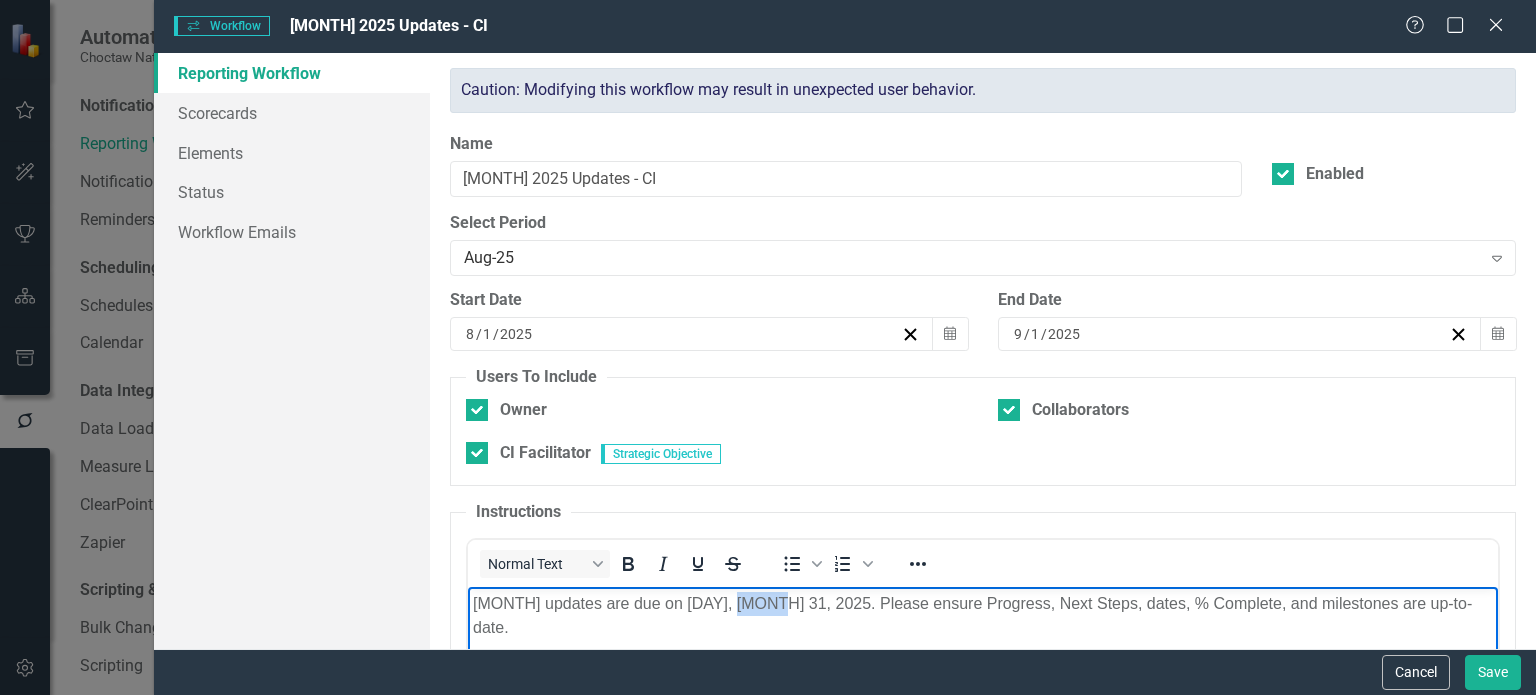 click on "[MONTH] updates are due on [DAY], [MONTH] 31, 2025. Please ensure Progress, Next Steps, dates, % Complete, and milestones are up-to-date." at bounding box center [983, 616] 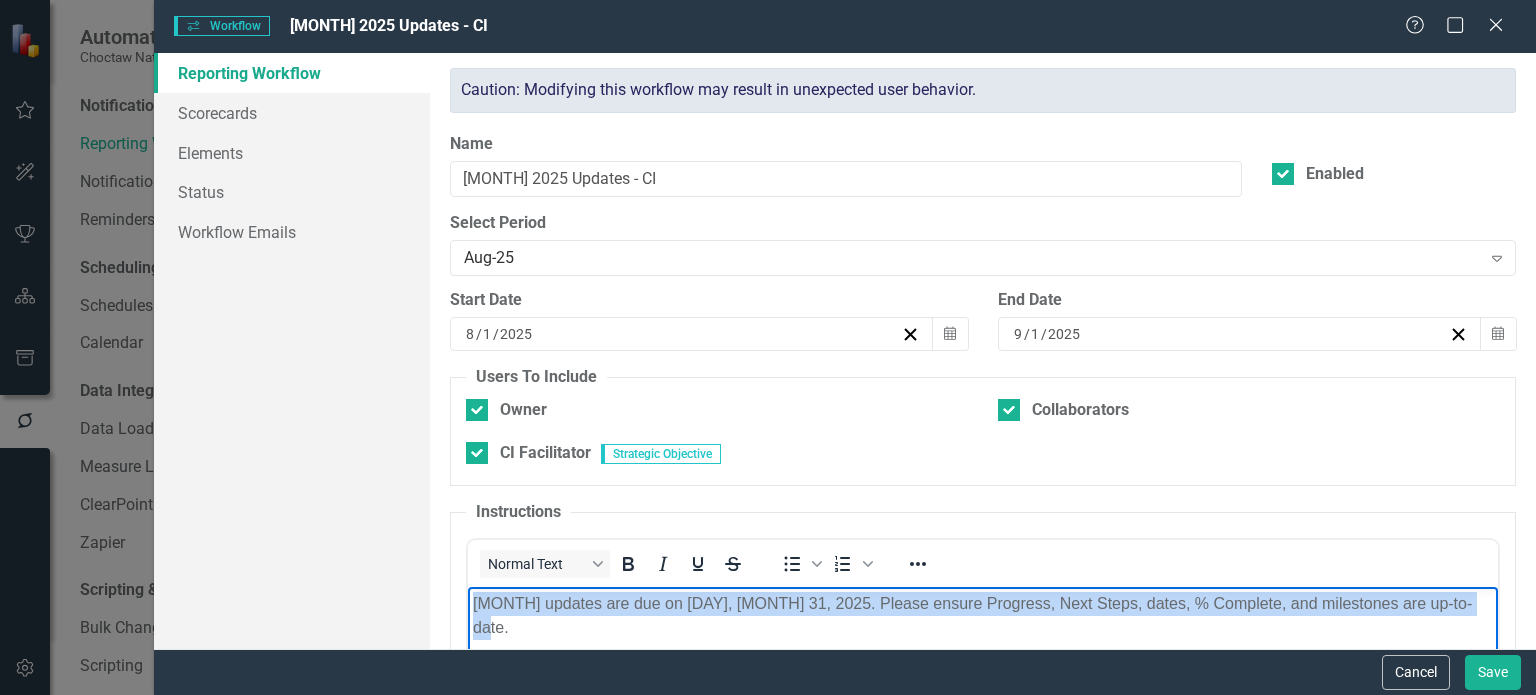 click on "[MONTH] updates are due on [DAY], [MONTH] 31, 2025. Please ensure Progress, Next Steps, dates, % Complete, and milestones are up-to-date." at bounding box center [983, 616] 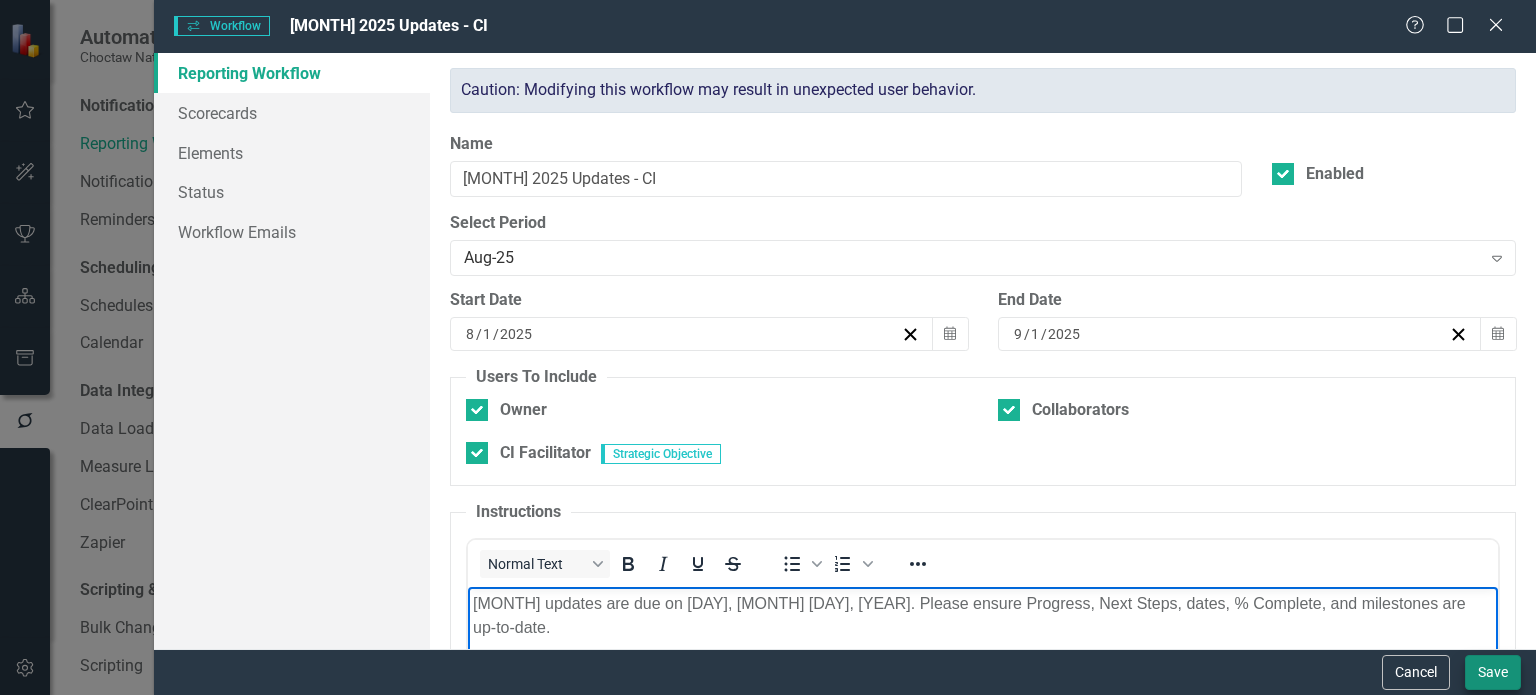 click on "Save" at bounding box center [1493, 672] 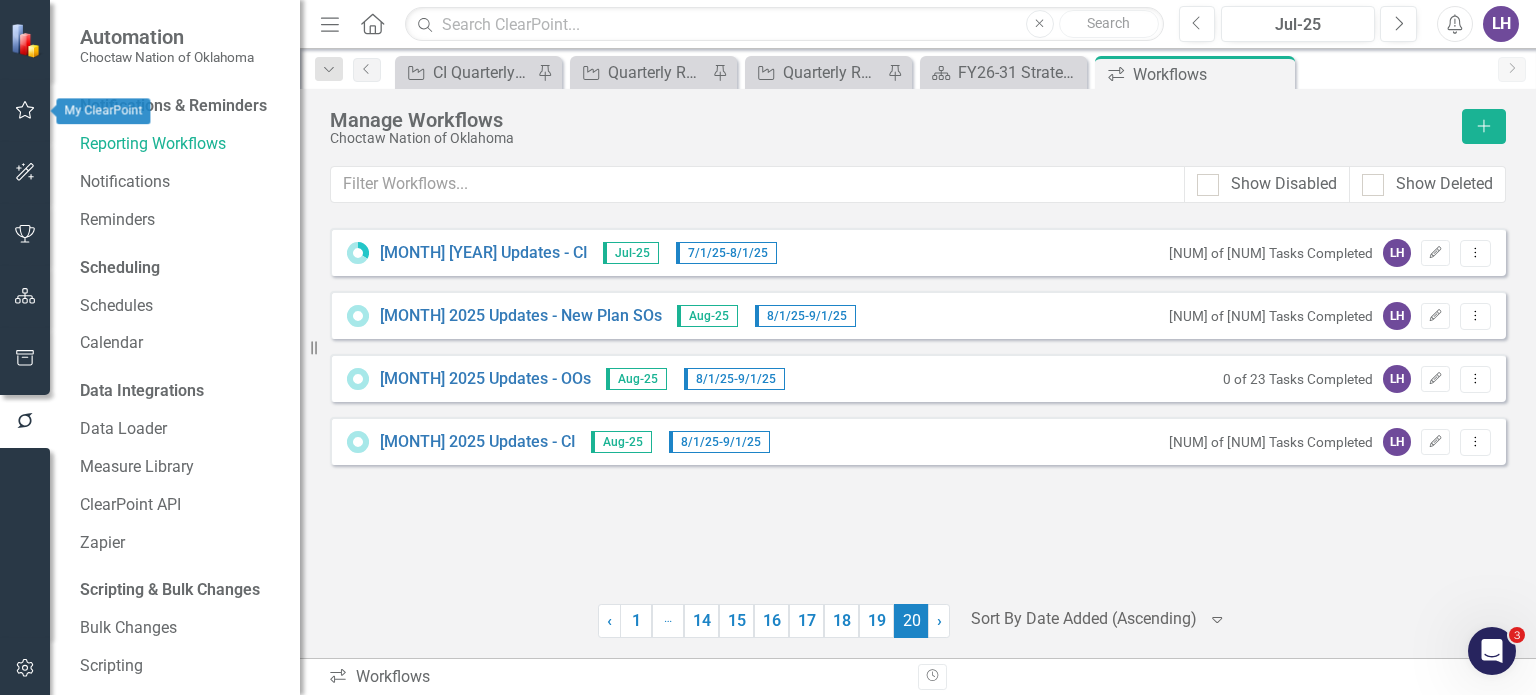 click 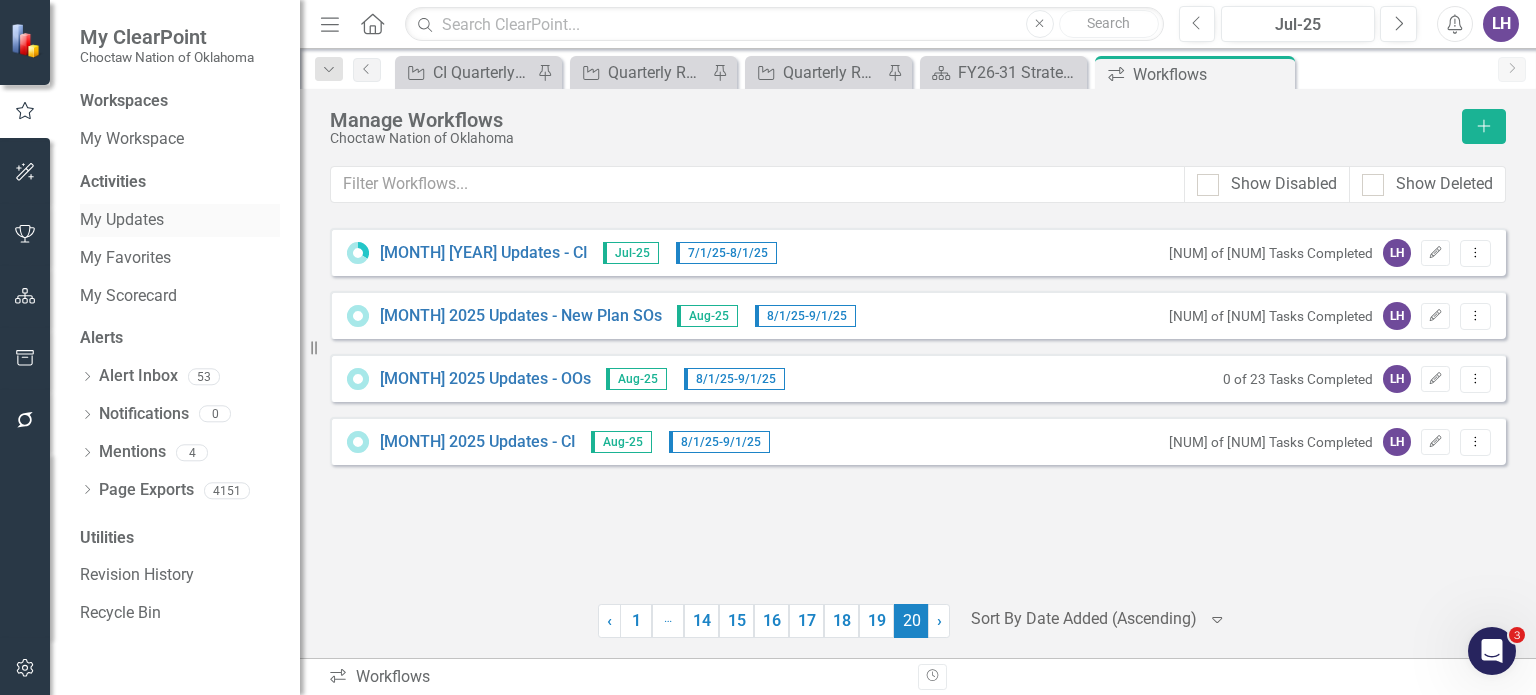 click on "My Updates" at bounding box center [180, 220] 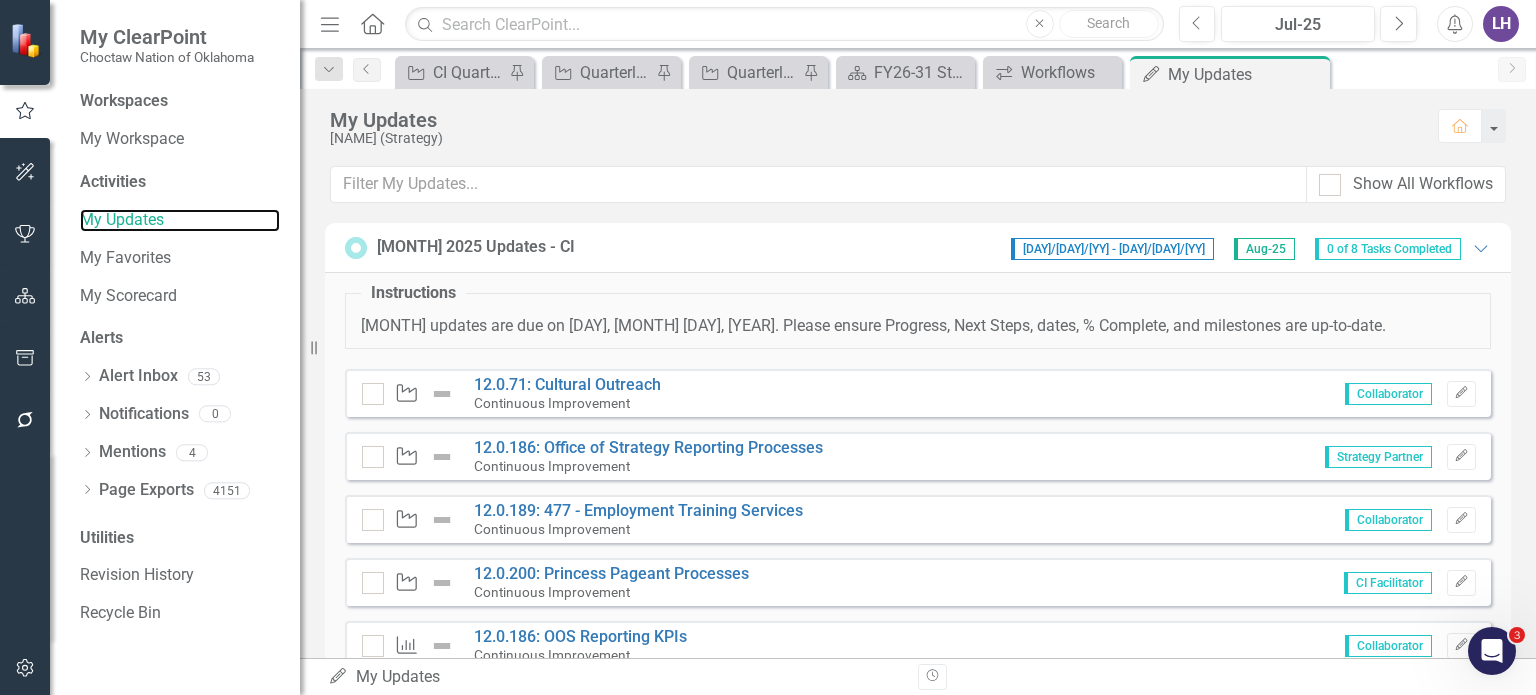 scroll, scrollTop: 100, scrollLeft: 0, axis: vertical 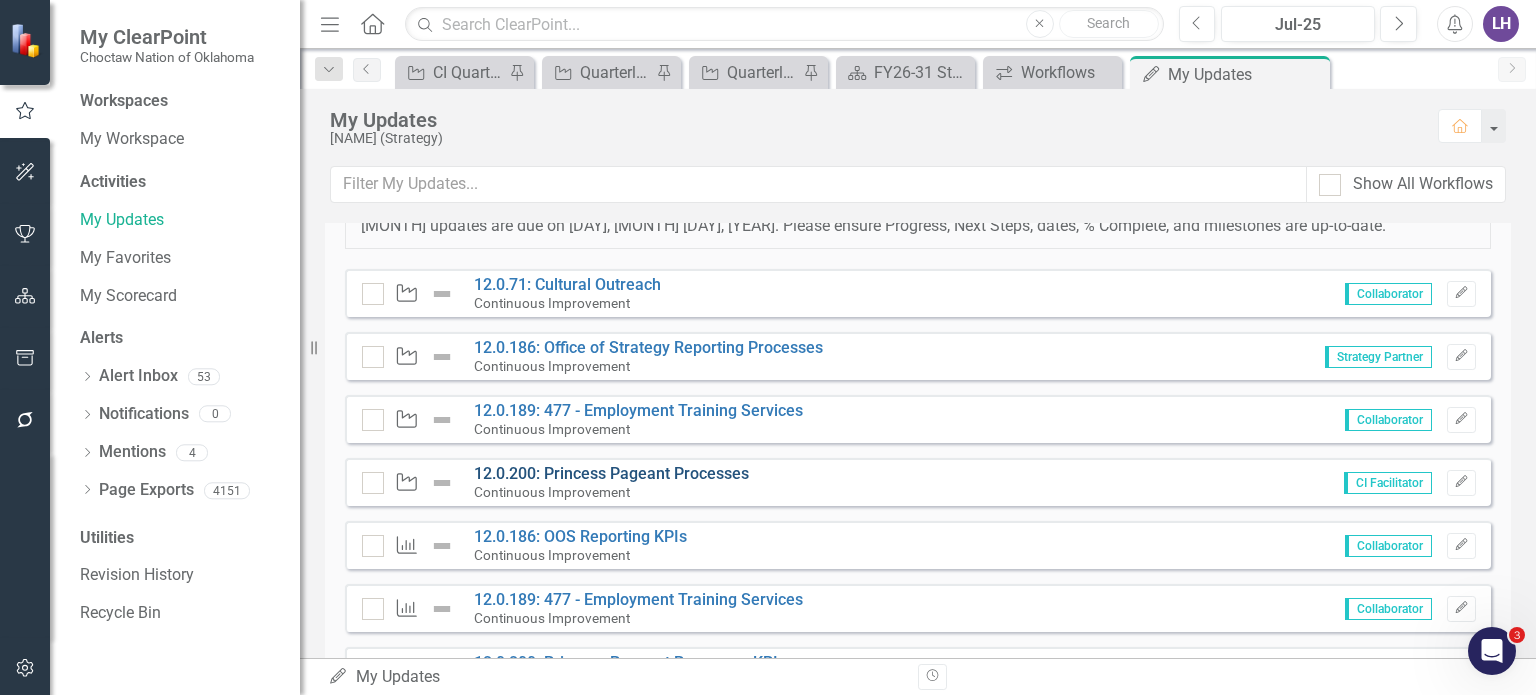 click on "12.0.200: Princess Pageant Processes" at bounding box center (611, 473) 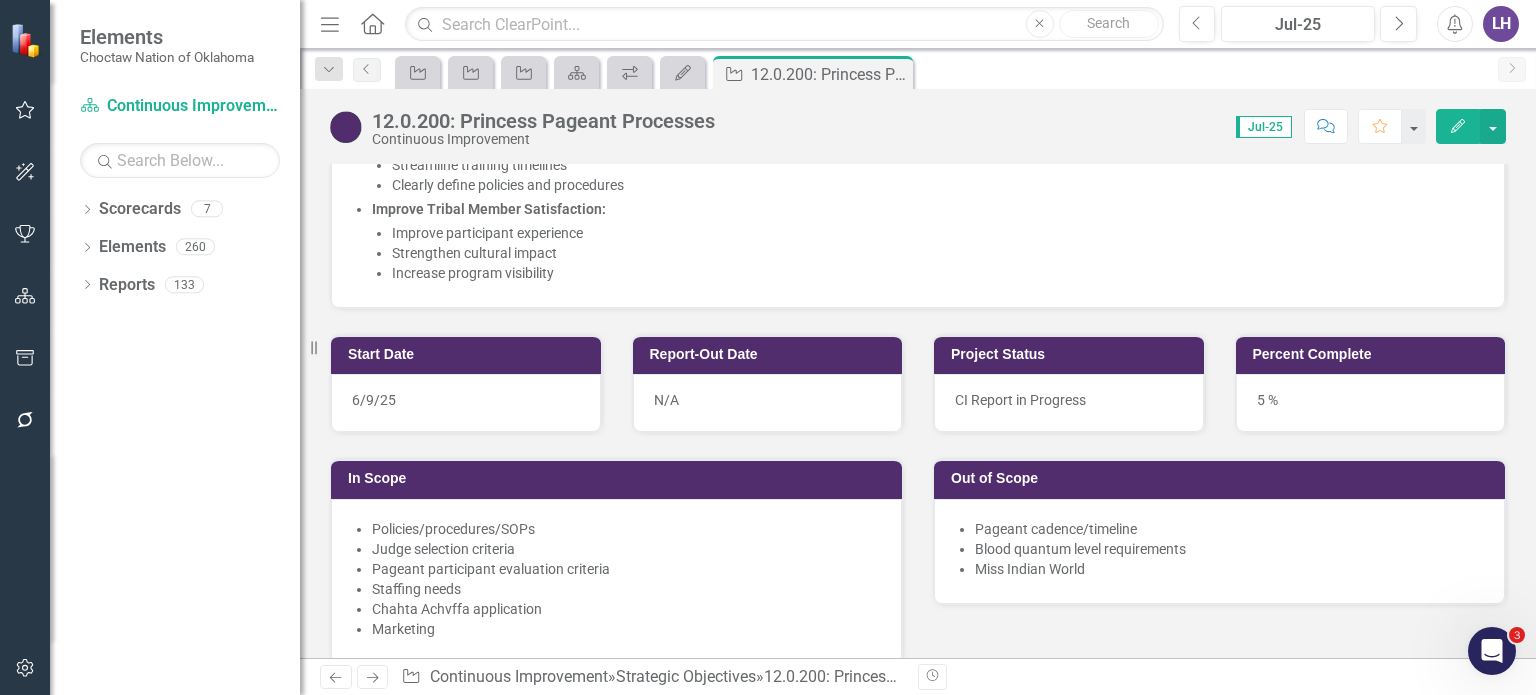 scroll, scrollTop: 700, scrollLeft: 0, axis: vertical 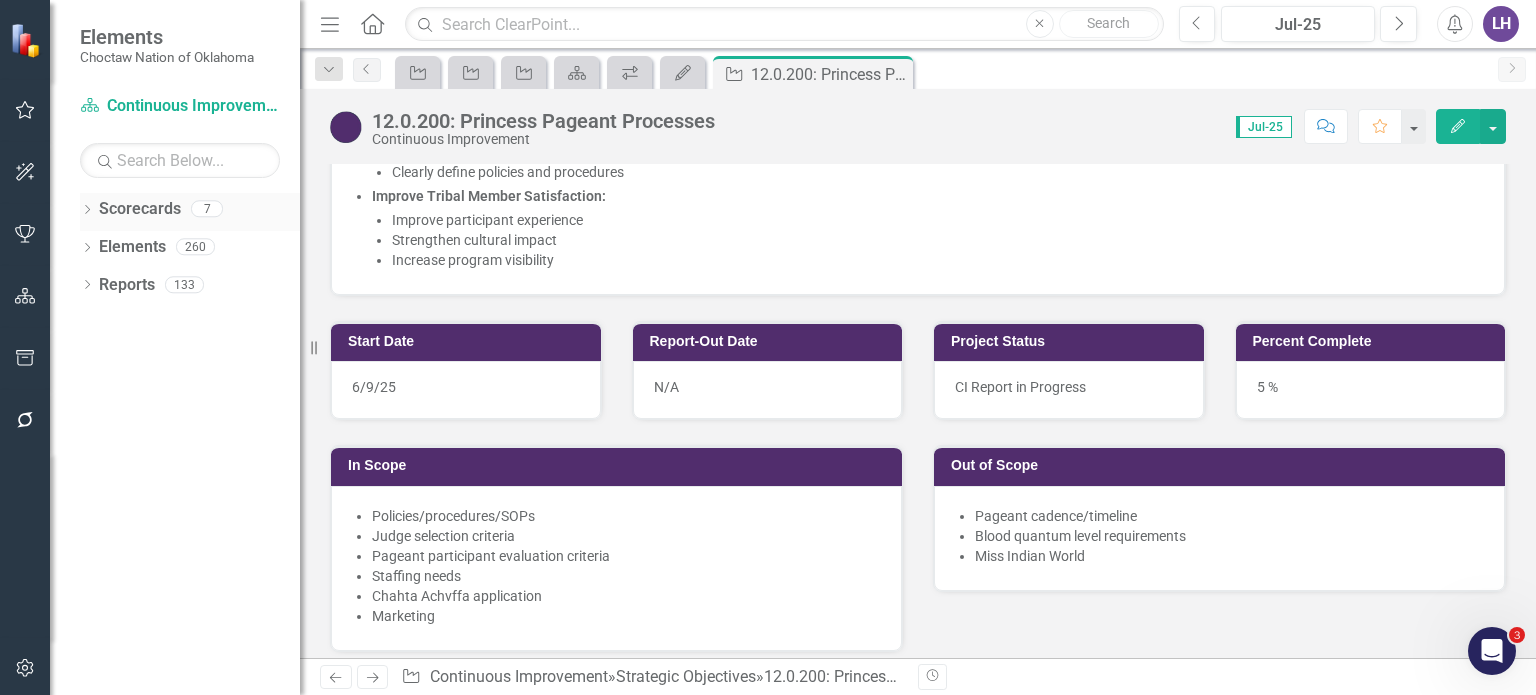 click on "Scorecards" at bounding box center (140, 209) 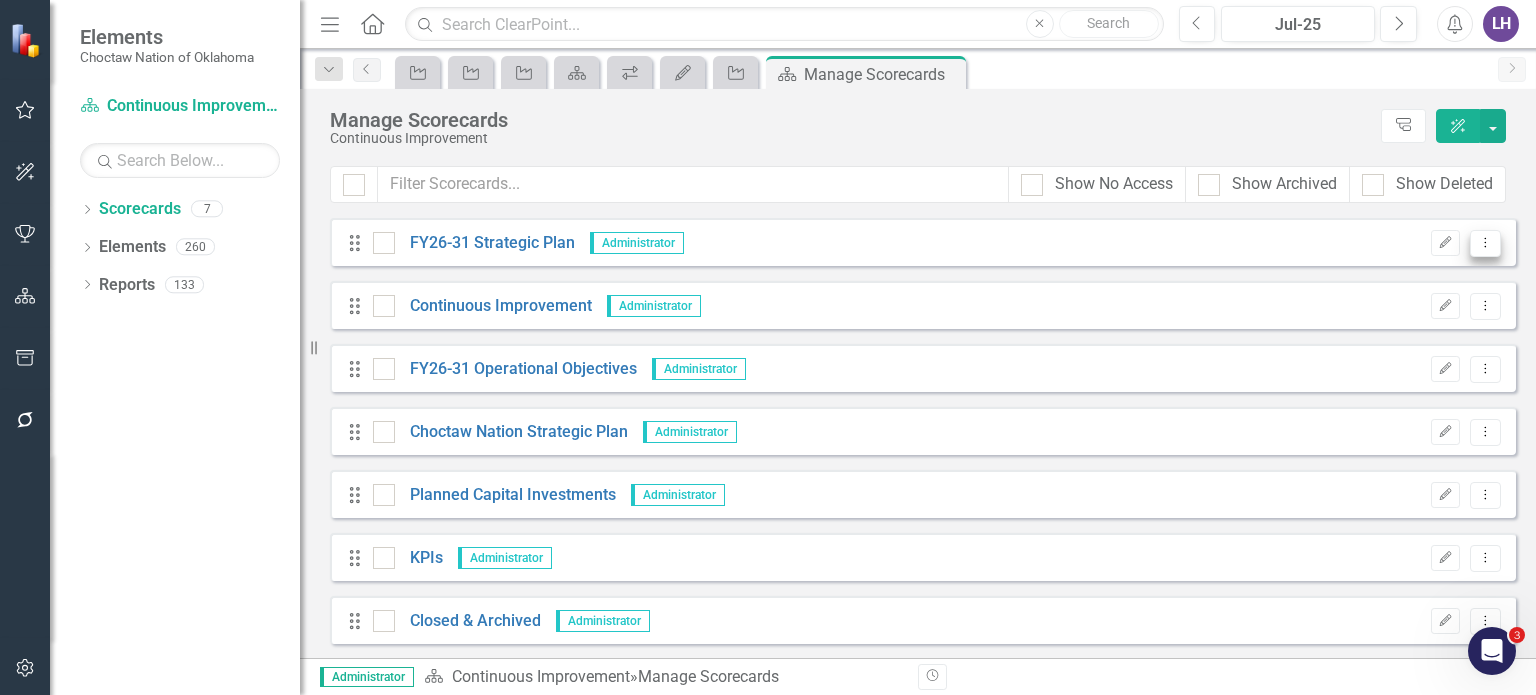 click on "Dropdown Menu" 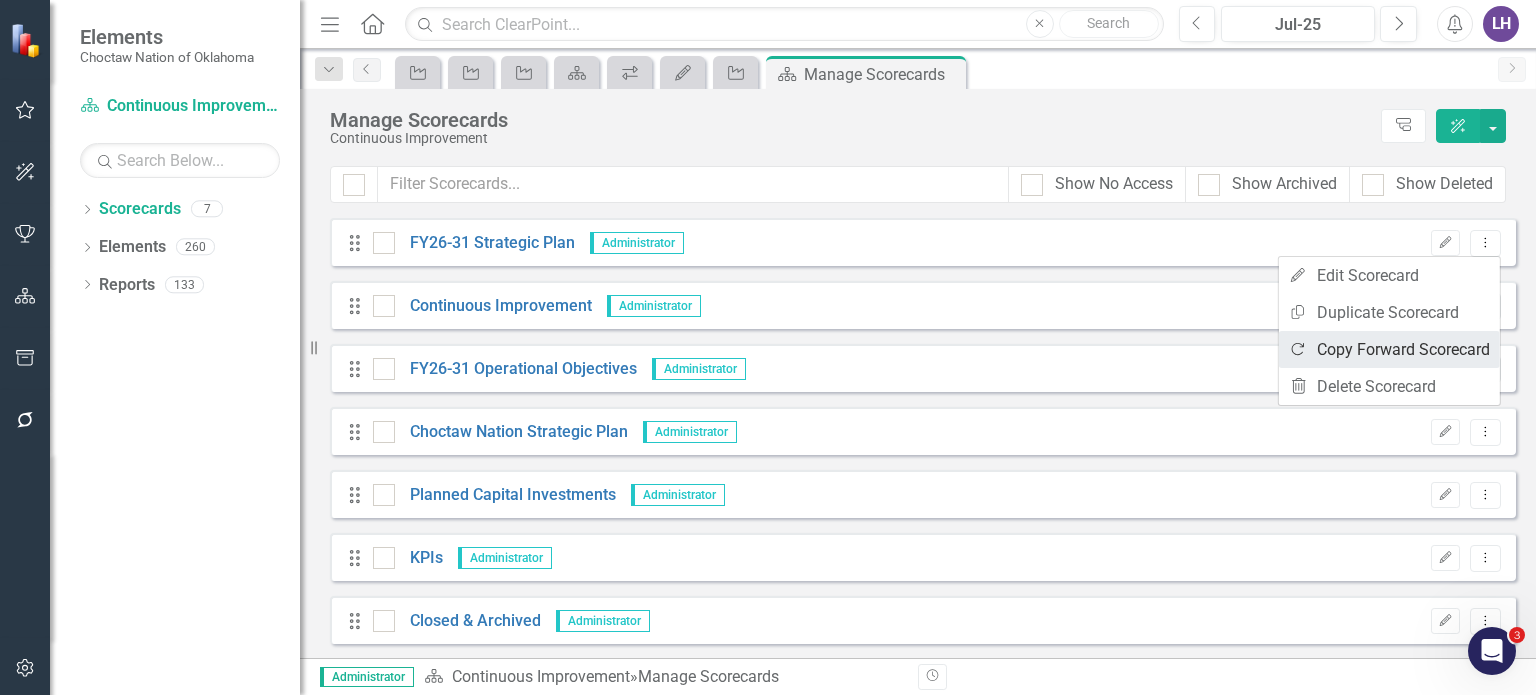 click on "Copy Forward Copy Forward Scorecard" at bounding box center (1389, 349) 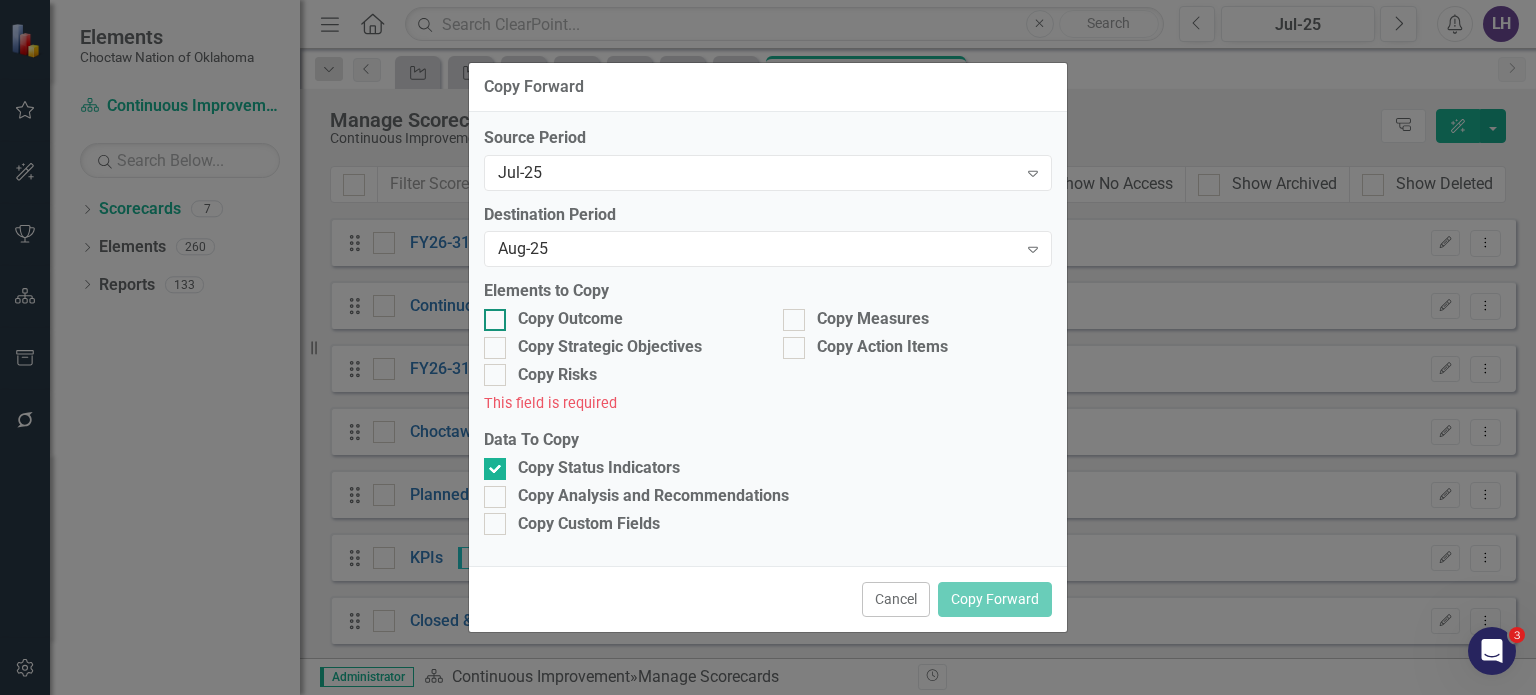 click on "Copy Outcome" at bounding box center [490, 315] 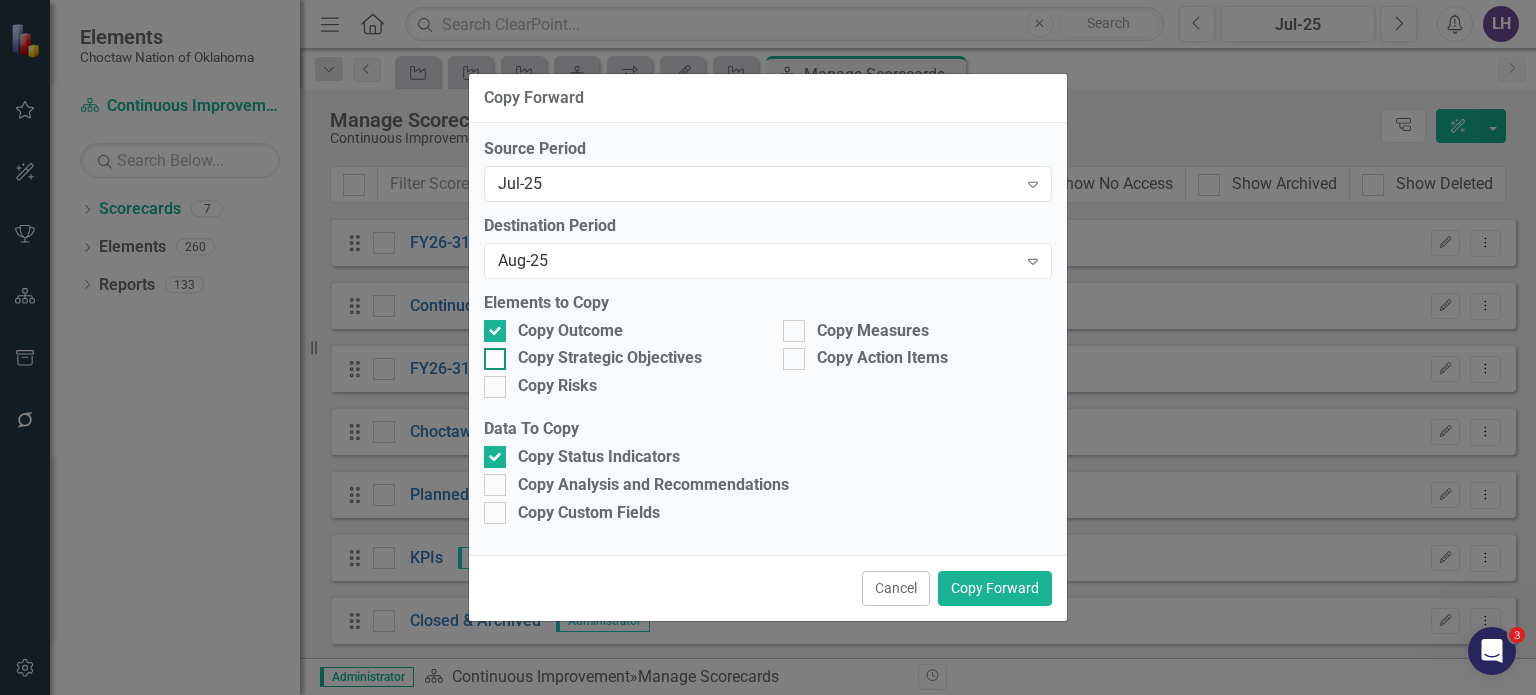 click on "Copy Strategic Objectives" at bounding box center [490, 354] 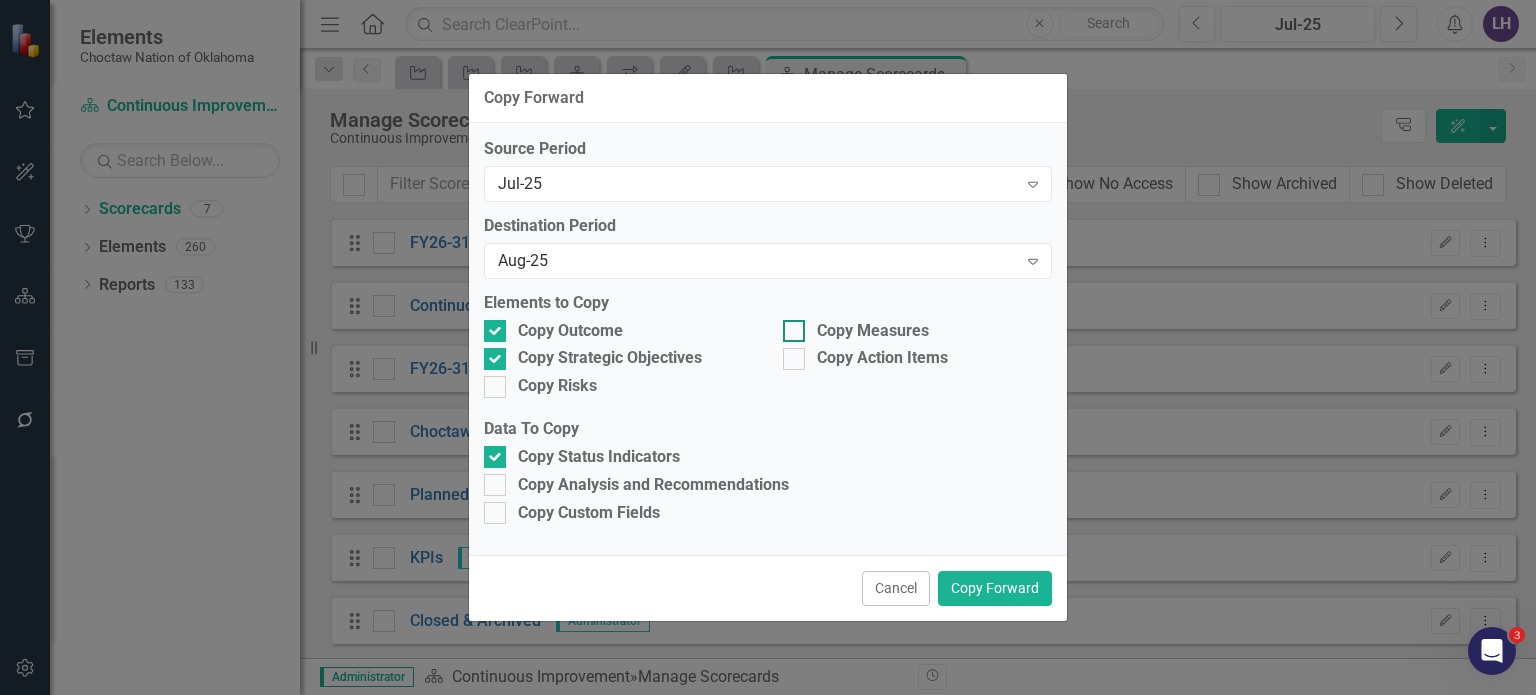 click at bounding box center (794, 331) 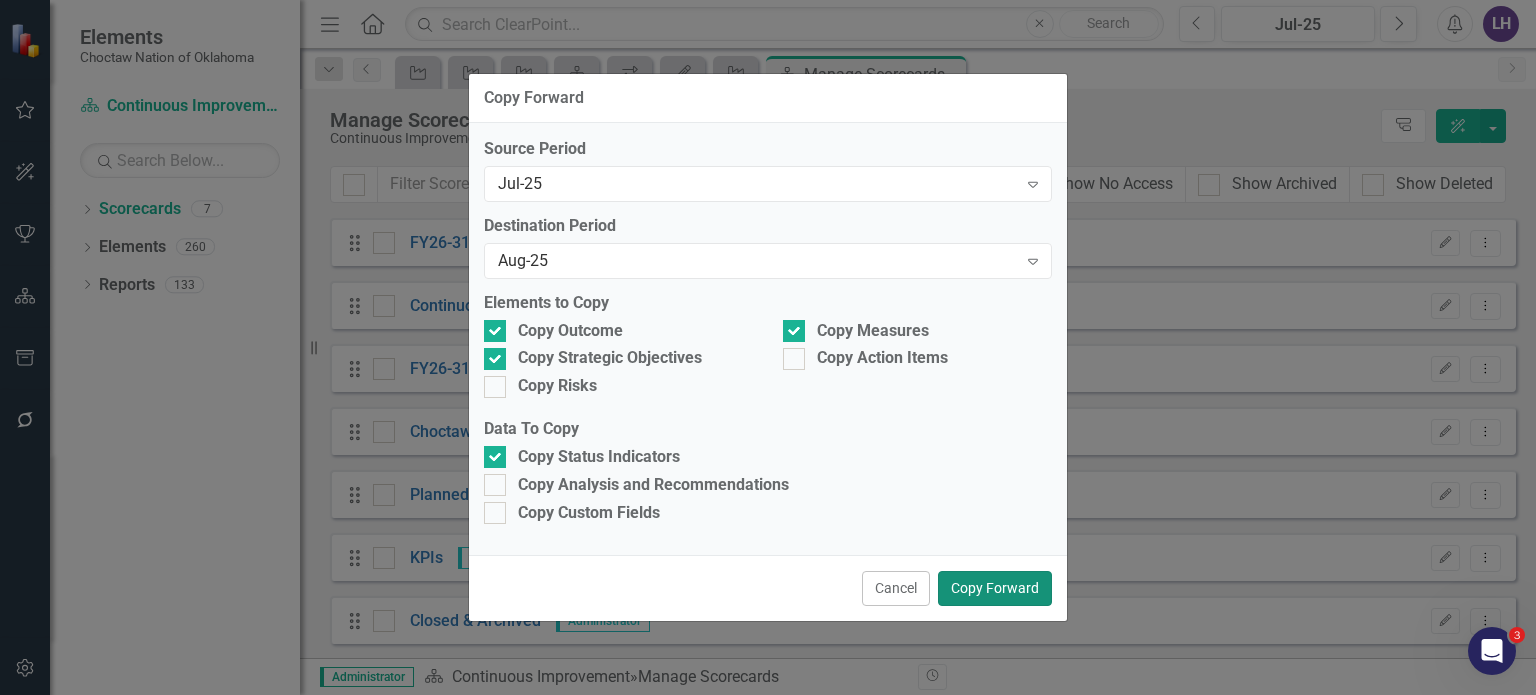 click on "Copy Forward" at bounding box center (995, 588) 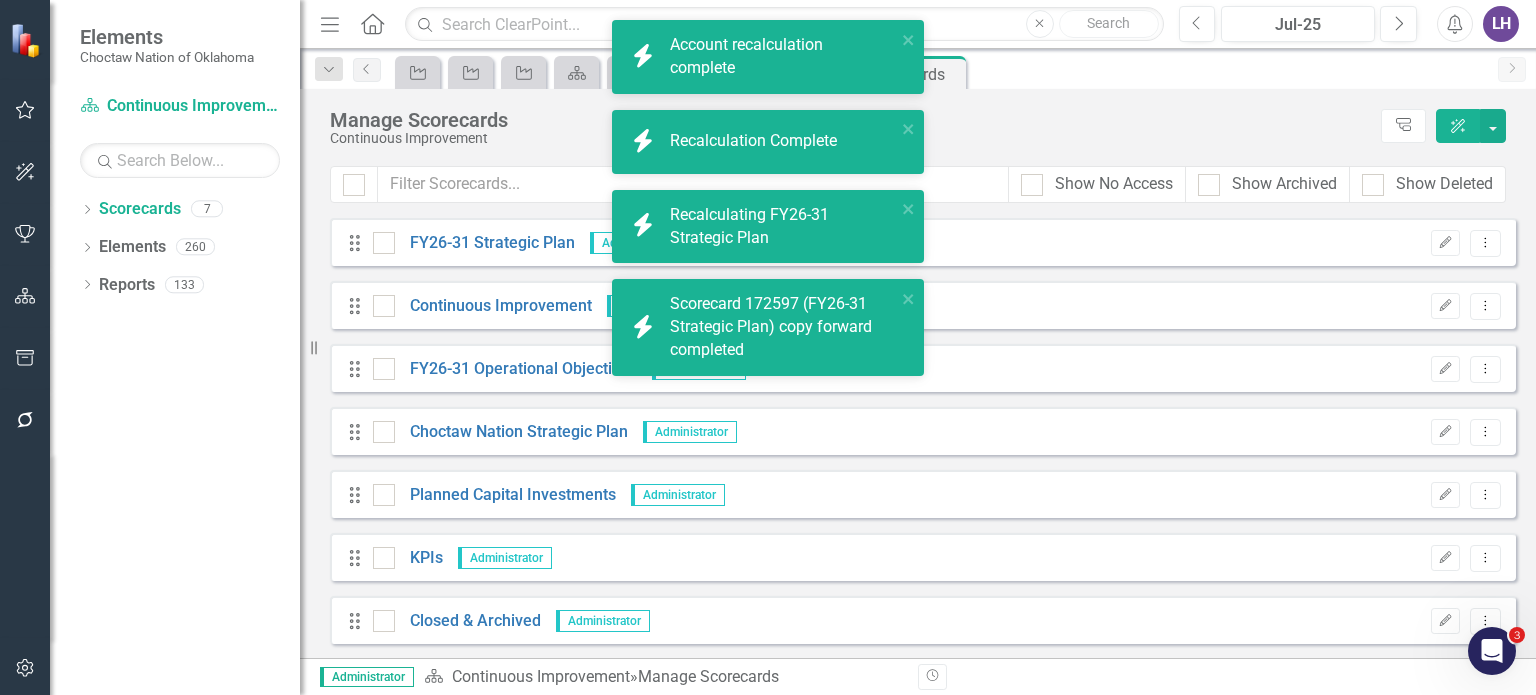 scroll, scrollTop: 0, scrollLeft: 0, axis: both 